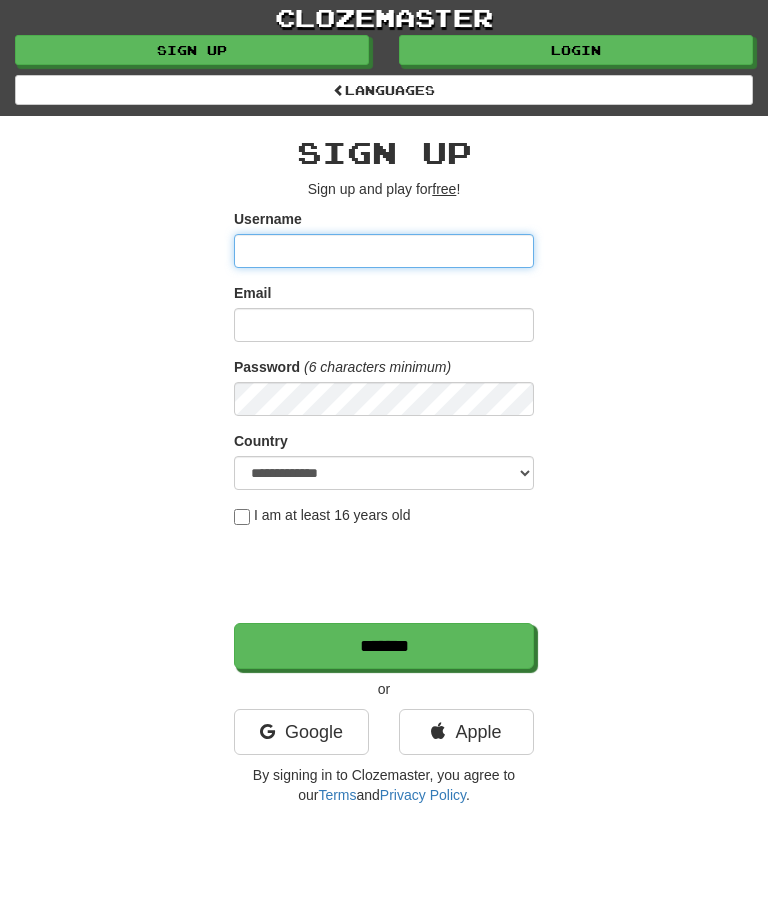 scroll, scrollTop: 0, scrollLeft: 0, axis: both 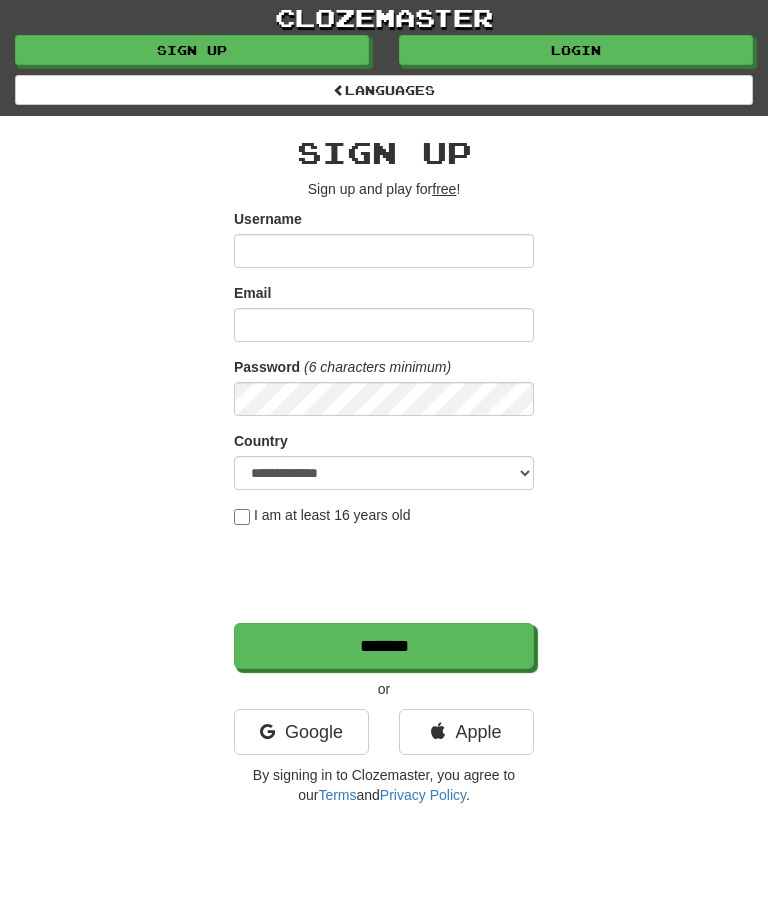click on "Login" at bounding box center [576, 50] 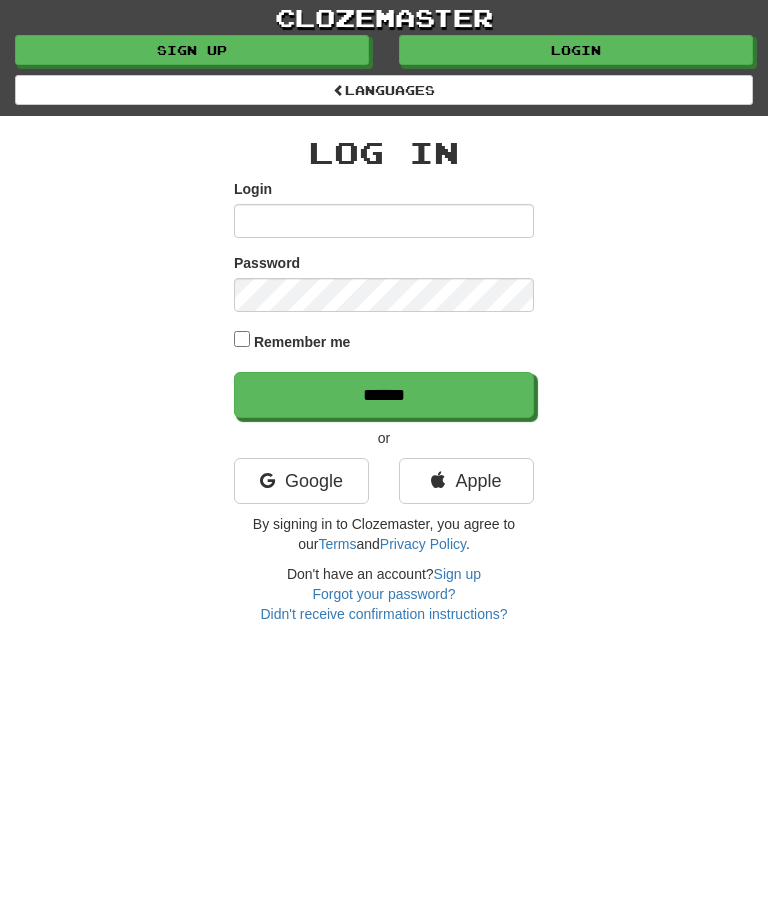 scroll, scrollTop: 0, scrollLeft: 0, axis: both 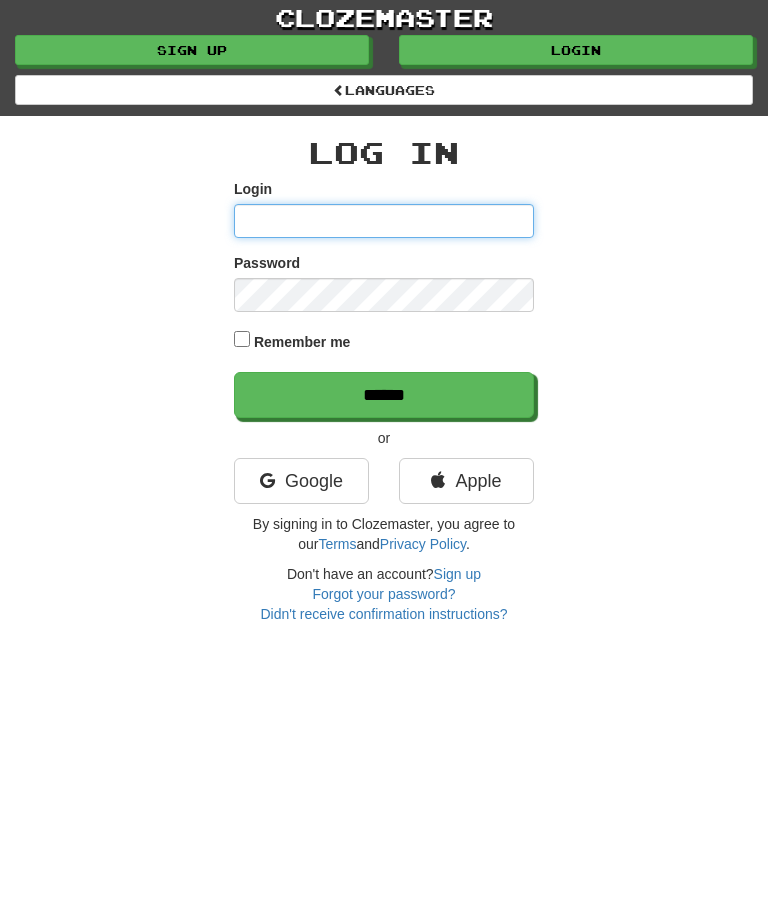 type on "********" 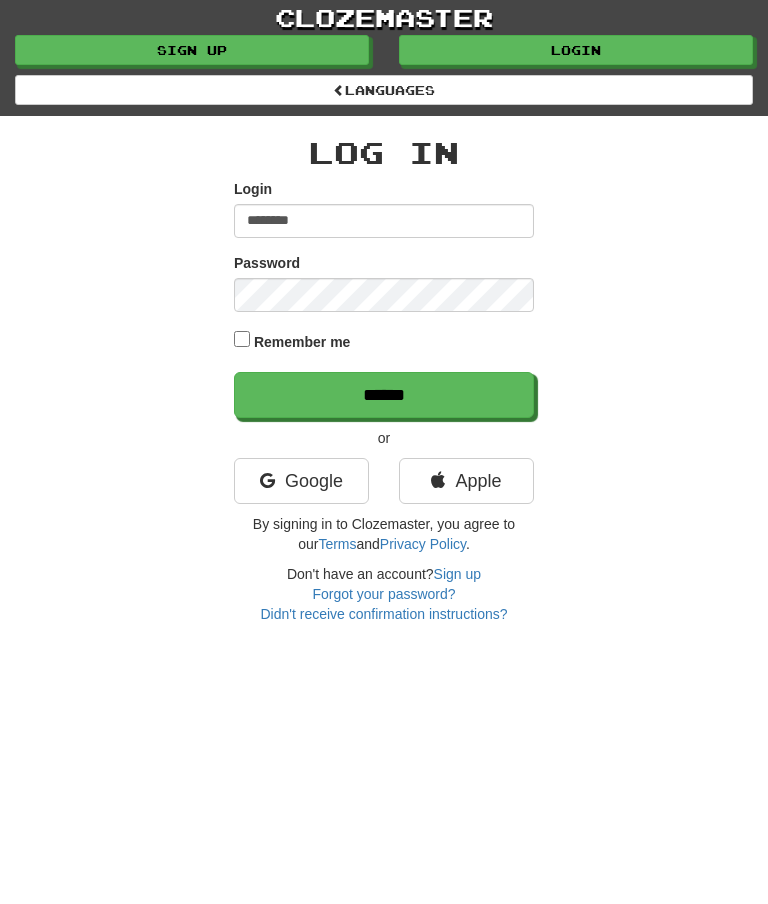 click on "******" at bounding box center [384, 395] 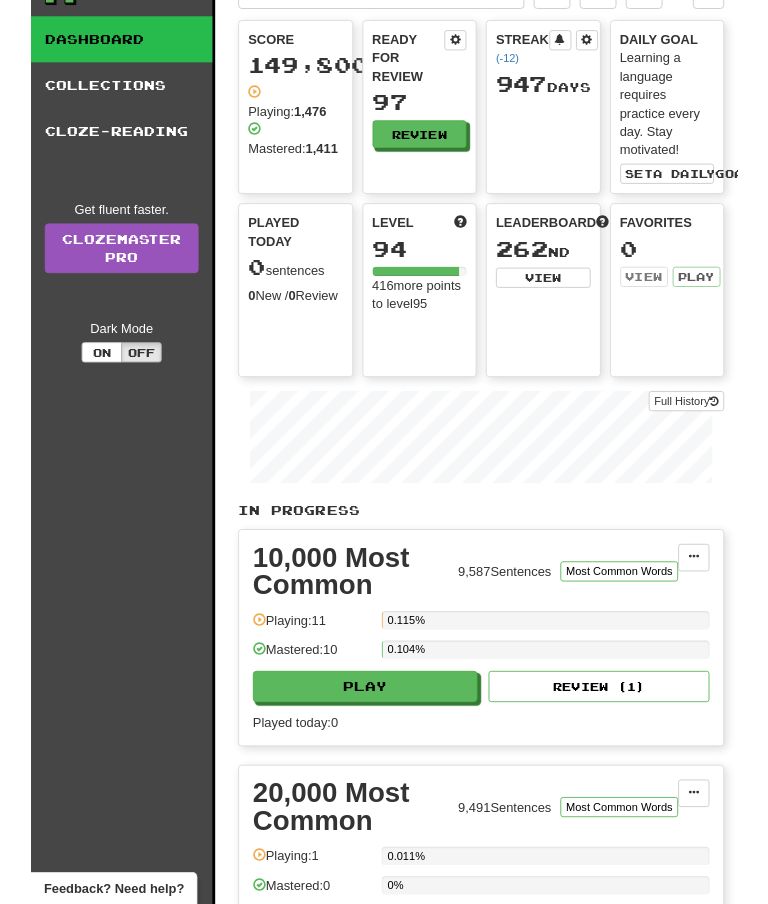 scroll, scrollTop: 0, scrollLeft: 0, axis: both 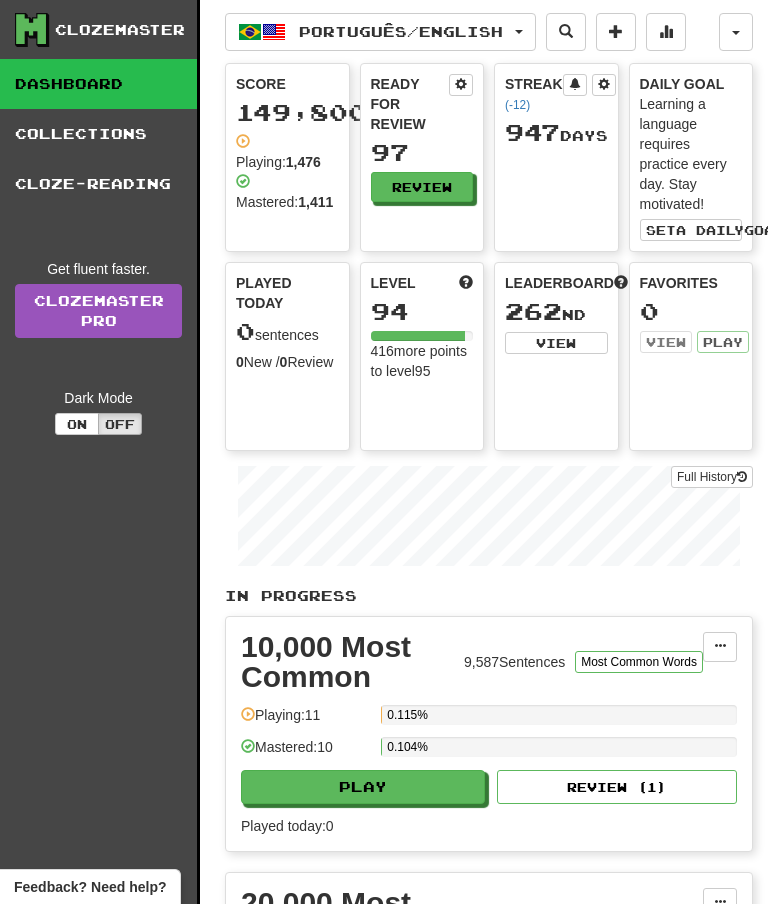 click on "Collections" at bounding box center (98, 134) 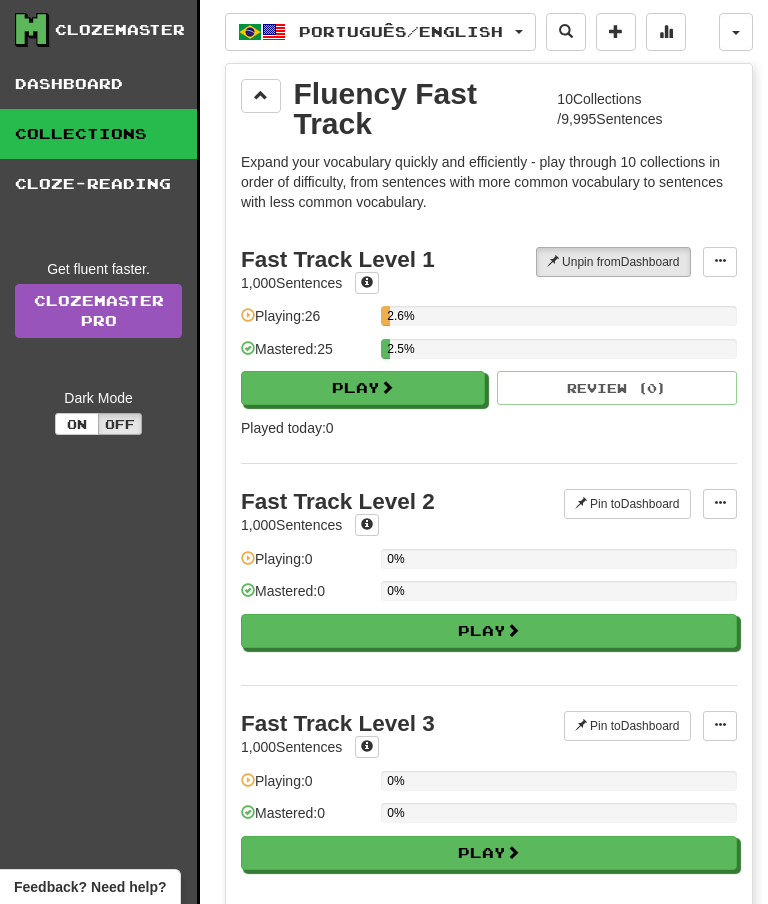 click at bounding box center [261, 96] 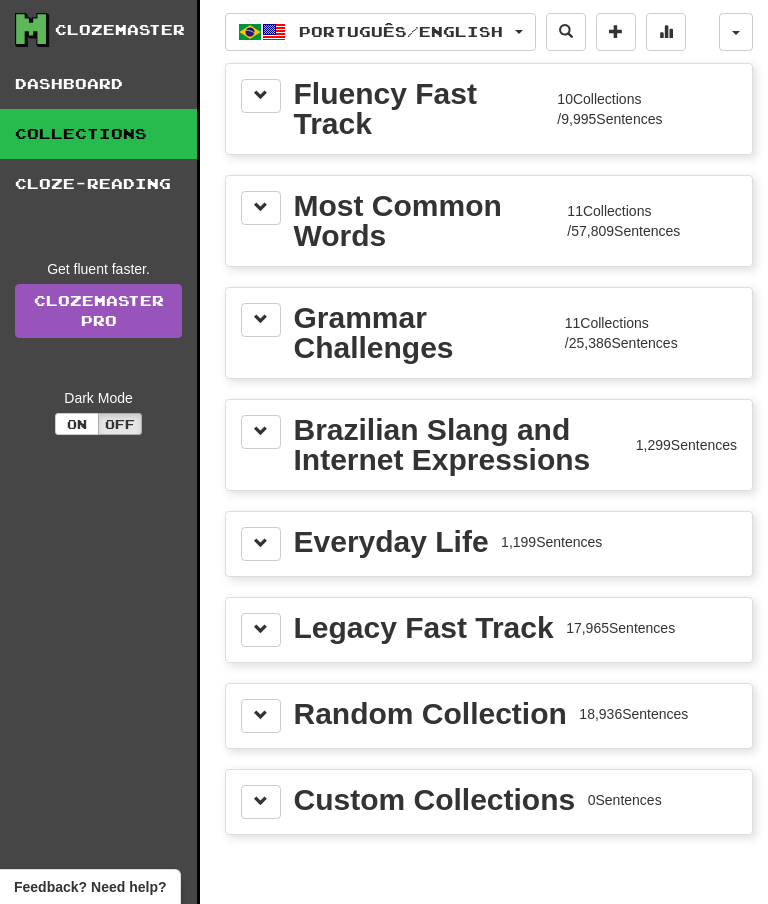 click at bounding box center [261, 207] 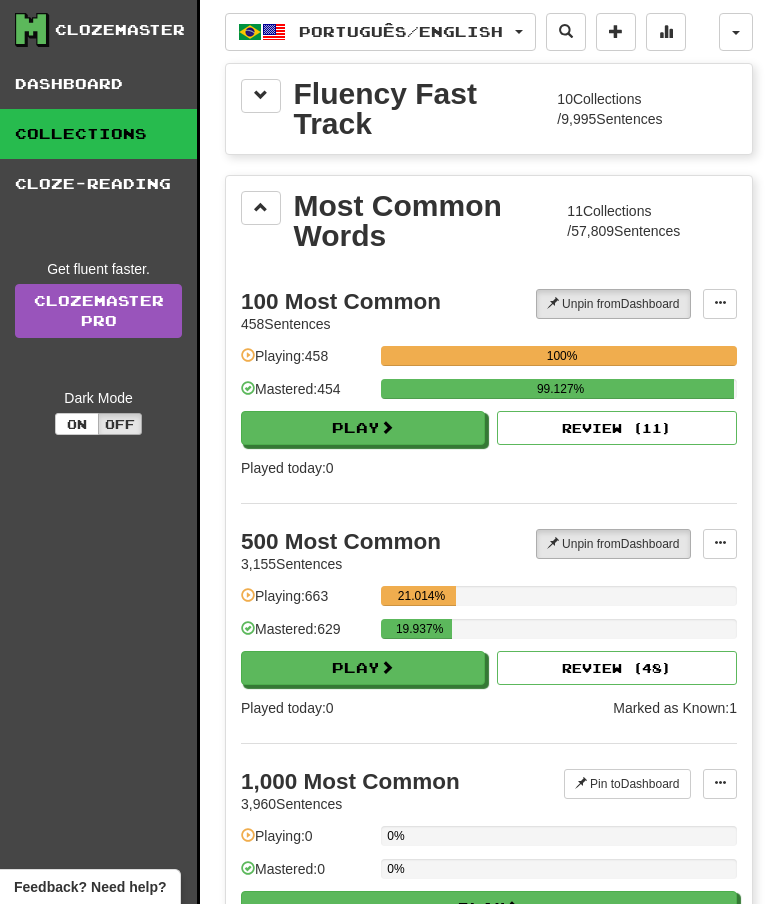 click on "Play" at bounding box center (363, 668) 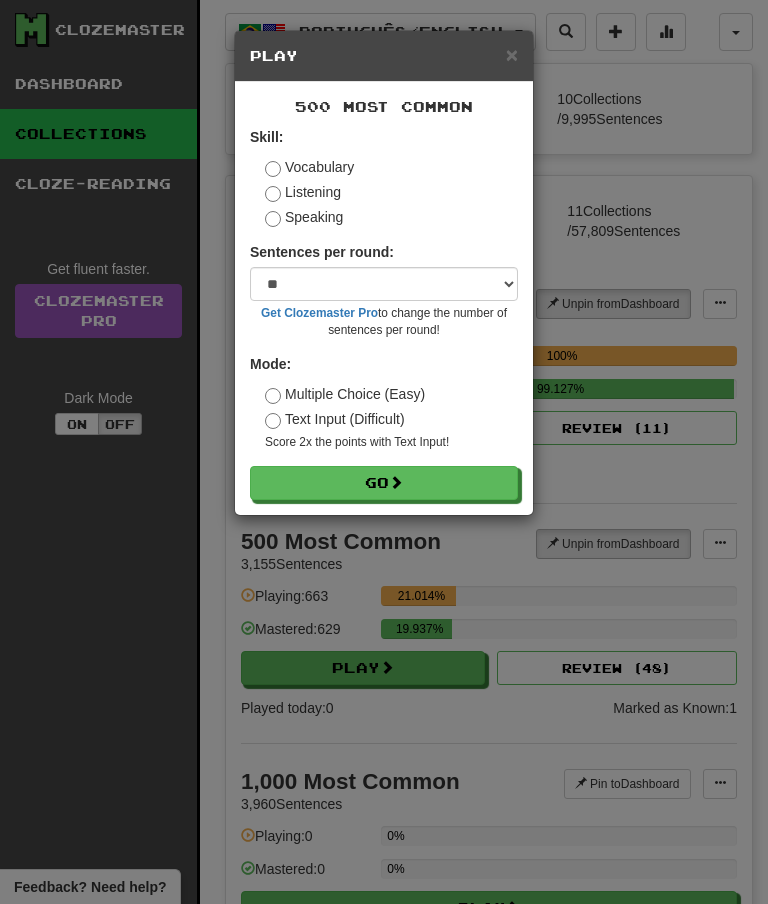 click on "Go" at bounding box center (384, 483) 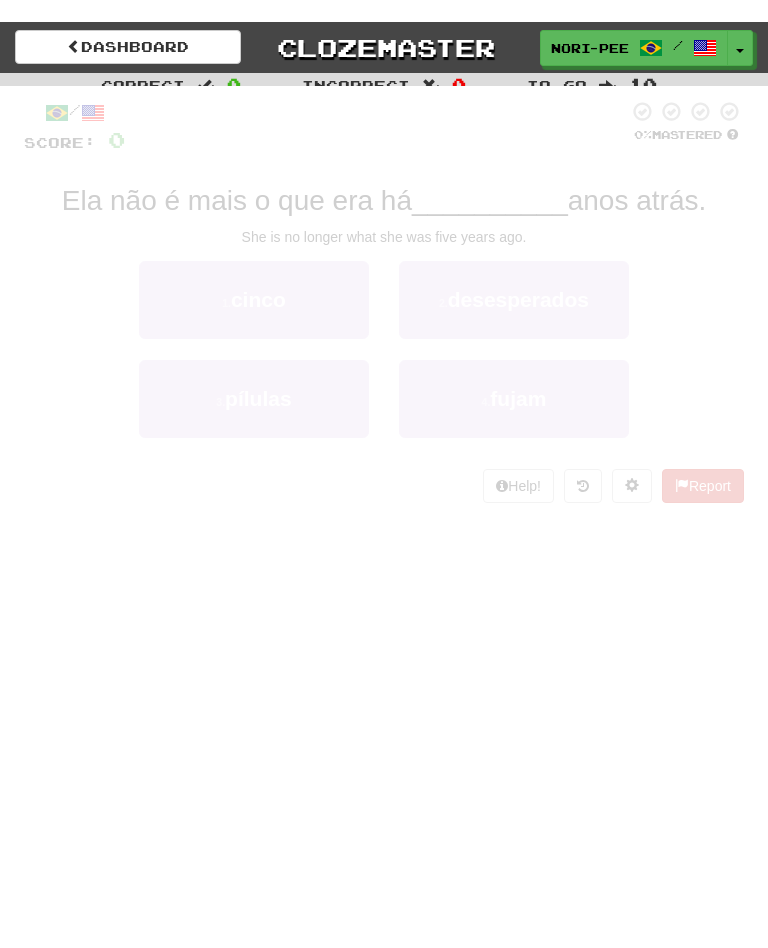 scroll, scrollTop: 0, scrollLeft: 0, axis: both 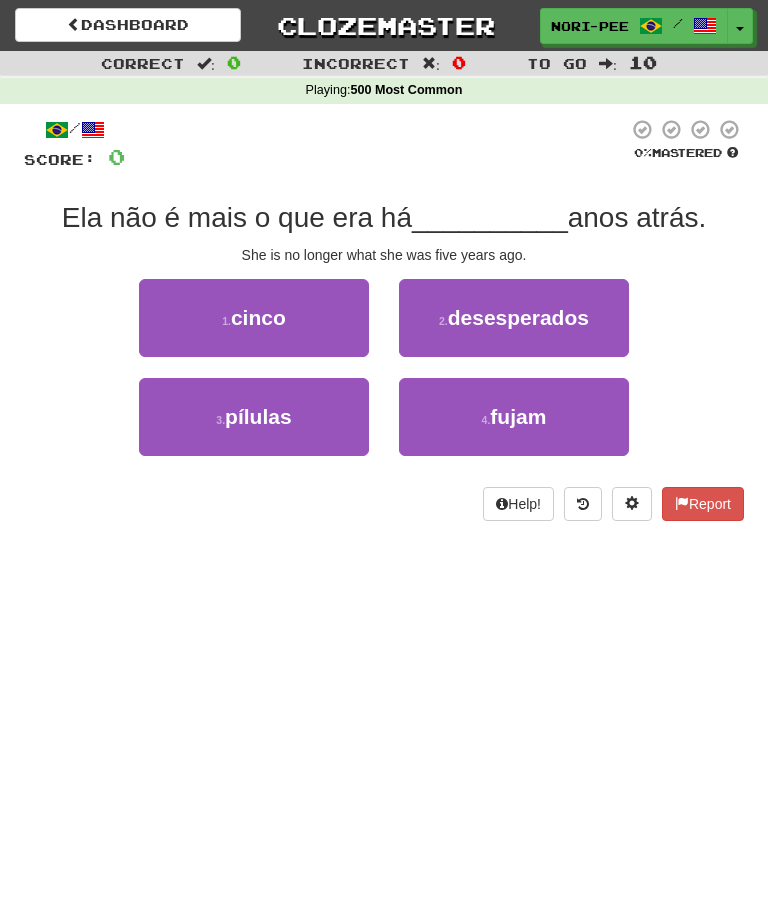 click on "cinco" at bounding box center [258, 317] 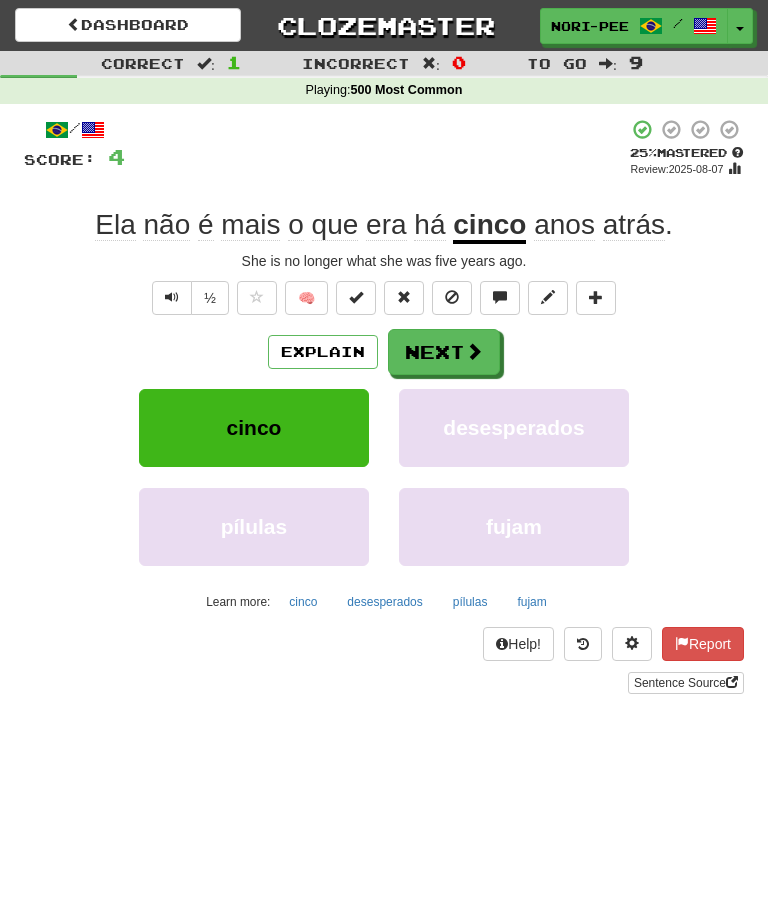 click at bounding box center (474, 351) 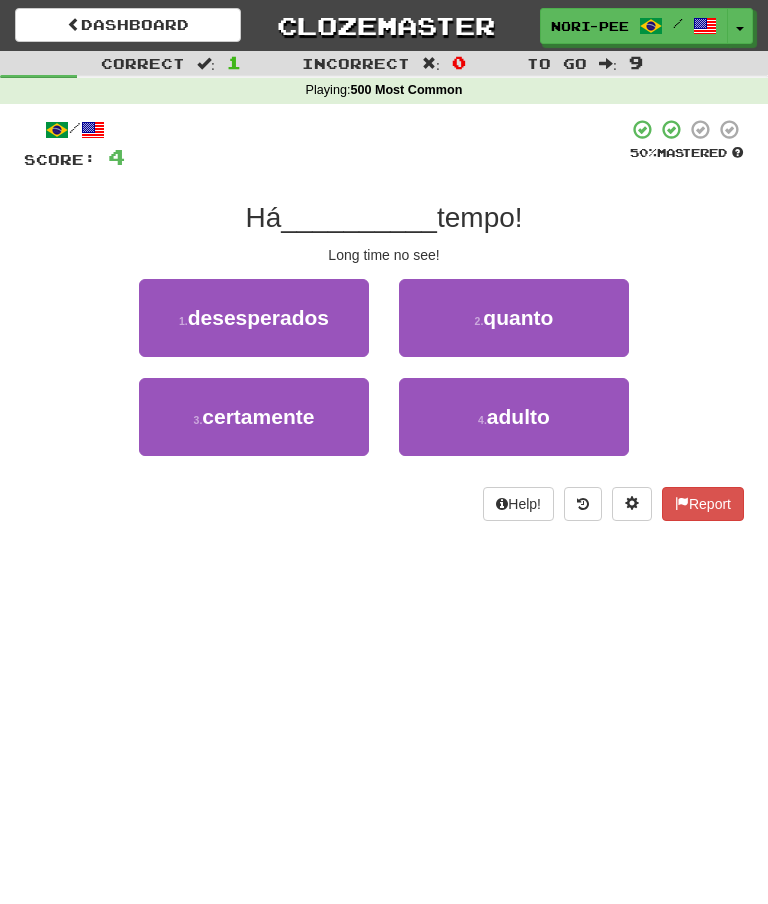 click on "3 .  certamente" at bounding box center [254, 417] 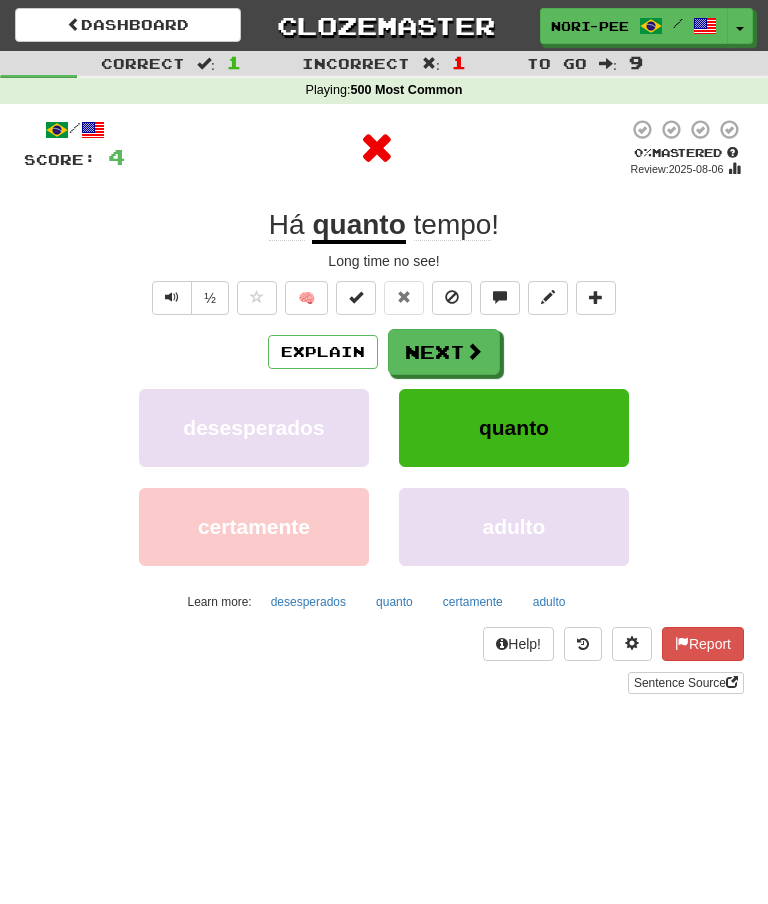 click on "Explain" at bounding box center [323, 352] 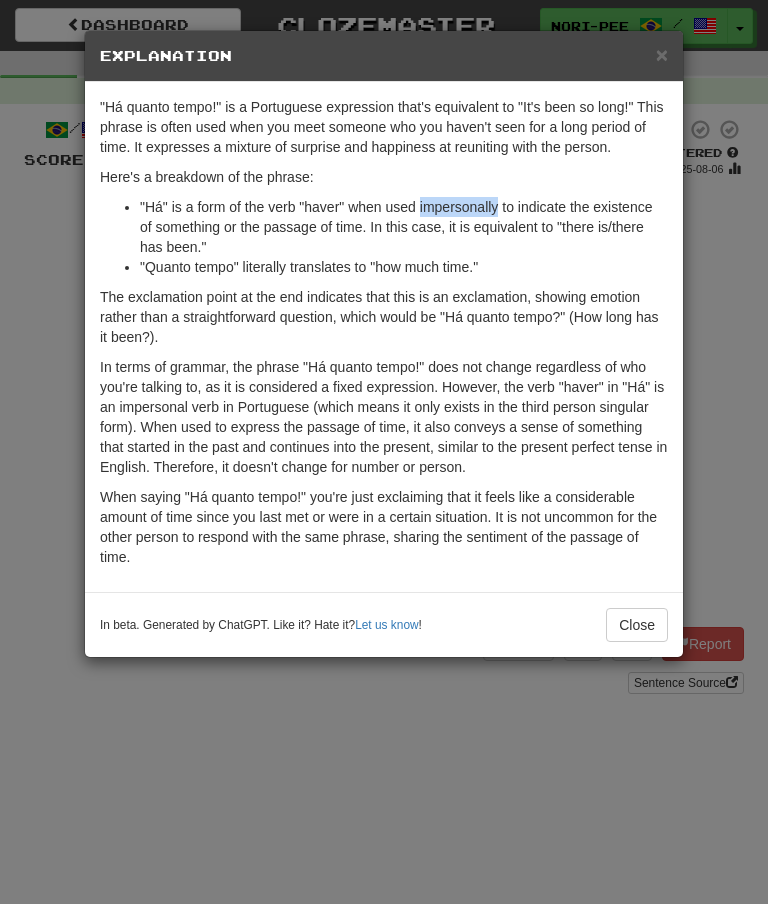 click on "When saying "Há quanto tempo!" you're just exclaiming that it feels like a considerable amount of time since you last met or were in a certain situation. It is not uncommon for the other person to respond with the same phrase, sharing the sentiment of the passage of time." at bounding box center [384, 527] 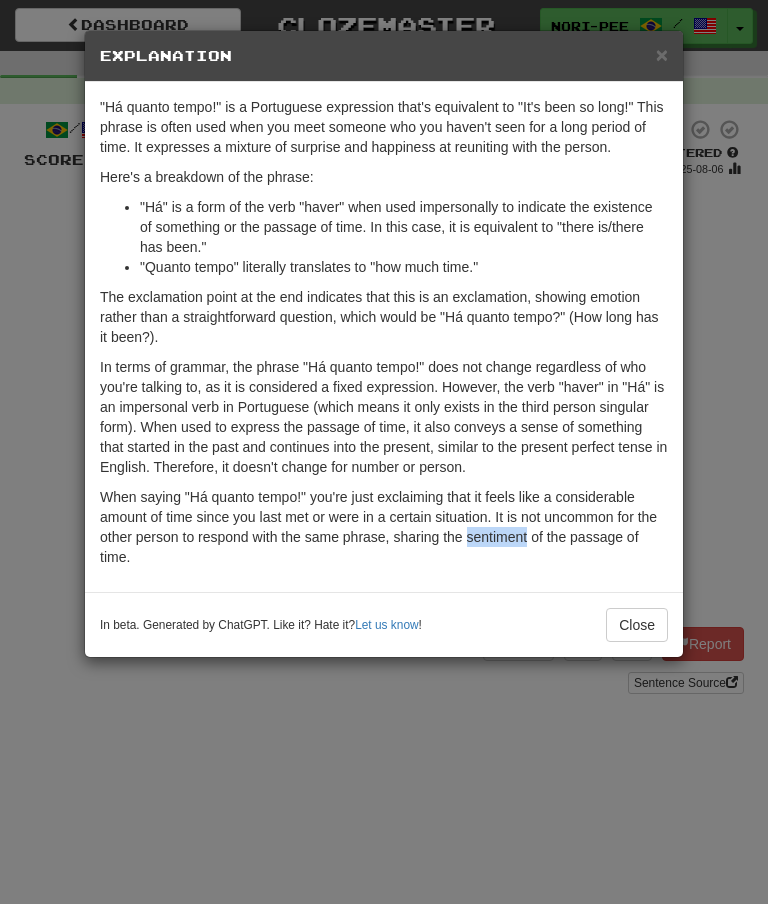 copy on "sentiment" 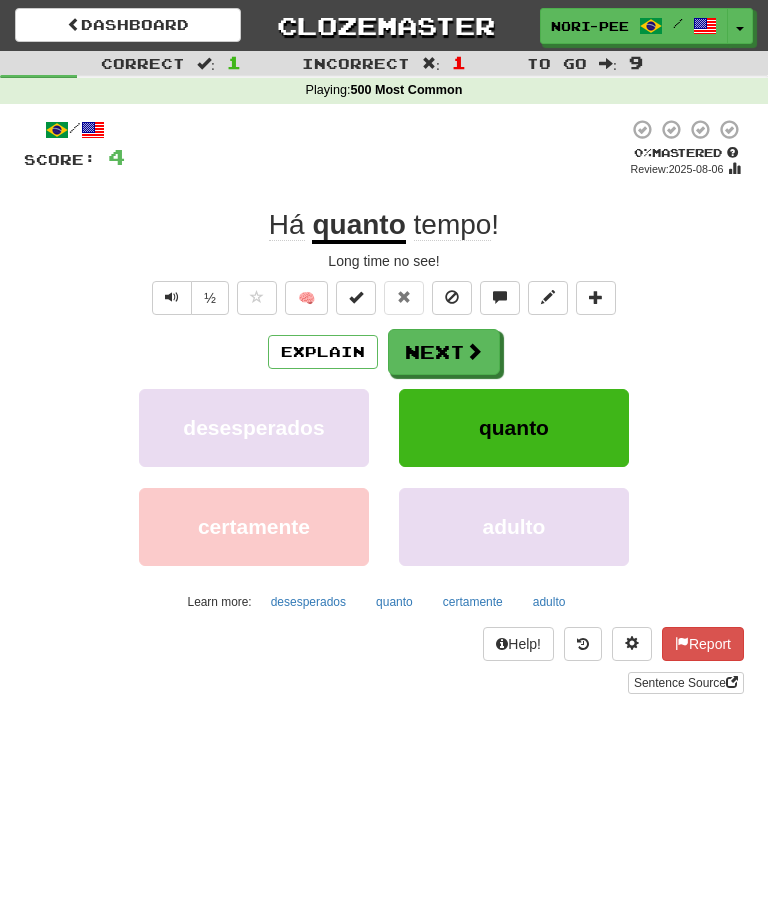 click on "Next" at bounding box center (444, 352) 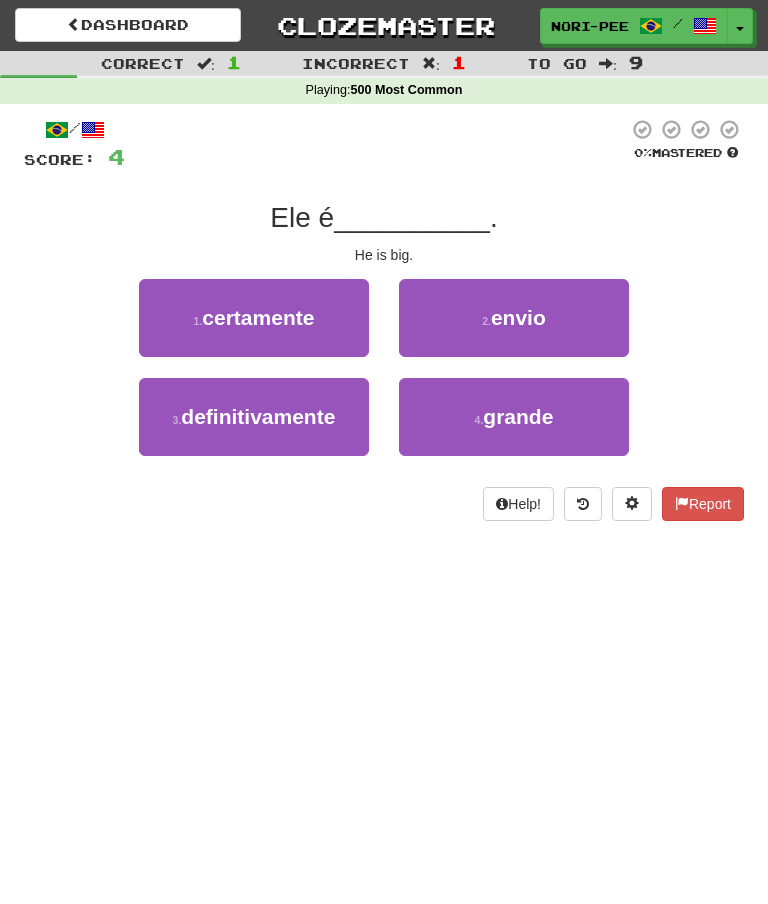 click on "grande" at bounding box center (518, 416) 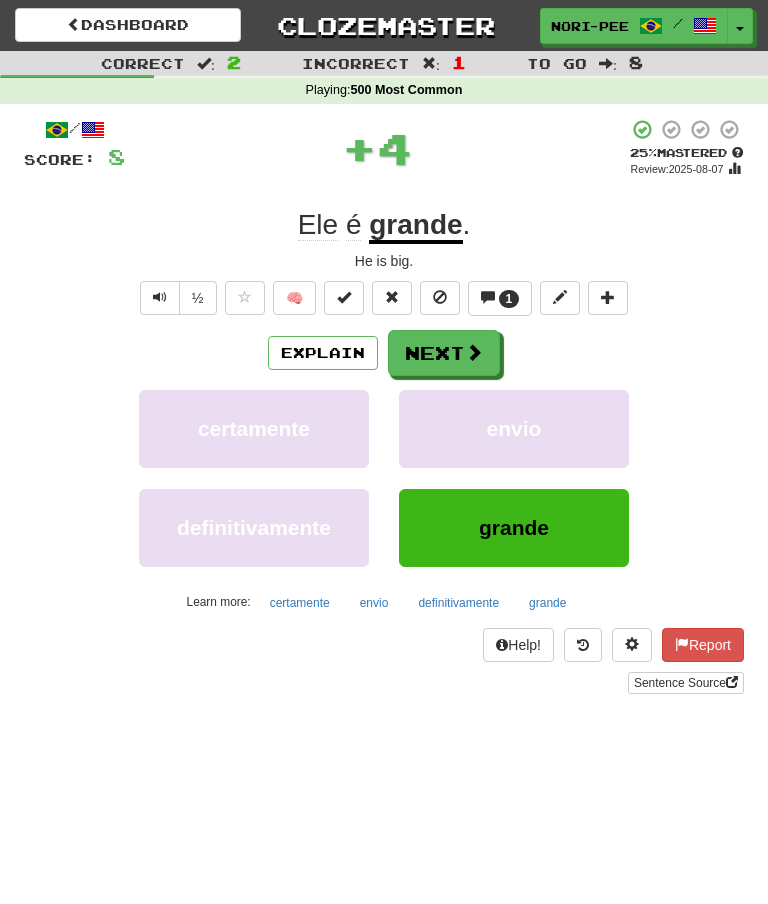 click on "1" at bounding box center (509, 299) 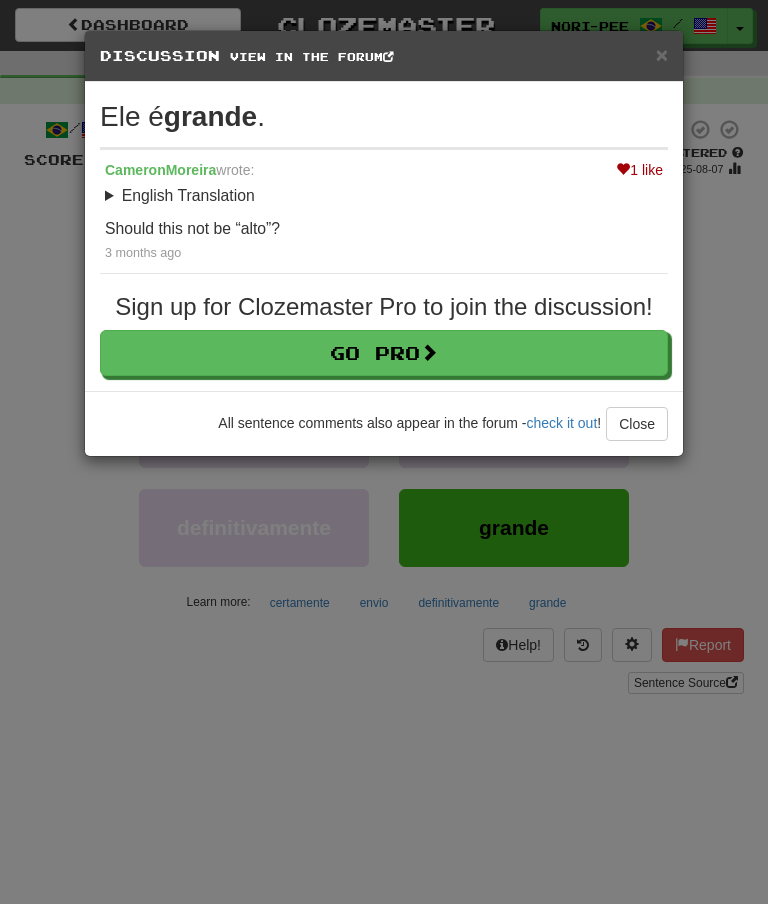 click on "Close" at bounding box center (637, 424) 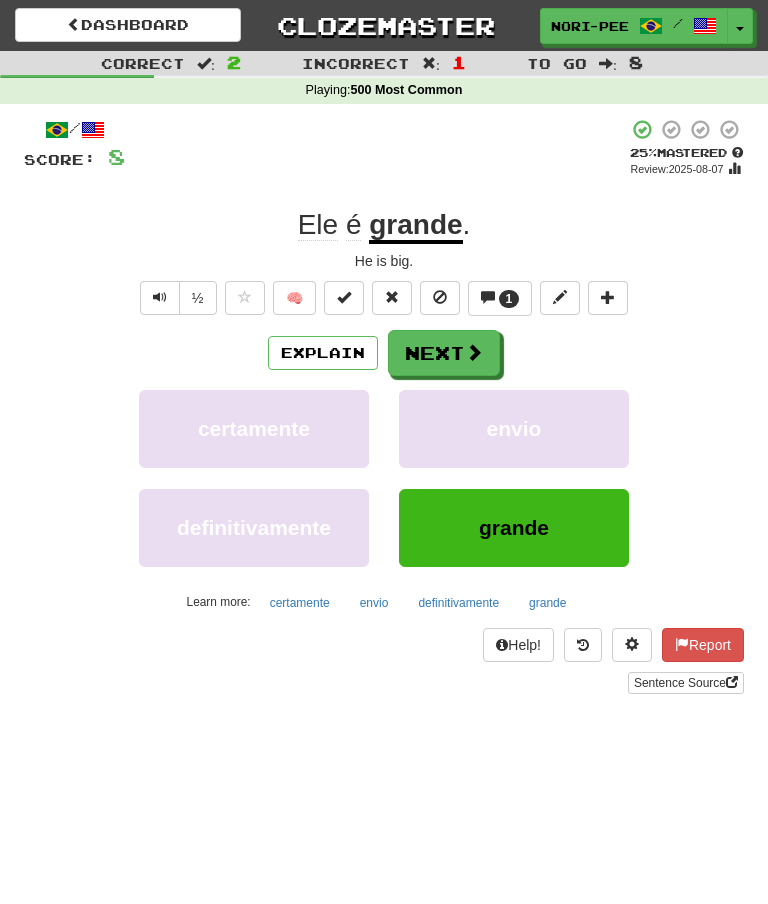 click on "Next" at bounding box center (444, 353) 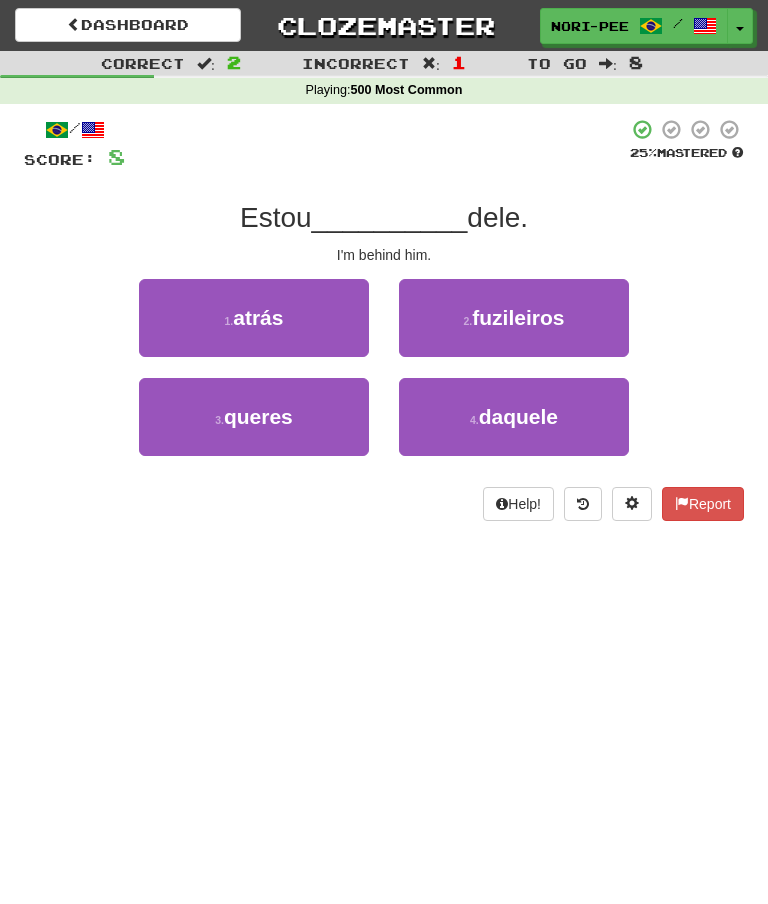 click on "atrás" at bounding box center (258, 317) 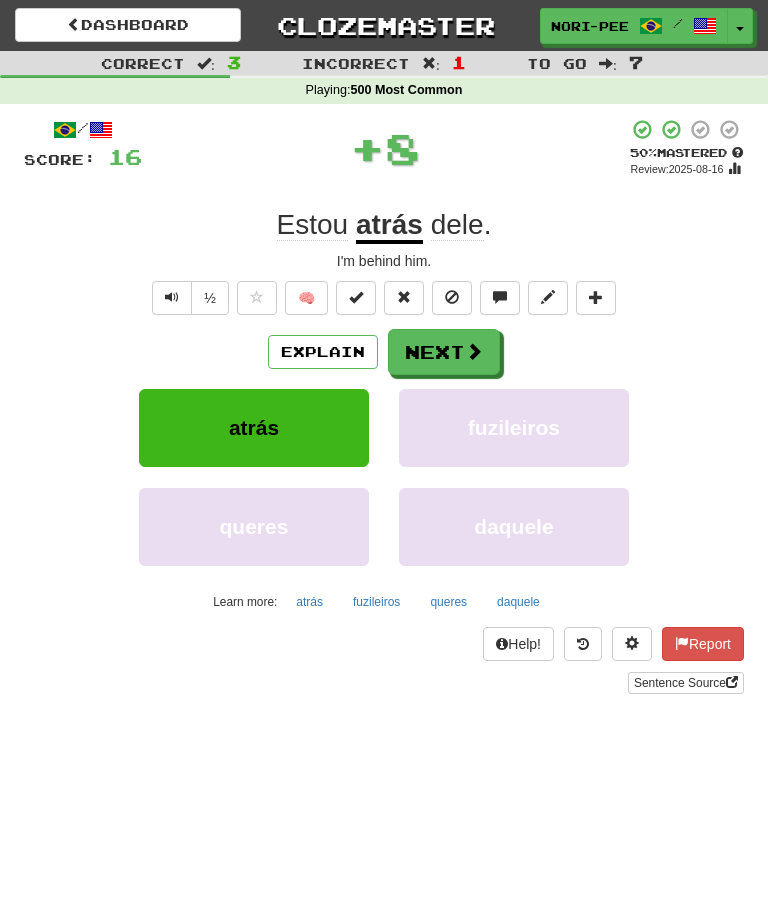 click at bounding box center (474, 351) 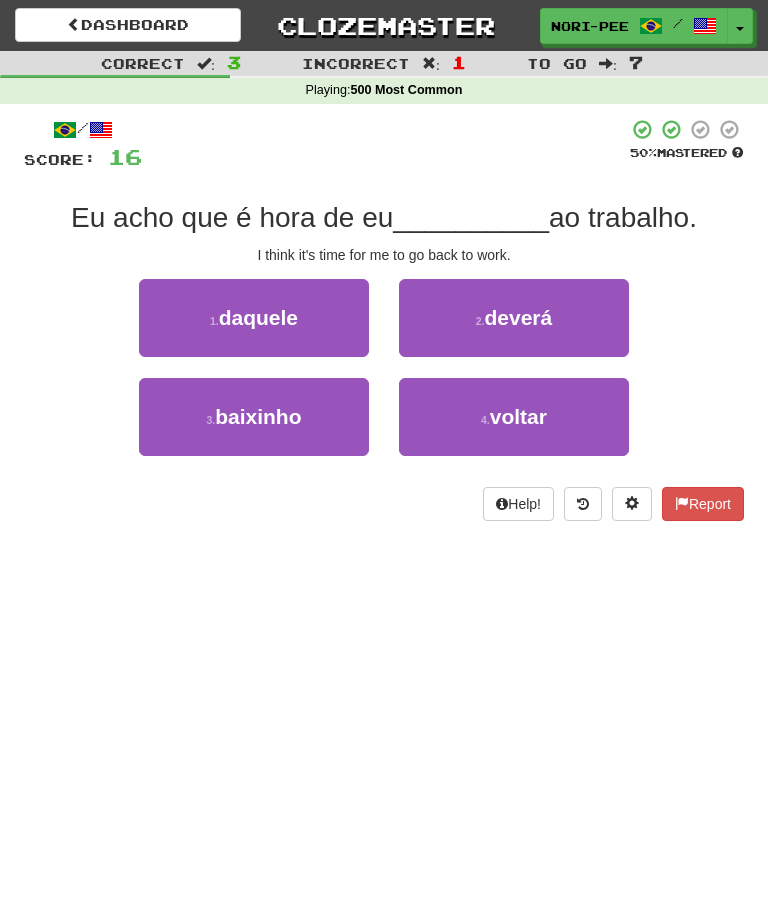 click on "4 .  voltar" at bounding box center (514, 417) 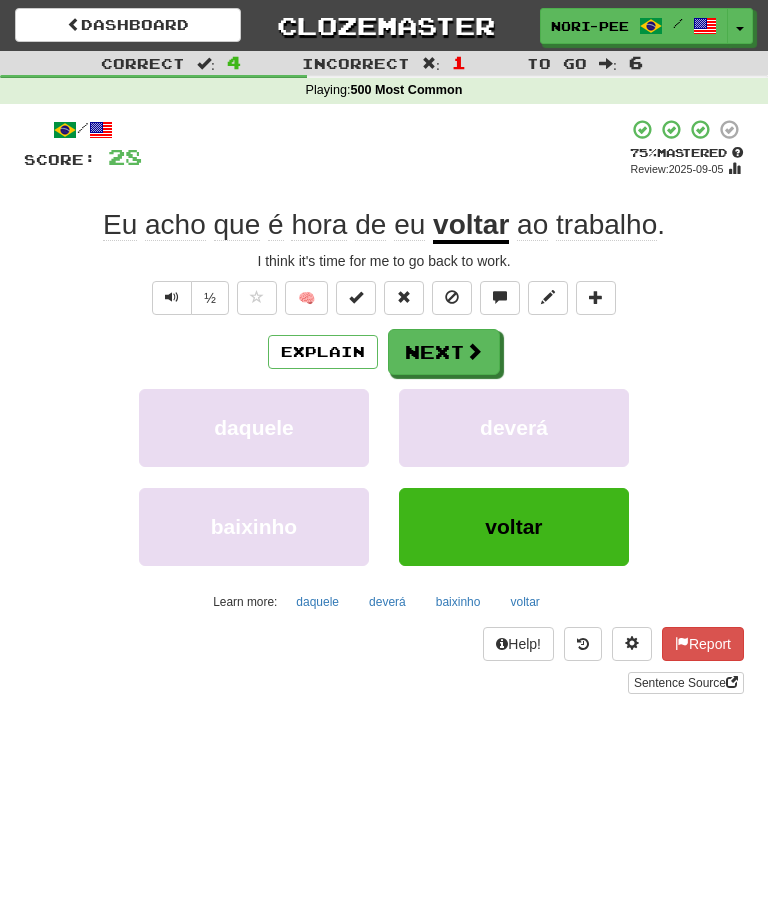 click on "Next" at bounding box center (444, 352) 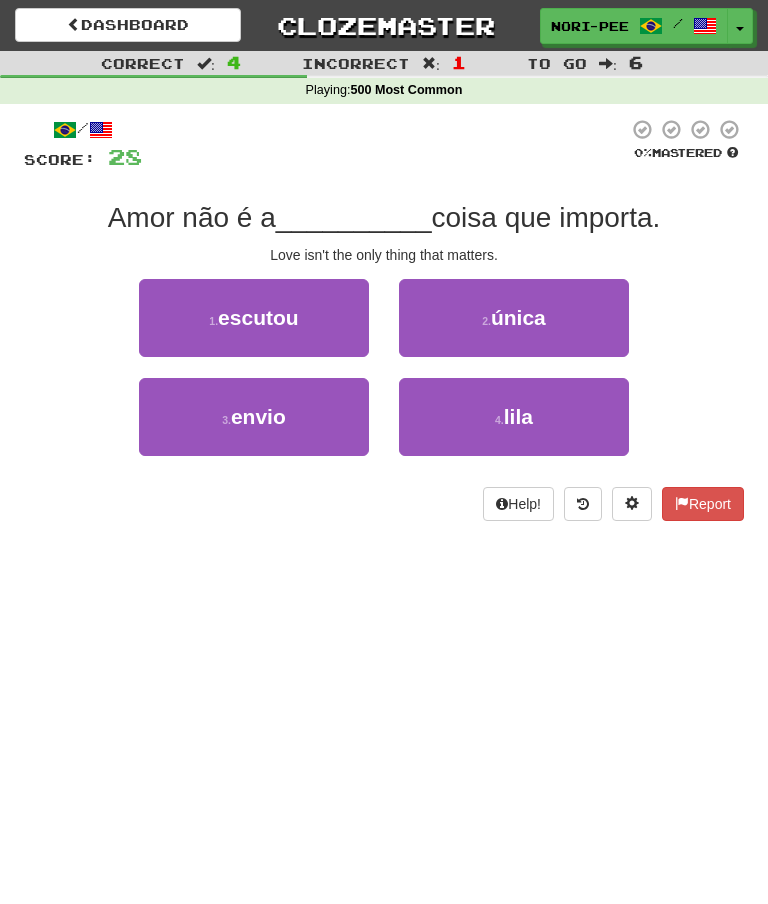 click on "3 .  envio" at bounding box center (254, 417) 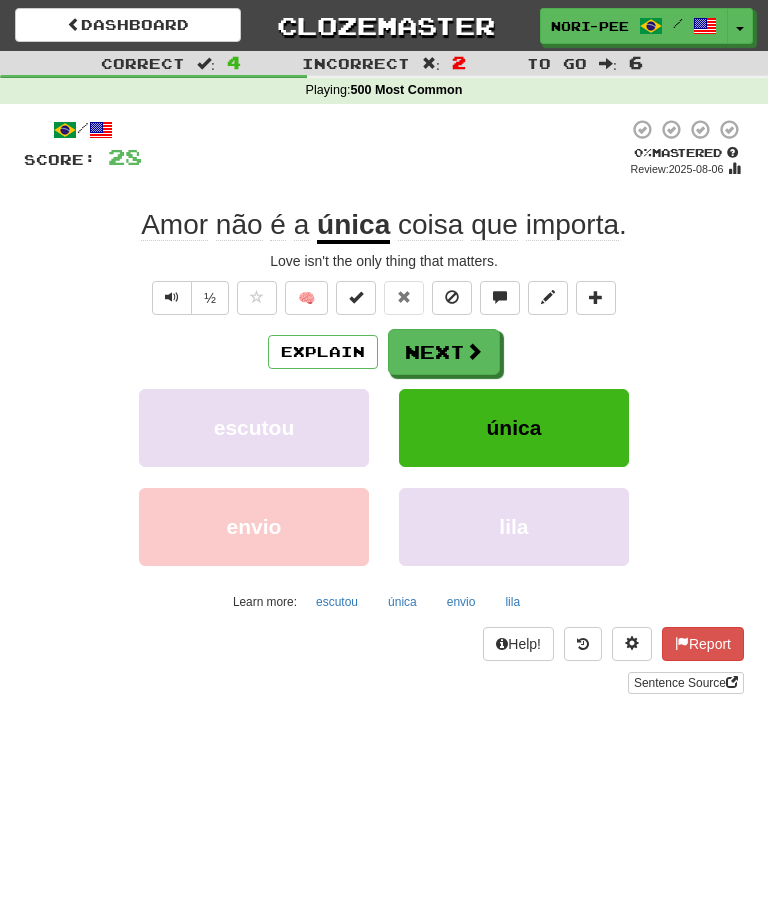 click on "Explain" at bounding box center (323, 352) 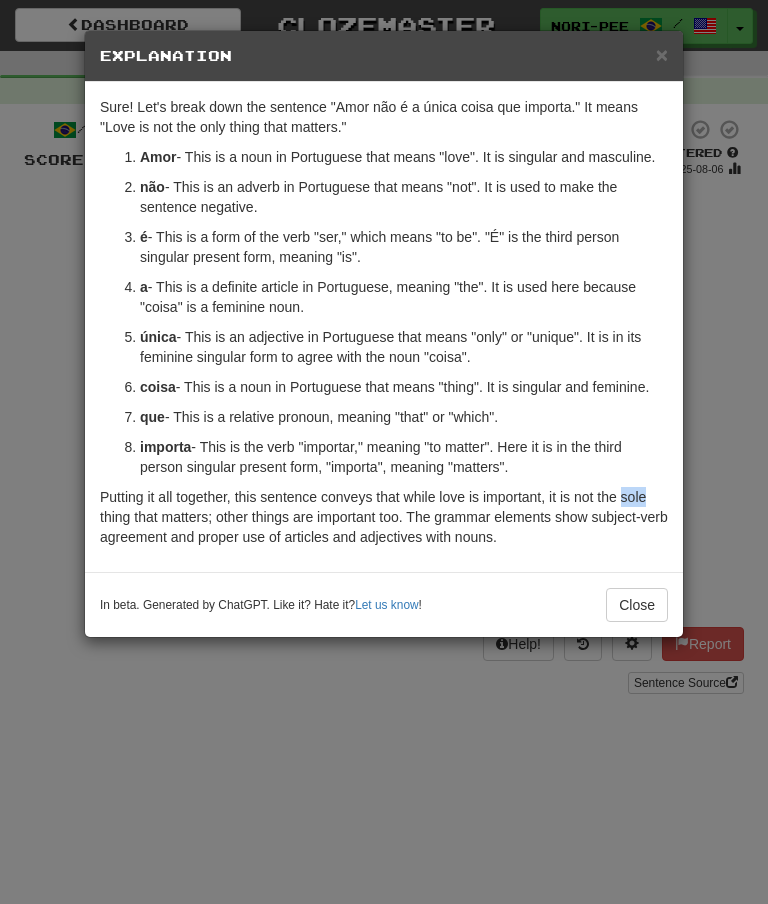 click on "Close" at bounding box center (637, 605) 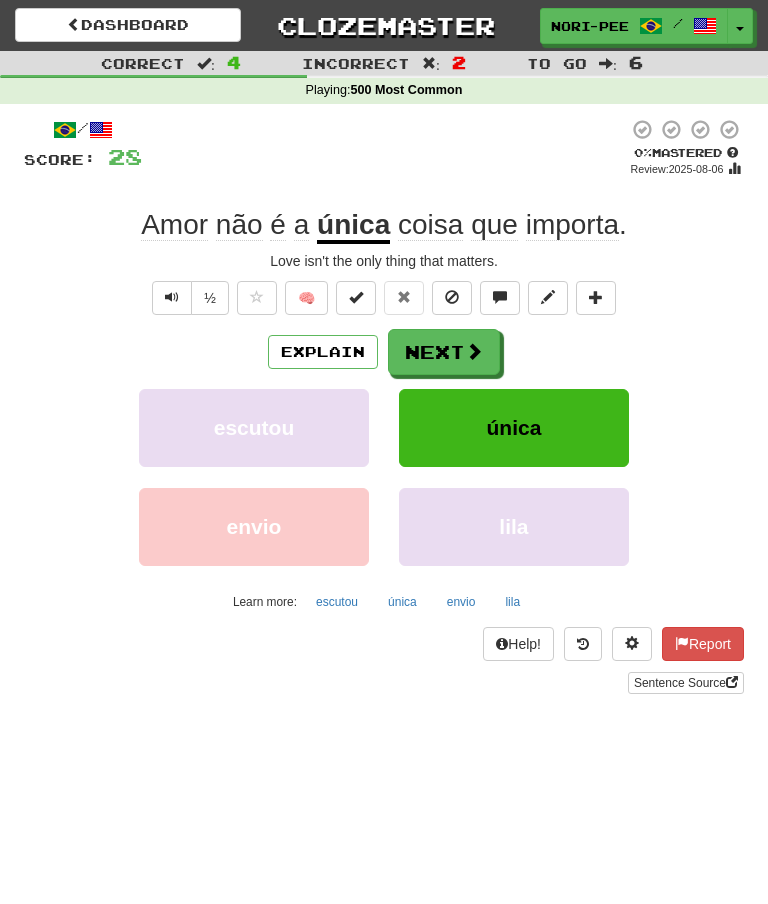 click on "Next" at bounding box center (444, 352) 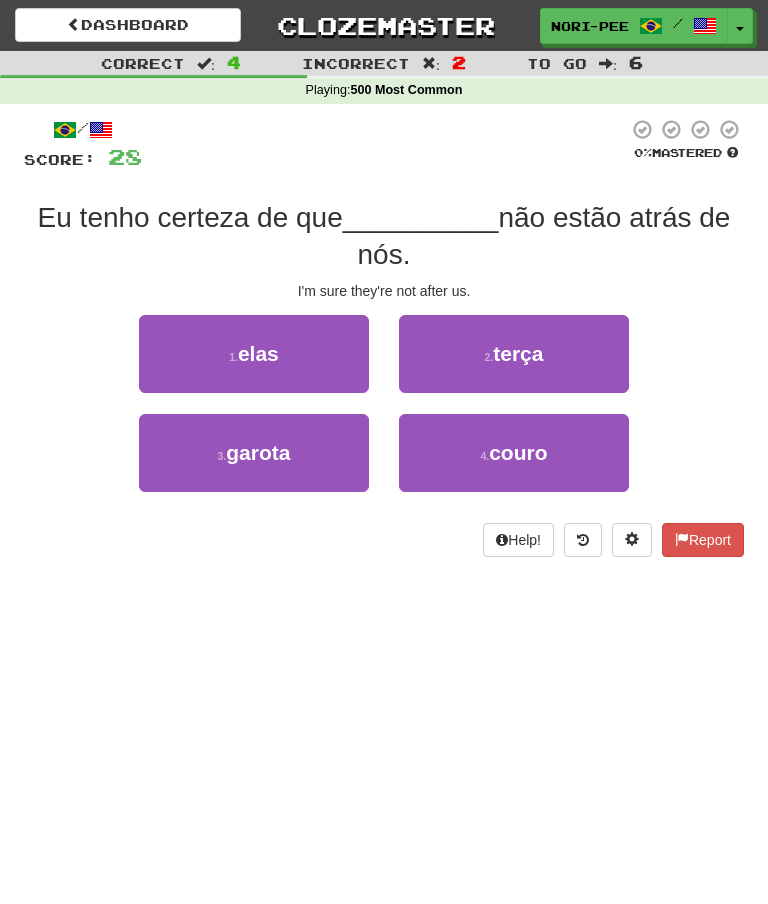 click on "1 .  elas" at bounding box center (254, 354) 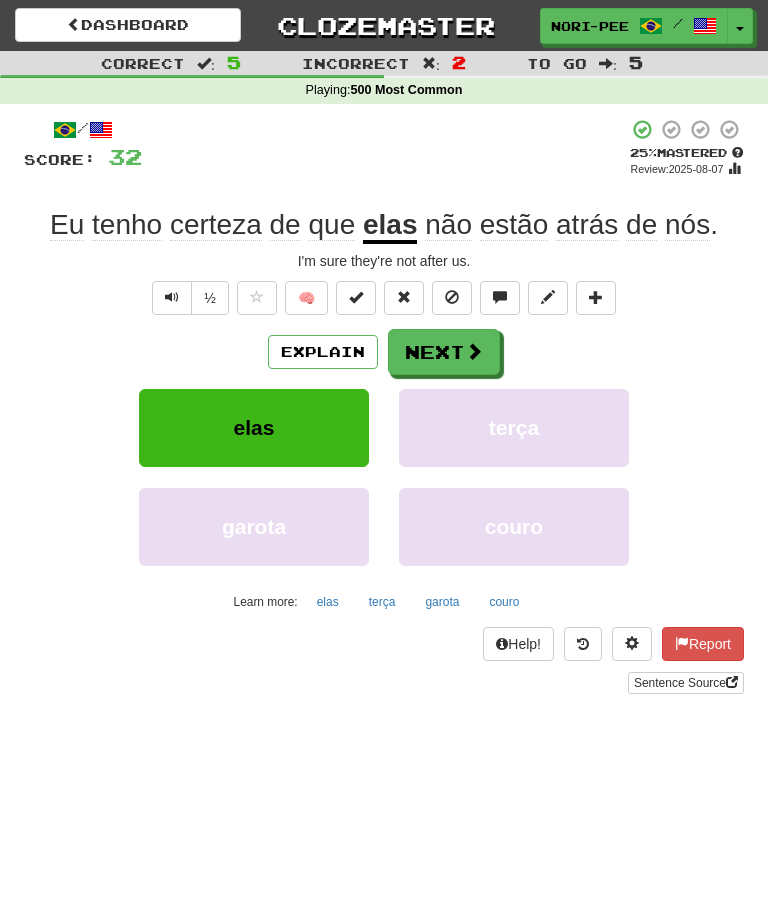 click at bounding box center [474, 351] 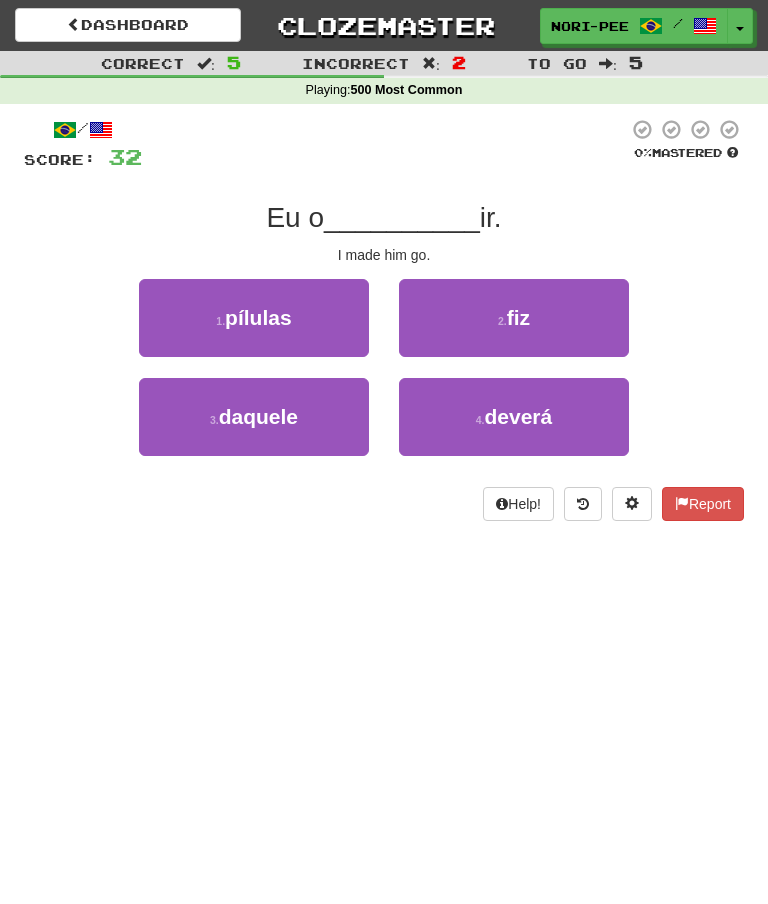 click on "fiz" at bounding box center [518, 317] 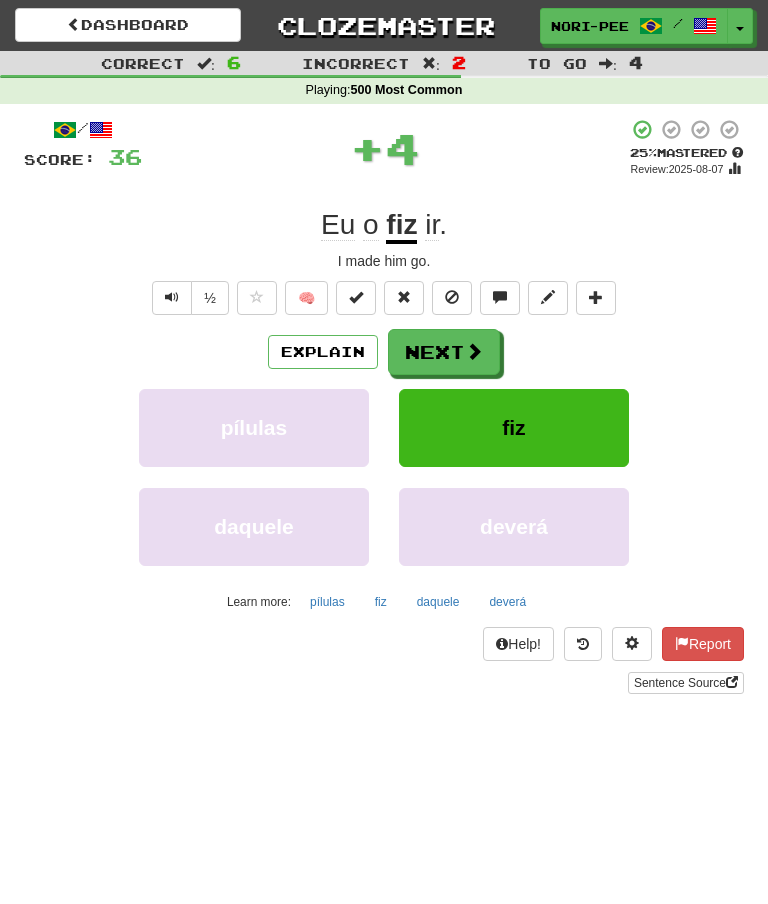 click on "Next" at bounding box center [444, 352] 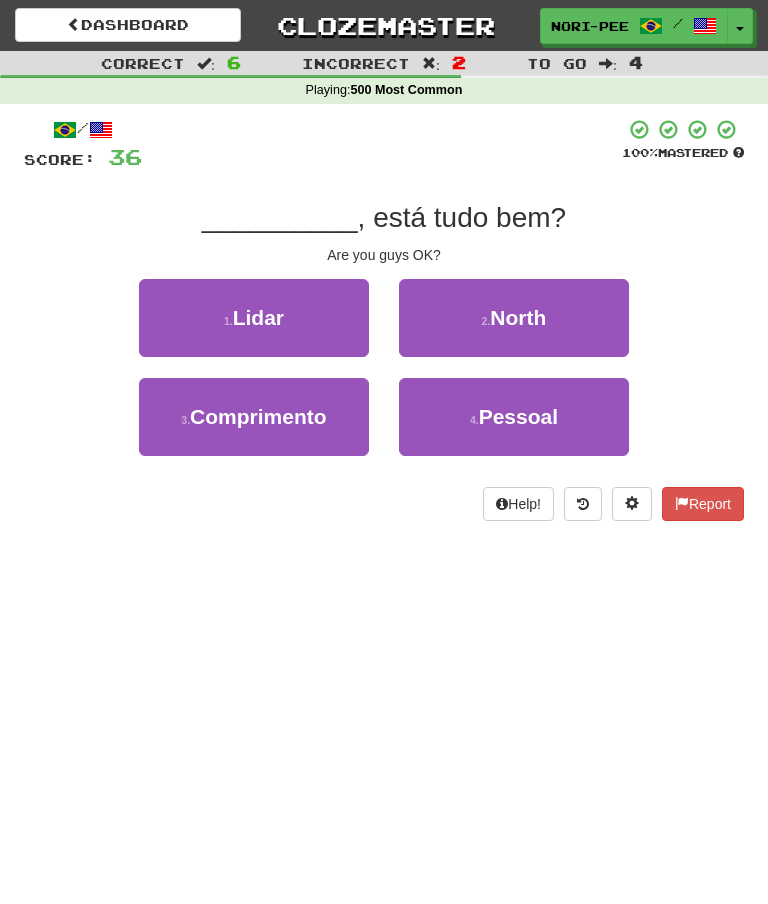 click on "Pessoal" at bounding box center [518, 416] 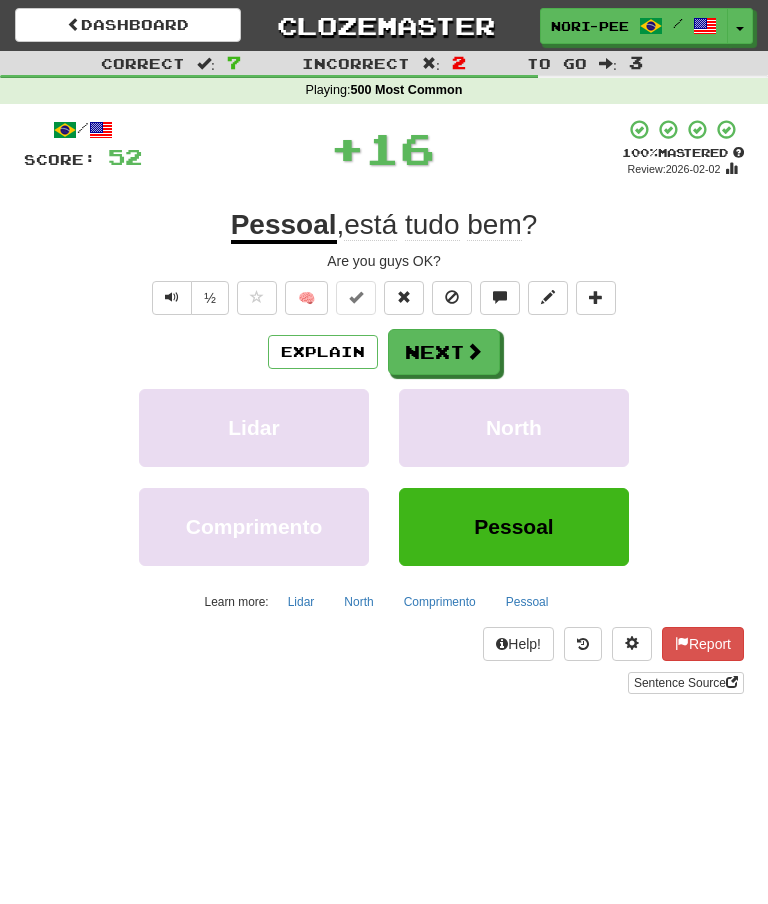 click on "Next" at bounding box center [444, 352] 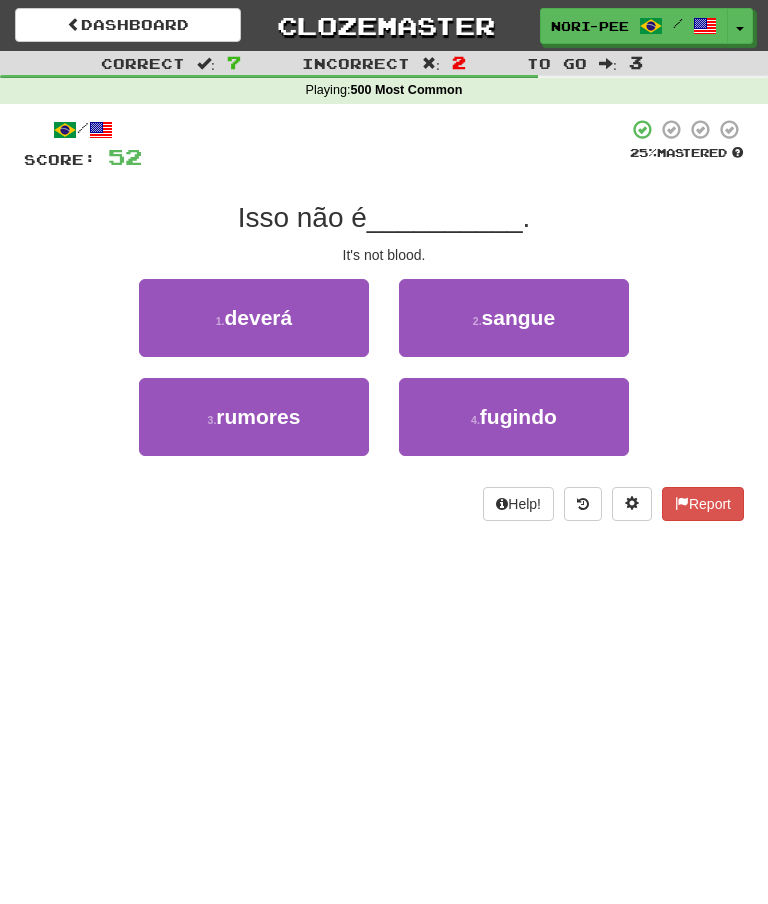 click on "sangue" at bounding box center [519, 317] 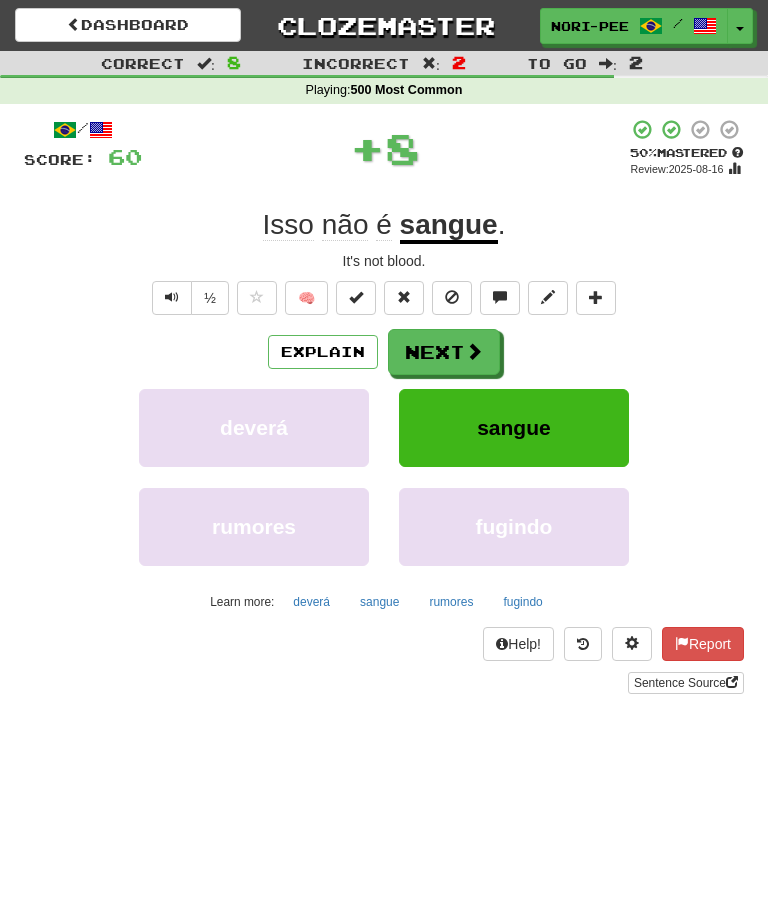 click on "Next" at bounding box center (444, 352) 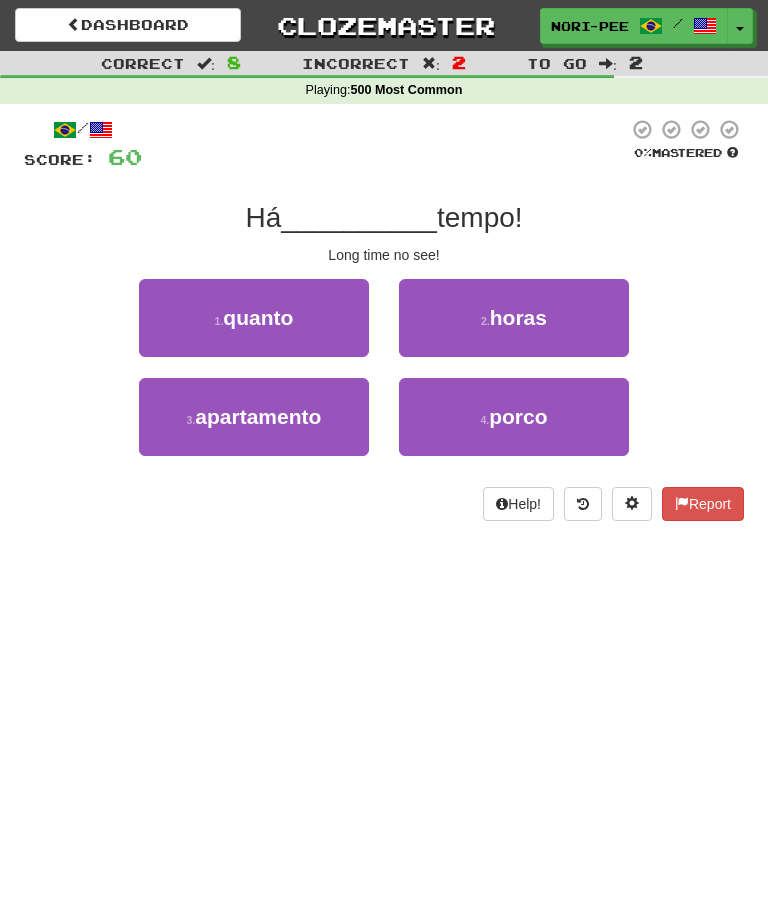 click on "1 .  quanto" at bounding box center (254, 318) 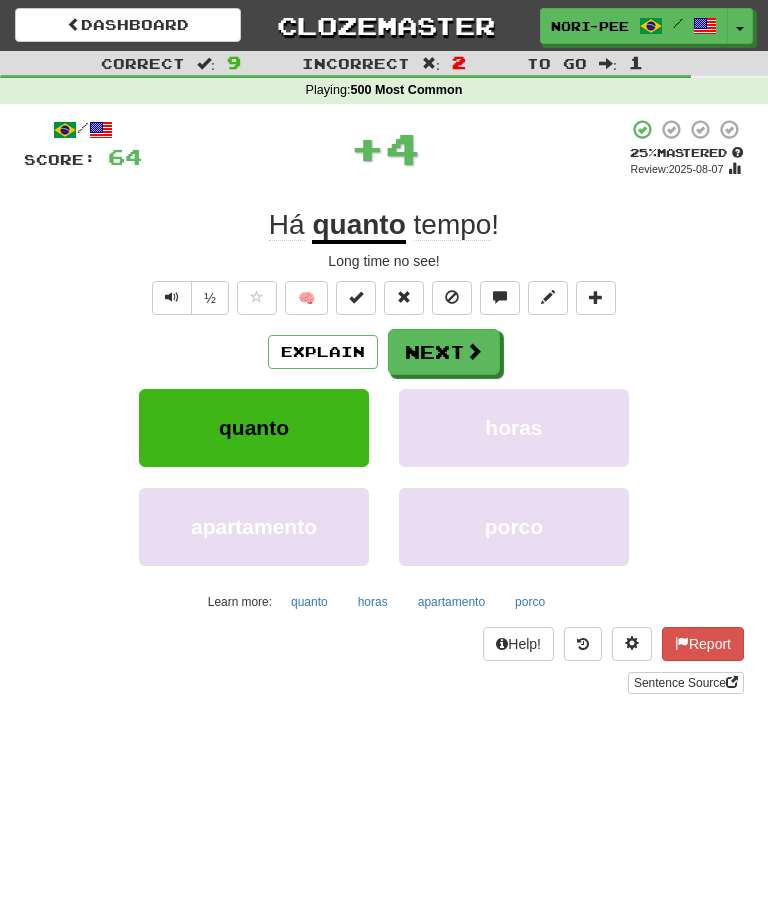click on "Next" at bounding box center (444, 352) 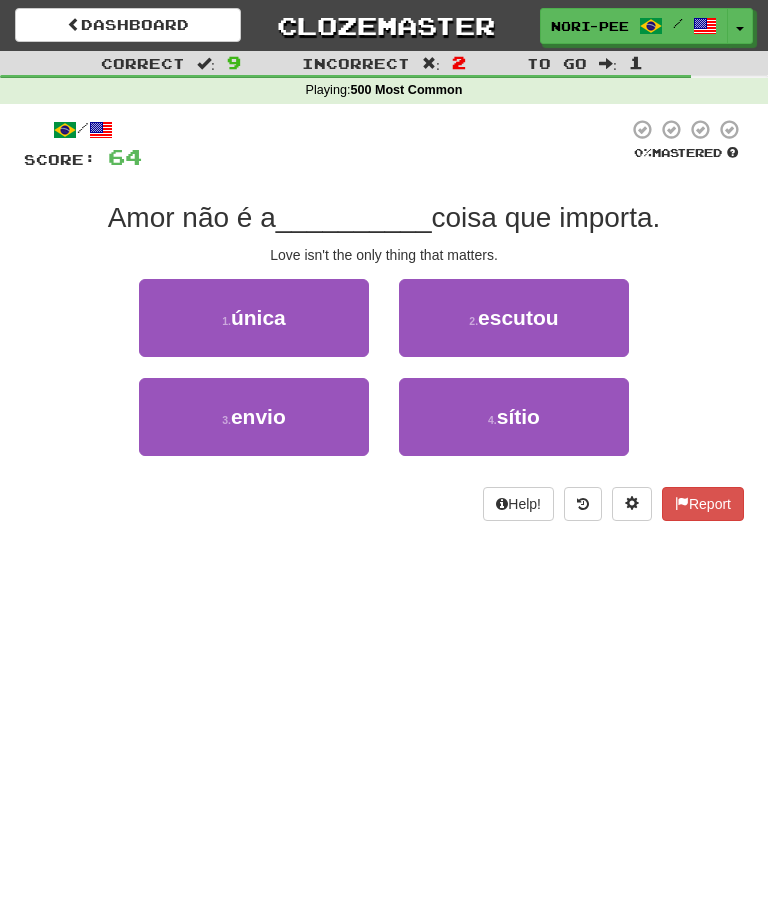 click on "1 .  única" at bounding box center [254, 318] 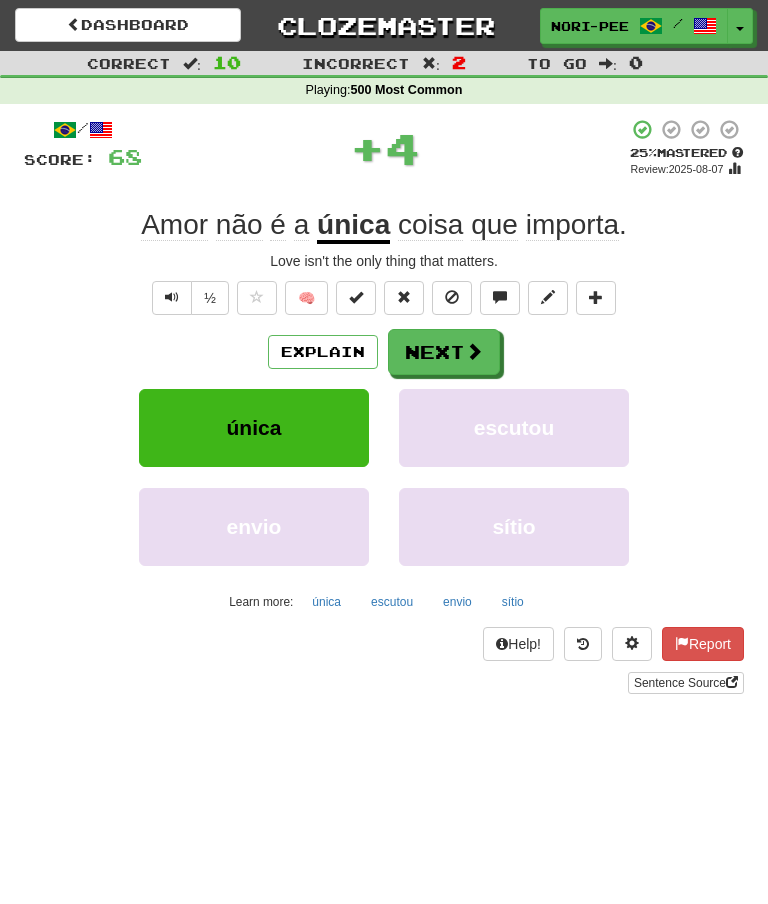 click at bounding box center [474, 351] 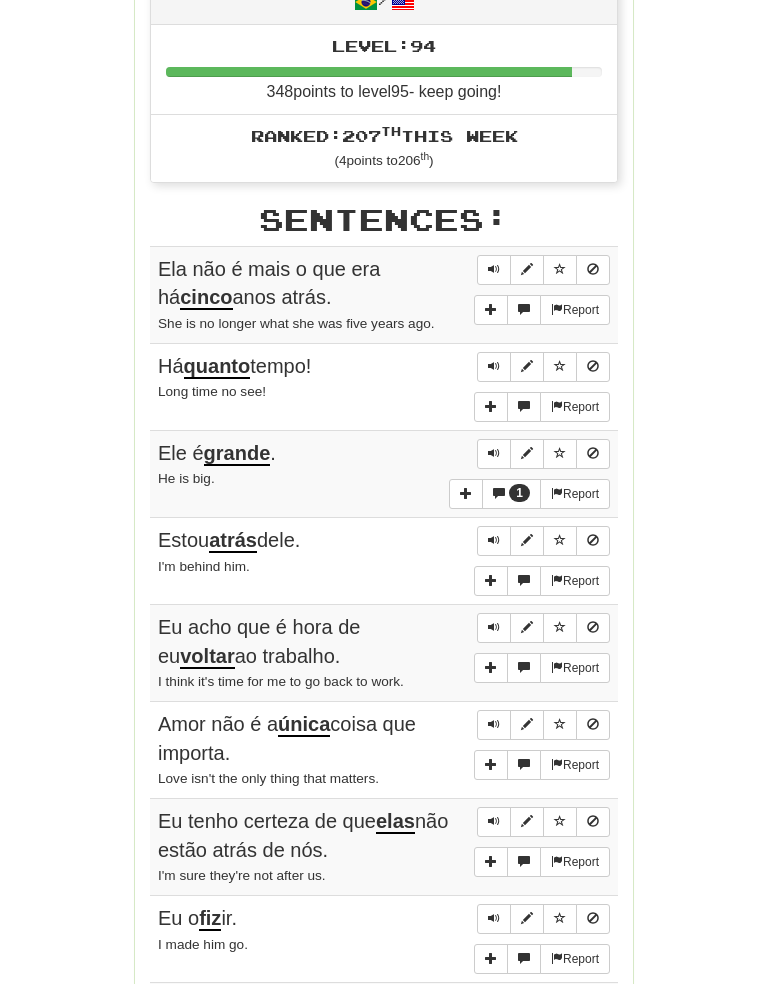 scroll, scrollTop: 966, scrollLeft: 0, axis: vertical 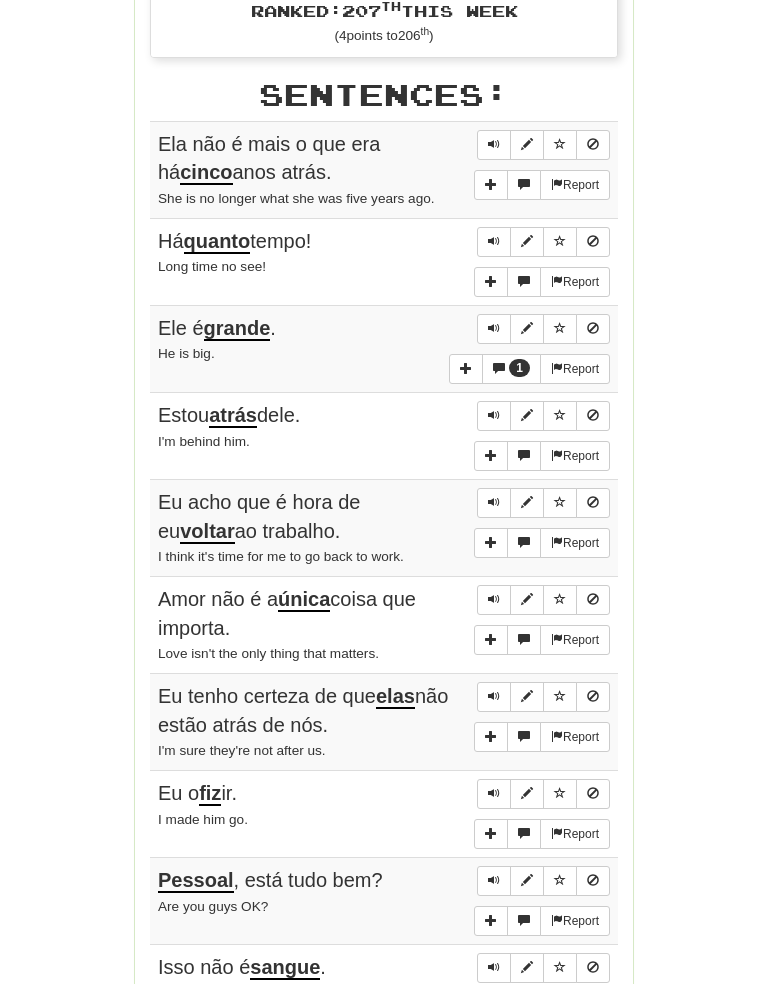 click at bounding box center (494, 243) 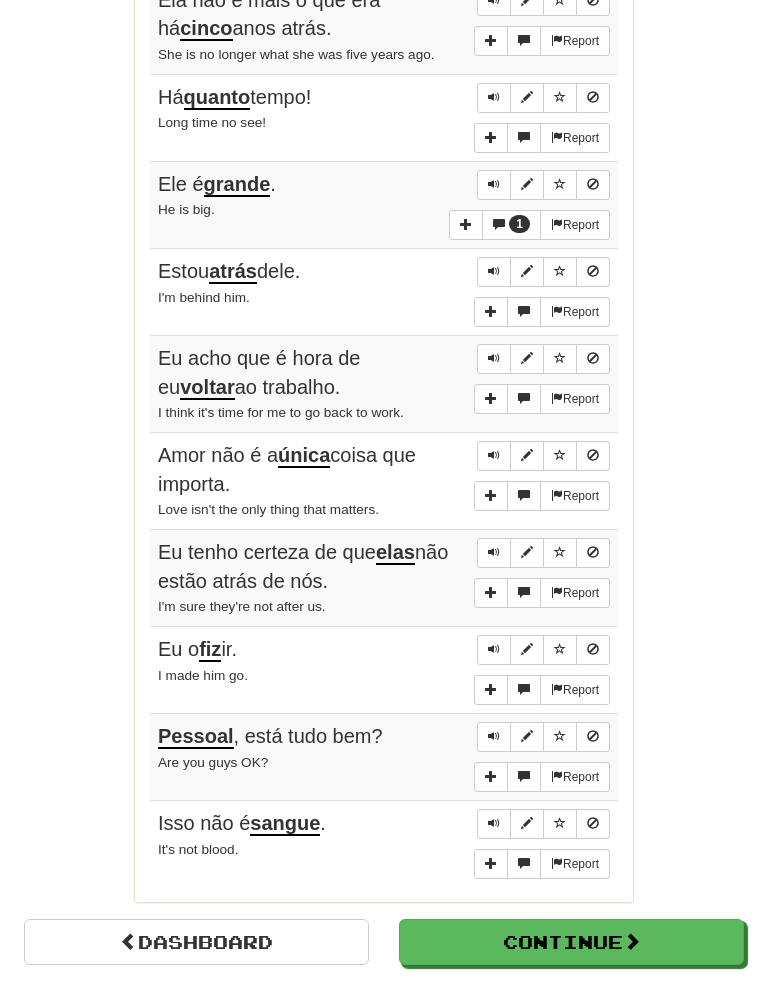 scroll, scrollTop: 1235, scrollLeft: 0, axis: vertical 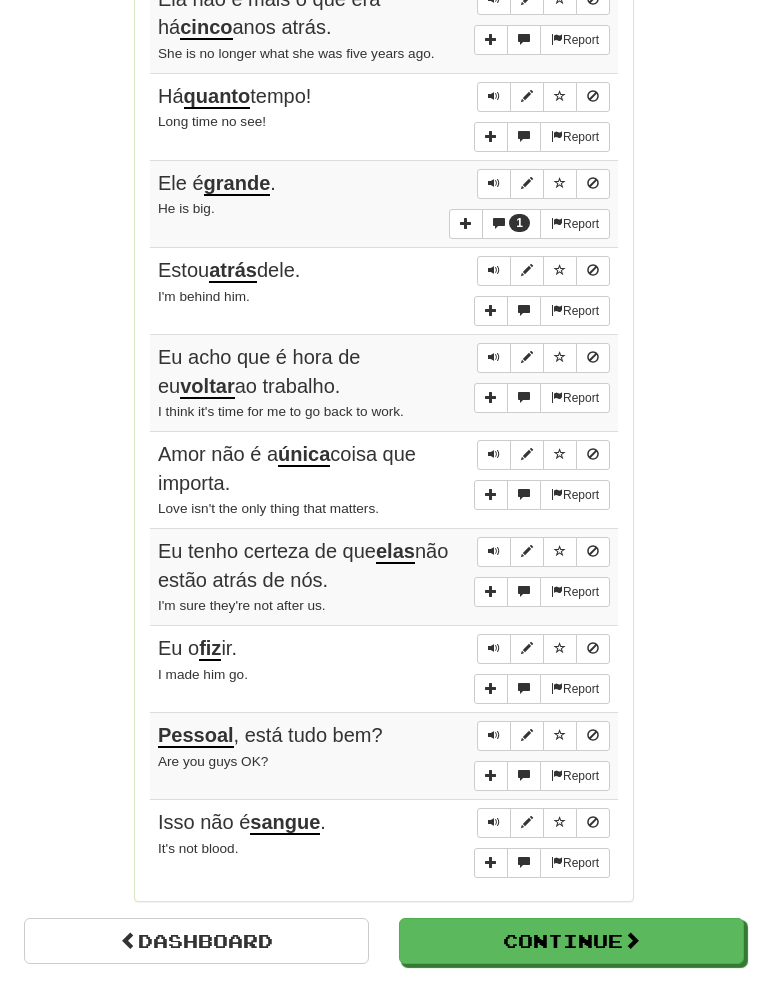 click on "Round Results Stats: Score:   + 68 Time:   2 : 21 New:   5 Review:   5 Correct:   10 Incorrect:   2 Get fluent faster. Get  Clozemaster Pro   Progress: 500 Most Common Playing:  668  /  3,155 + 5 21.014% 21.173% Mastered:  629  /  3,155 19.937% Ready for Review:  43  /  Level:  94 348  points to level  95  - keep going! Ranked:  207 th  this week ( 4  points to  206 th ) Sentences:  Report Ela não é mais o que era há  cinco  anos atrás. She is no longer what she was five years ago.  Report Há  quanto  tempo! Long time no see! 1  Report Ele é  grande . He is big.  Report Estou  atrás  dele. I'm behind him.  Report Eu acho que é hora de eu  voltar  ao trabalho. I think it's time for me to go back to work.  Report Amor não é a  única  coisa que importa. Love isn't the only thing that matters.  Report Eu tenho certeza de que  elas  não estão atrás de nós. I'm sure they're not after us.  Report Eu o  fiz  ir. I made him go.  Report Pessoal , está tudo bem? Are you guys OK?  Report Isso não é  ." at bounding box center (384, -35) 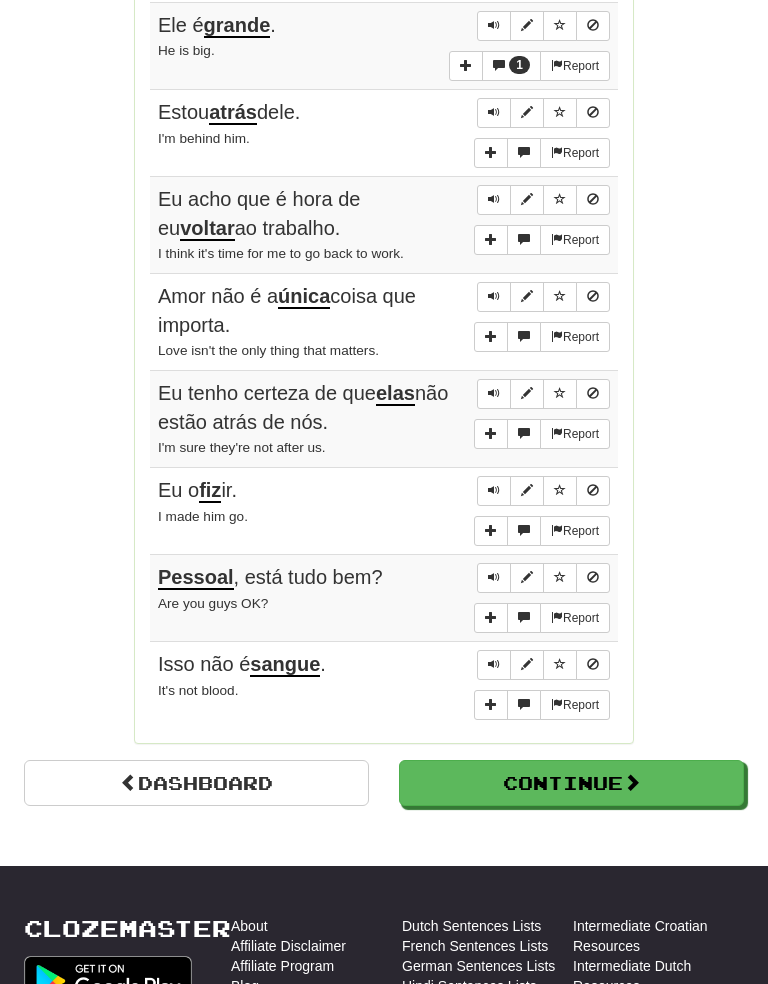 scroll, scrollTop: 1395, scrollLeft: 0, axis: vertical 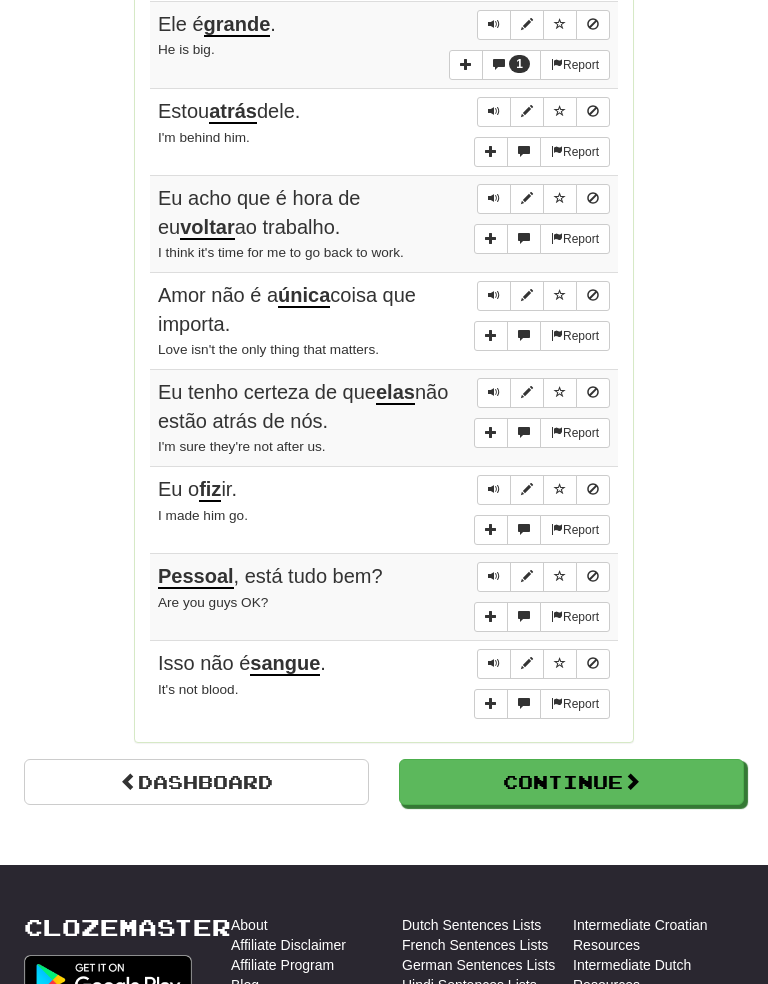 click on "Round Results Stats: Score:   + 68 Time:   2 : 21 New:   5 Review:   5 Correct:   10 Incorrect:   2 Get fluent faster. Get  Clozemaster Pro   Progress: 500 Most Common Playing:  668  /  3,155 + 5 21.014% 21.173% Mastered:  629  /  3,155 19.937% Ready for Review:  43  /  Level:  94 348  points to level  95  - keep going! Ranked:  207 th  this week ( 4  points to  206 th ) Sentences:  Report Ela não é mais o que era há  cinco  anos atrás. She is no longer what she was five years ago.  Report Há  quanto  tempo! Long time no see! 1  Report Ele é  grande . He is big.  Report Estou  atrás  dele. I'm behind him.  Report Eu acho que é hora de eu  voltar  ao trabalho. I think it's time for me to go back to work.  Report Amor não é a  única  coisa que importa. Love isn't the only thing that matters.  Report Eu tenho certeza de que  elas  não estão atrás de nós. I'm sure they're not after us.  Report Eu o  fiz  ir. I made him go.  Report Pessoal , está tudo bem? Are you guys OK?  Report Isso não é  ." at bounding box center (384, -195) 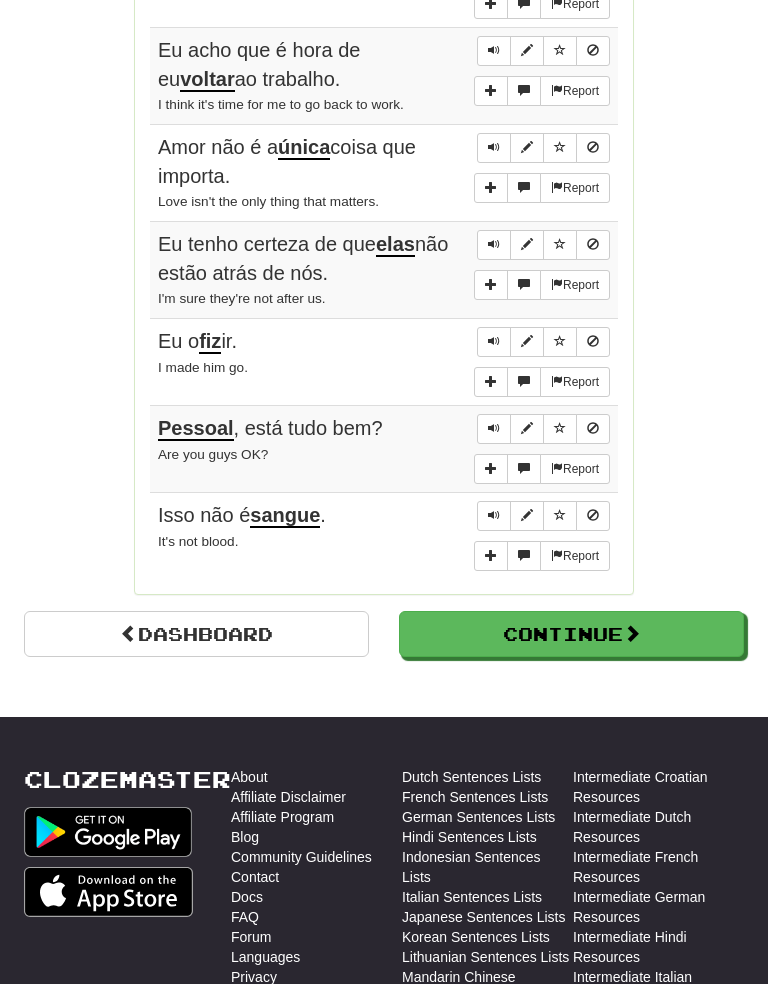 scroll, scrollTop: 1544, scrollLeft: 0, axis: vertical 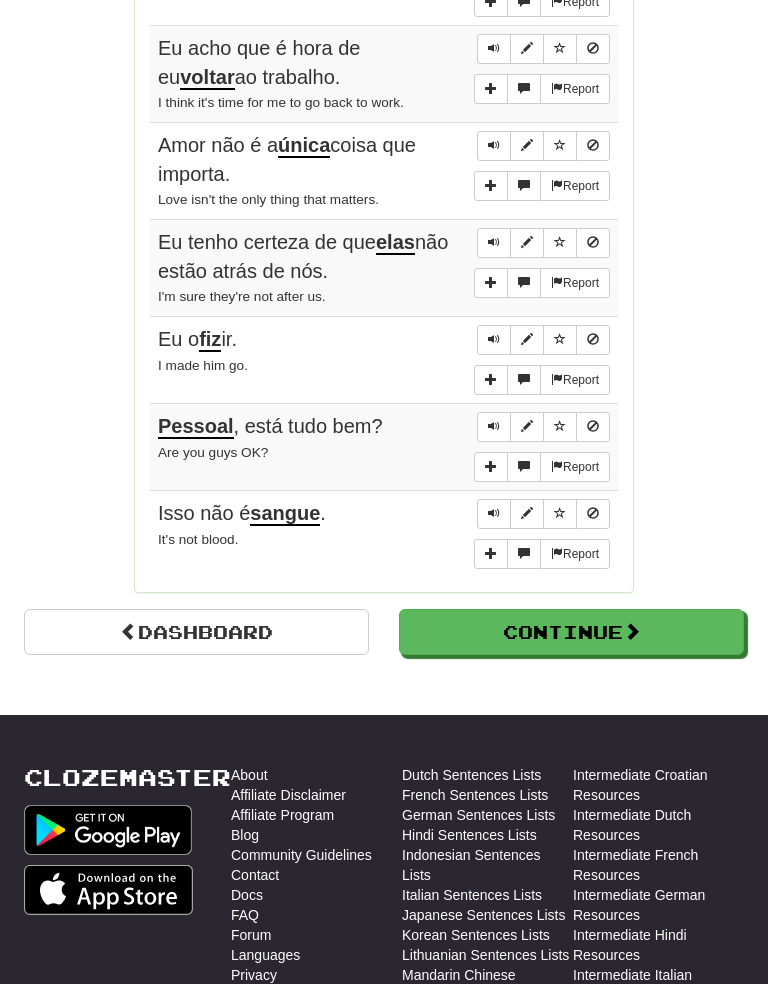 click on "Round Results Stats: Score:   + 68 Time:   2 : 21 New:   5 Review:   5 Correct:   10 Incorrect:   2 Get fluent faster. Get  Clozemaster Pro   Progress: 500 Most Common Playing:  668  /  3,155 + 5 21.014% 21.173% Mastered:  629  /  3,155 19.937% Ready for Review:  43  /  Level:  94 348  points to level  95  - keep going! Ranked:  207 th  this week ( 4  points to  206 th ) Sentences:  Report Ela não é mais o que era há  cinco  anos atrás. She is no longer what she was five years ago.  Report Há  quanto  tempo! Long time no see! 1  Report Ele é  grande . He is big.  Report Estou  atrás  dele. I'm behind him.  Report Eu acho que é hora de eu  voltar  ao trabalho. I think it's time for me to go back to work.  Report Amor não é a  única  coisa que importa. Love isn't the only thing that matters.  Report Eu tenho certeza de que  elas  não estão atrás de nós. I'm sure they're not after us.  Report Eu o  fiz  ir. I made him go.  Report Pessoal , está tudo bem? Are you guys OK?  Report Isso não é  ." at bounding box center [384, -344] 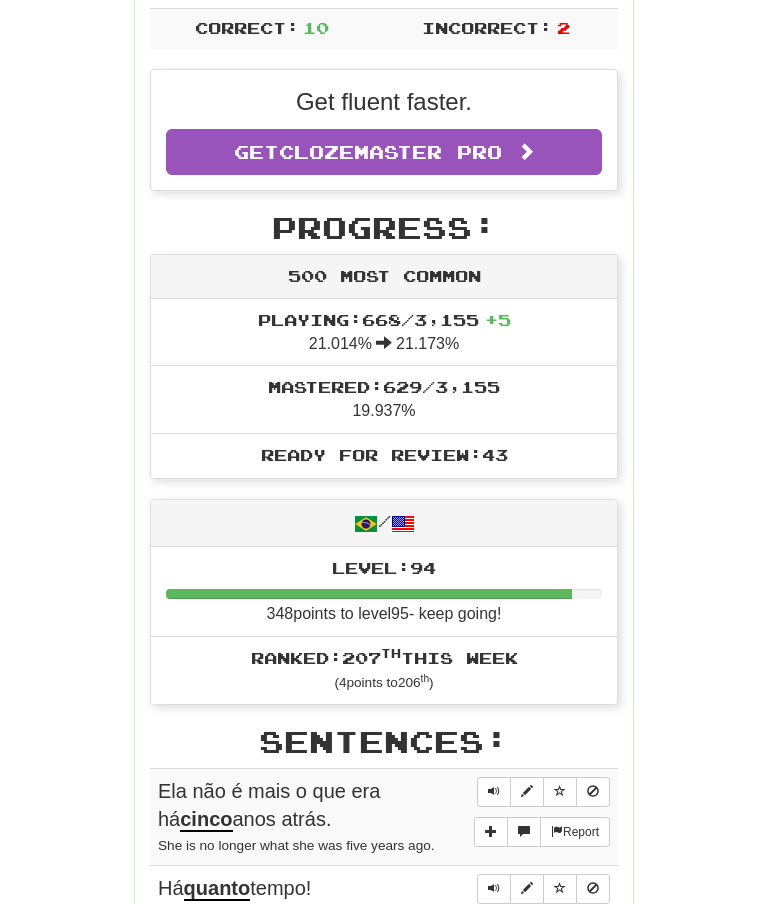 scroll, scrollTop: 0, scrollLeft: 0, axis: both 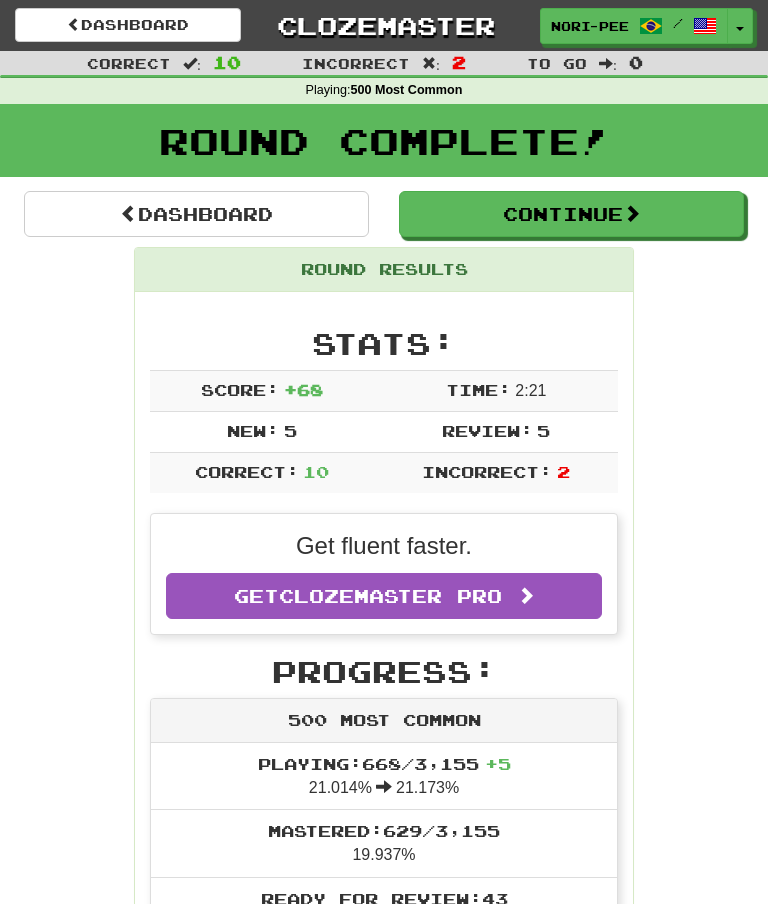 click on "Toggle Dropdown" at bounding box center [740, 26] 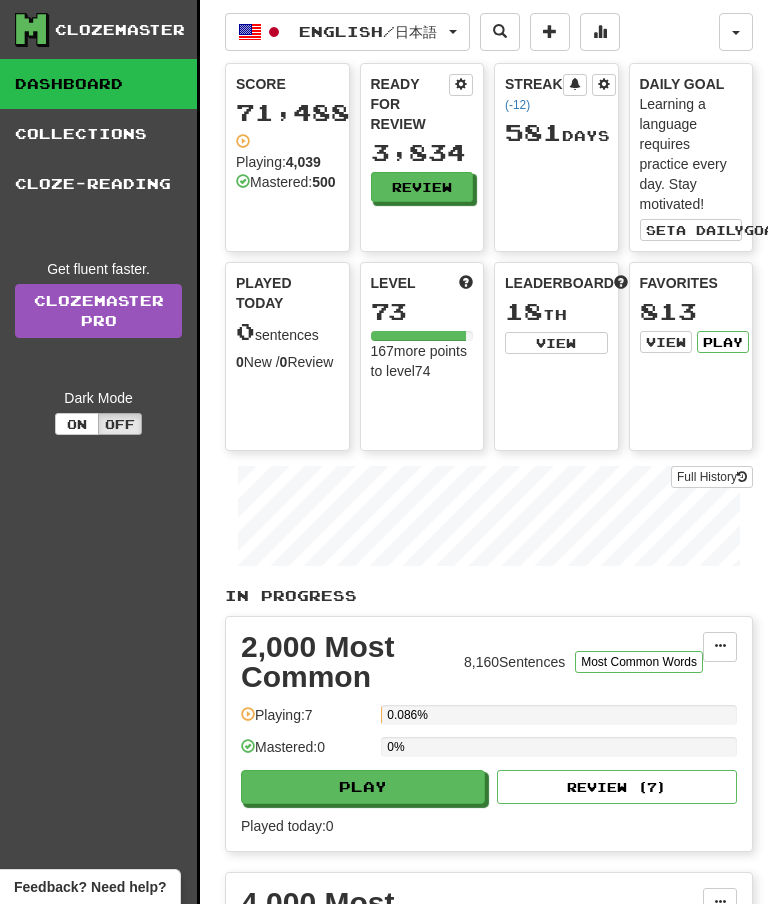 scroll, scrollTop: 0, scrollLeft: 0, axis: both 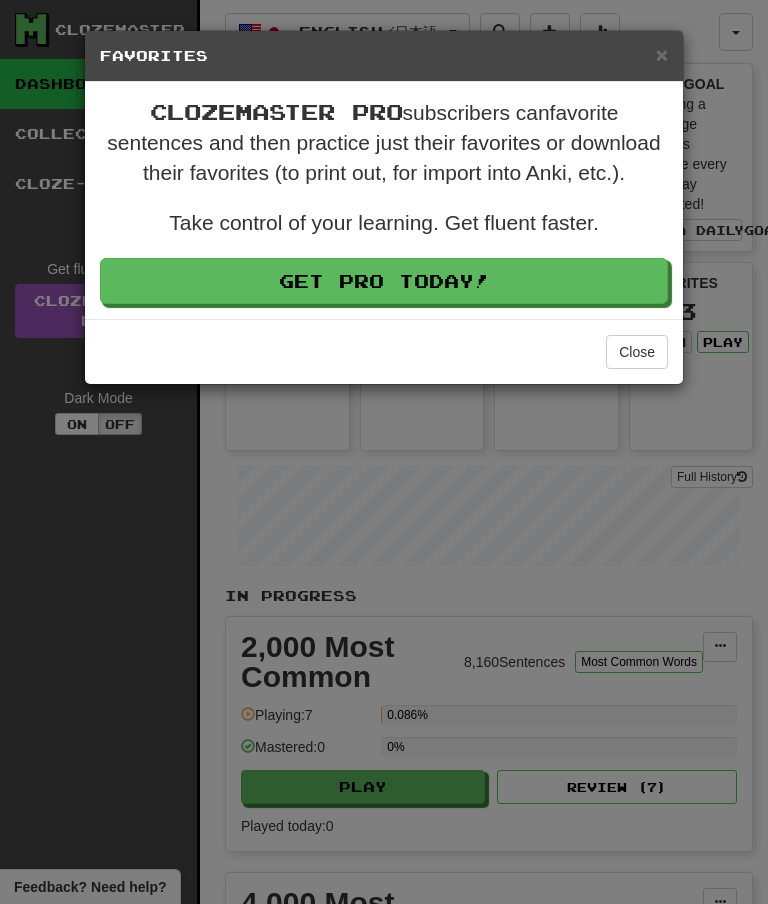 click on "Close" at bounding box center (637, 352) 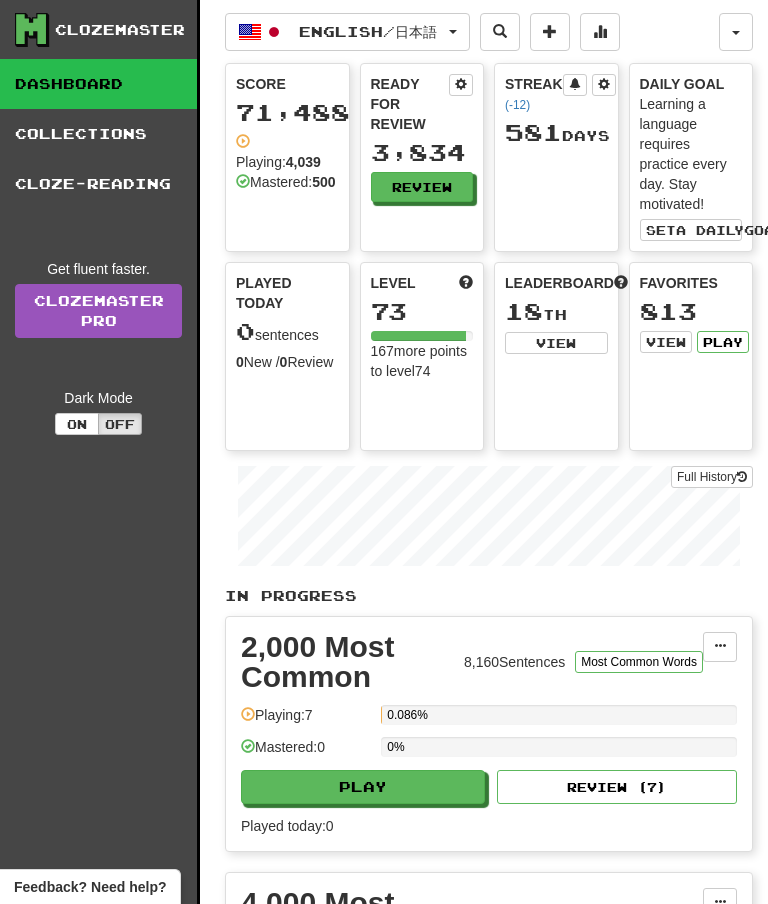click on "Collections" at bounding box center [98, 134] 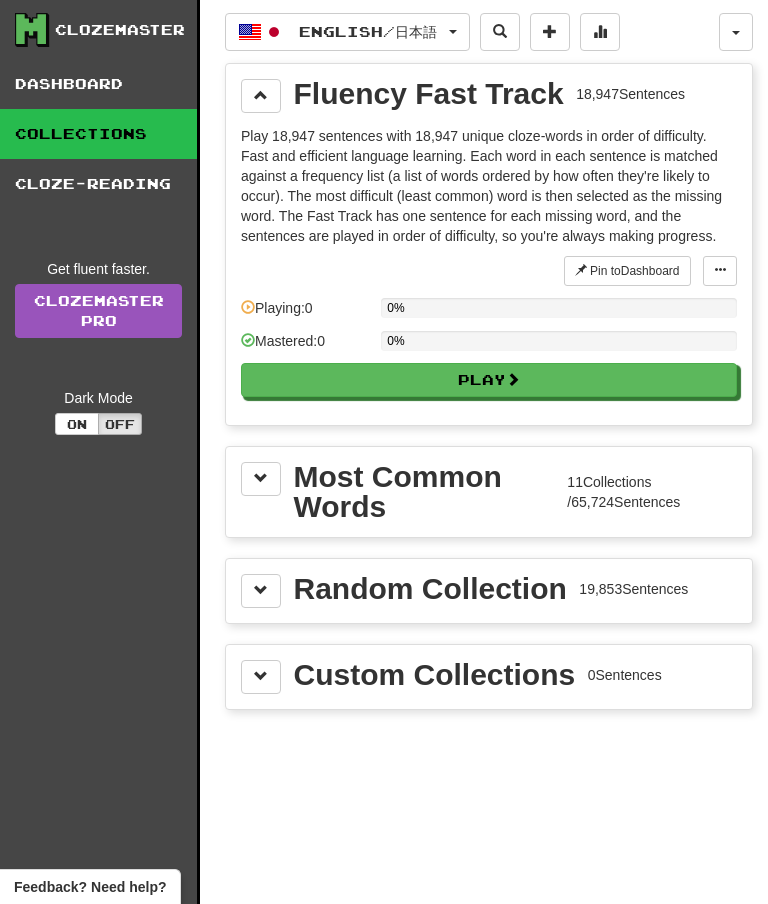 click at bounding box center (261, 96) 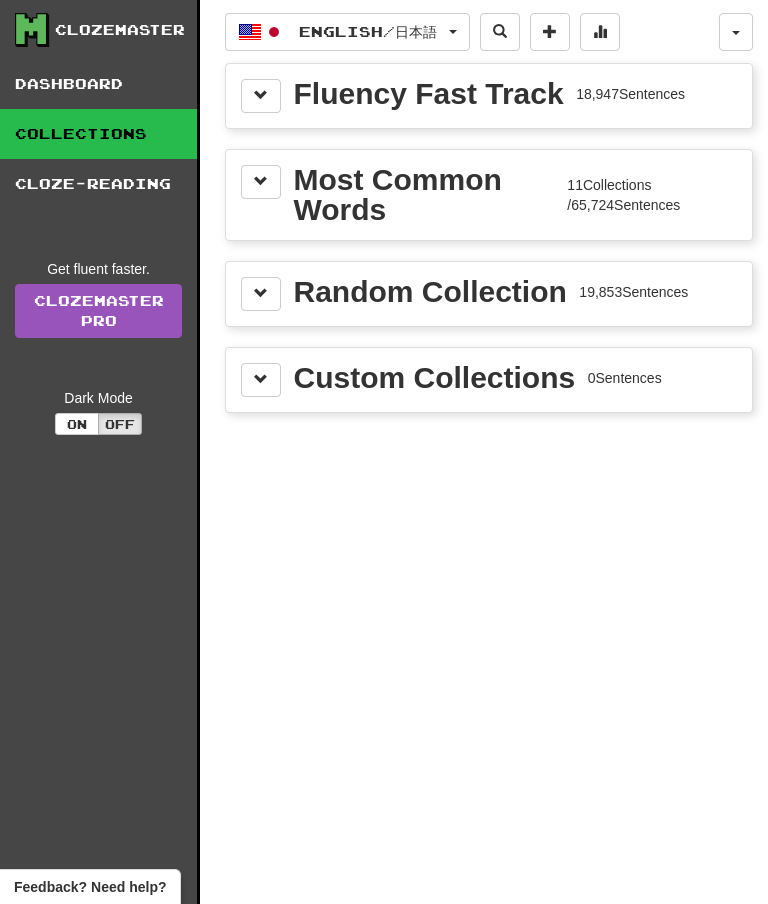 click at bounding box center (261, 182) 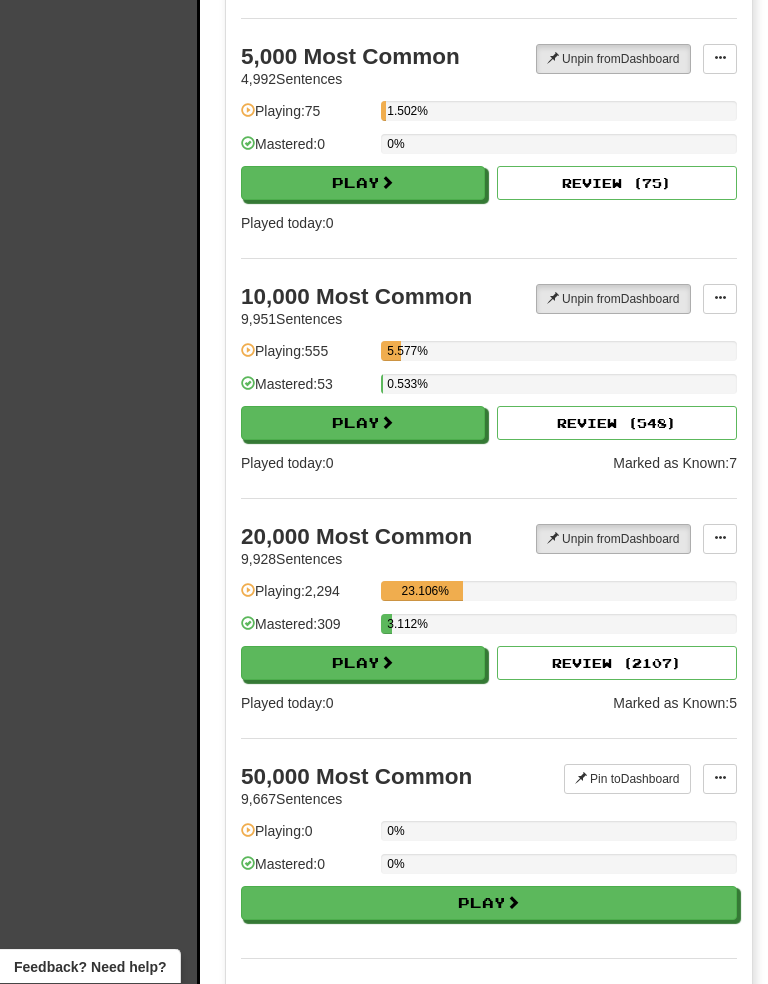scroll, scrollTop: 1619, scrollLeft: 0, axis: vertical 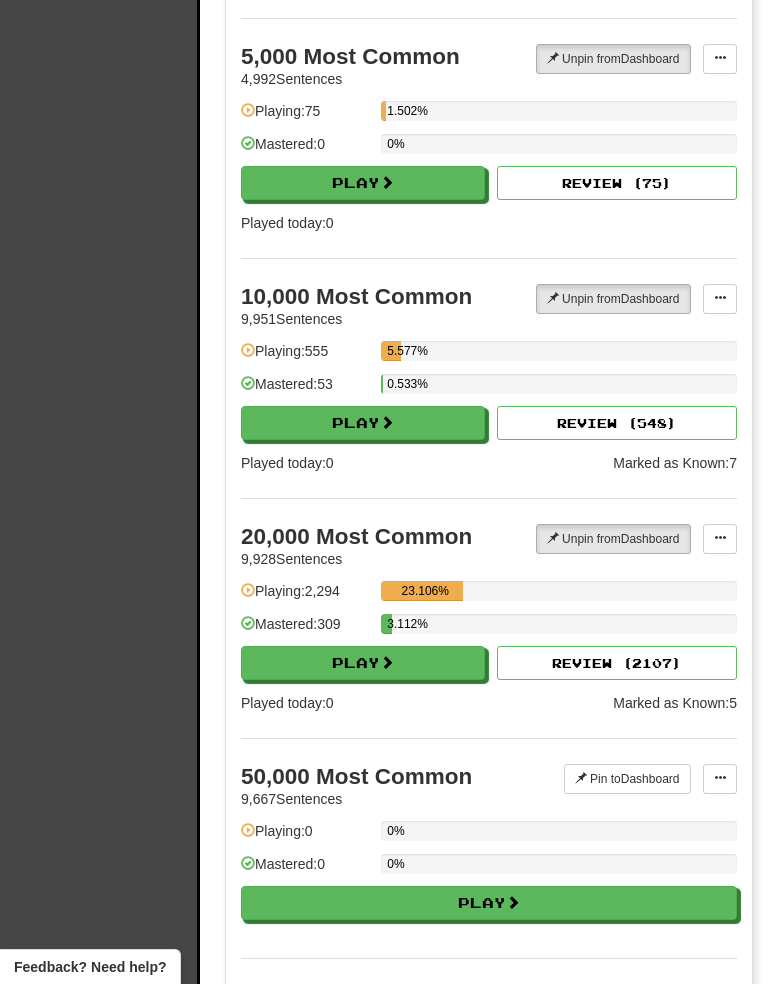 click at bounding box center [387, 662] 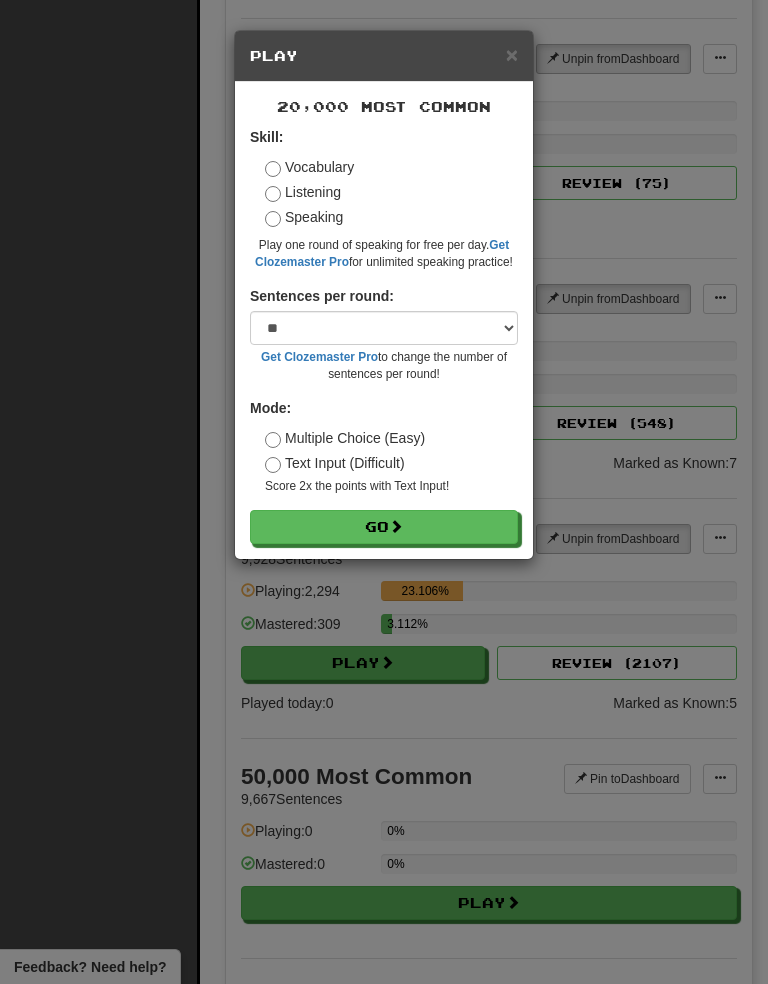 click on "Go" at bounding box center (384, 527) 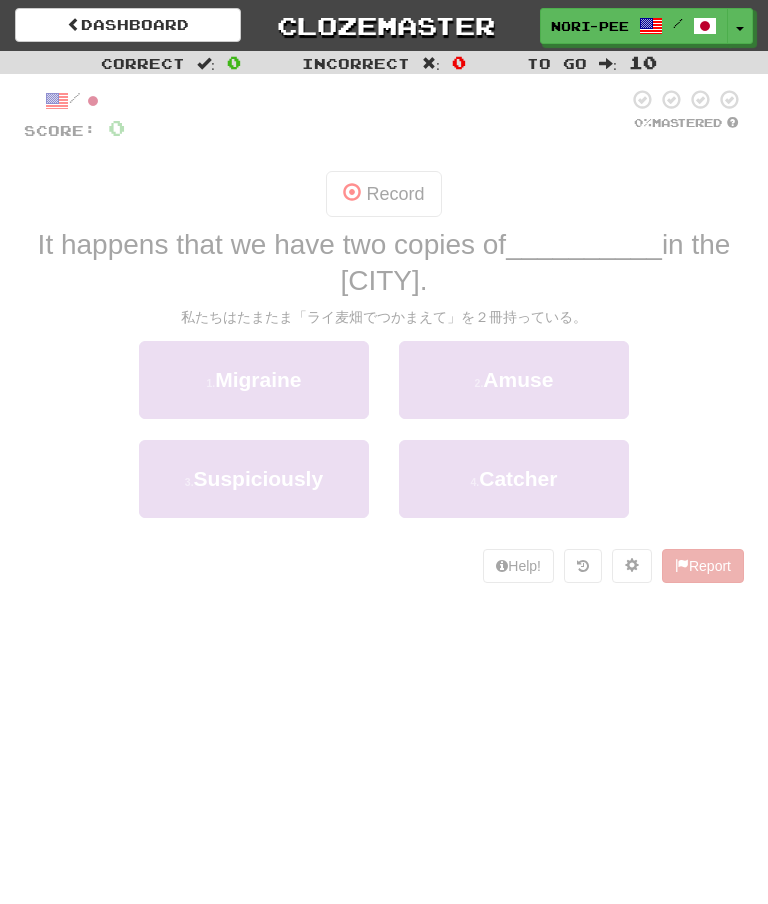 scroll, scrollTop: 0, scrollLeft: 0, axis: both 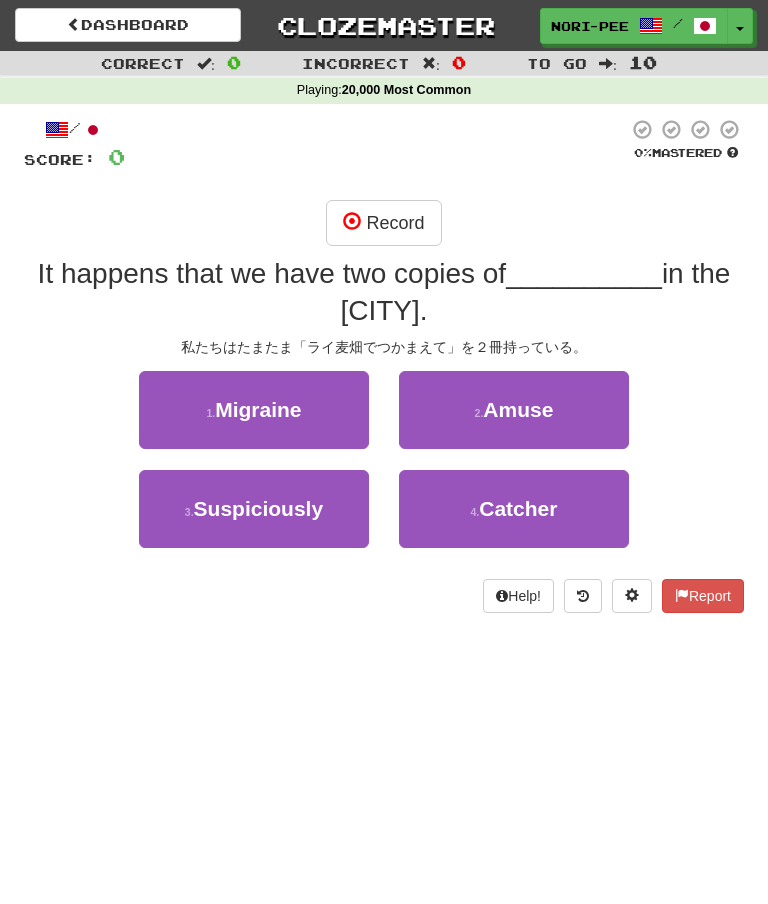 click on "Record" at bounding box center [383, 223] 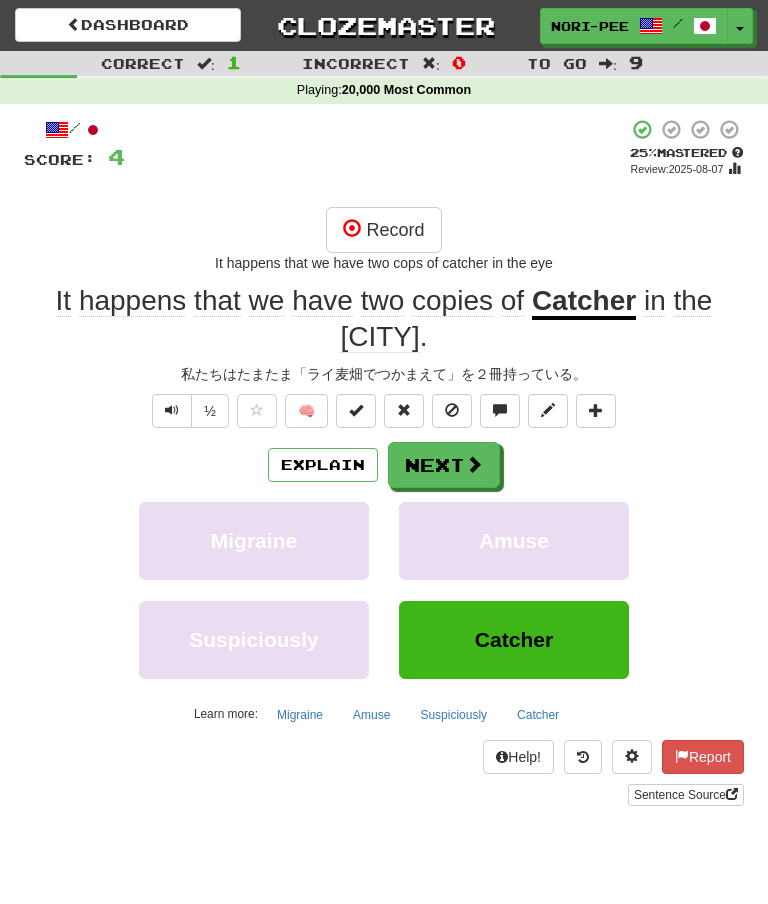click on "Next" at bounding box center (444, 465) 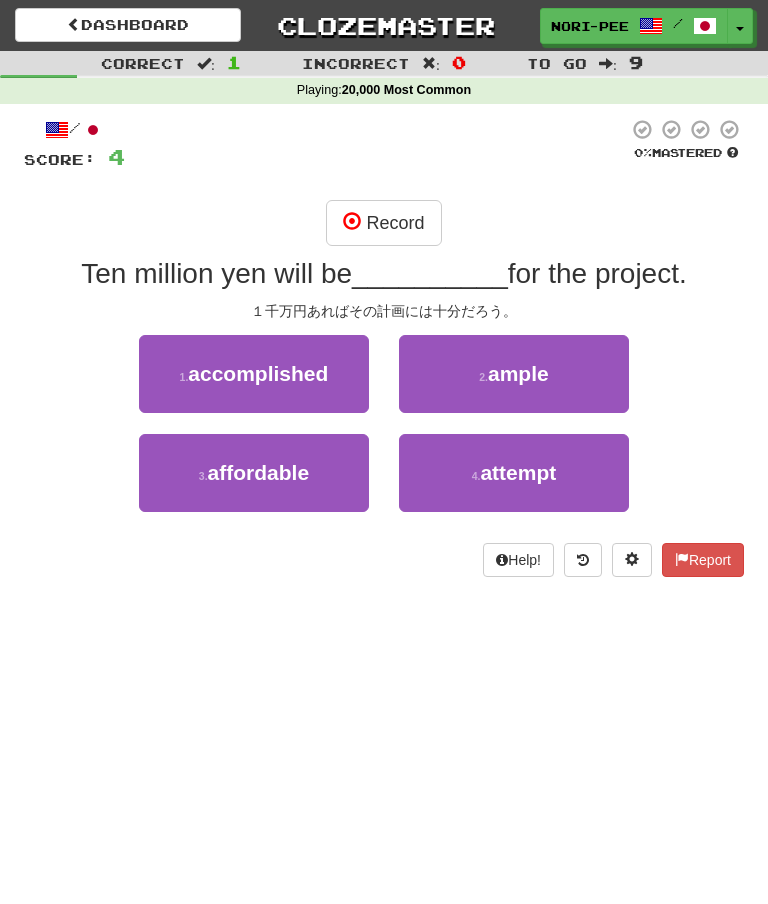 click on "Record" at bounding box center [383, 223] 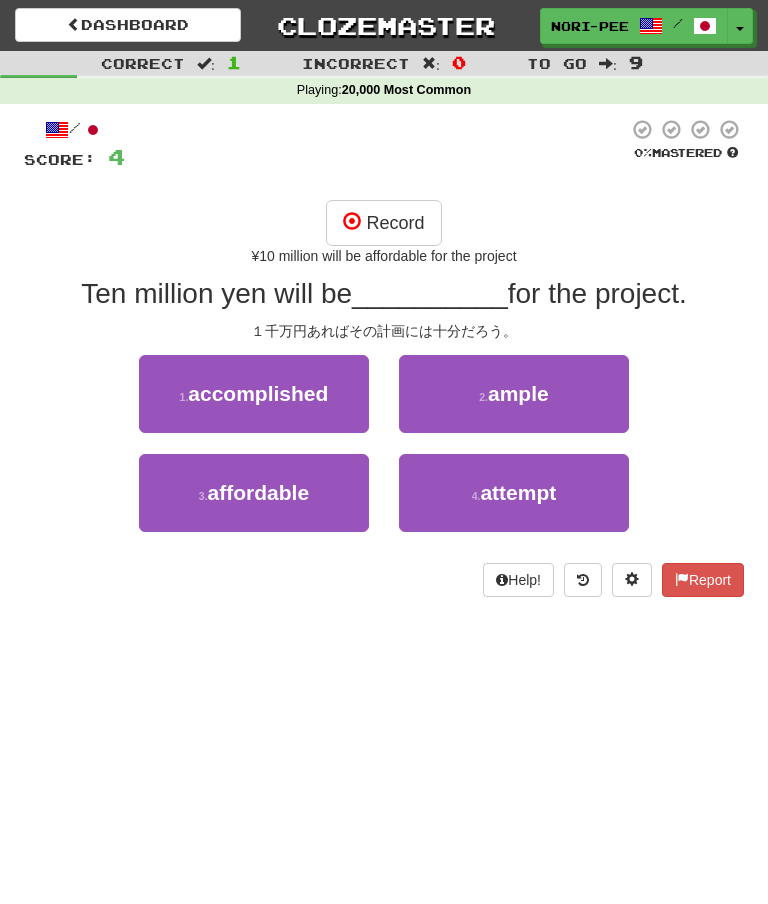 click on "Record" at bounding box center [383, 223] 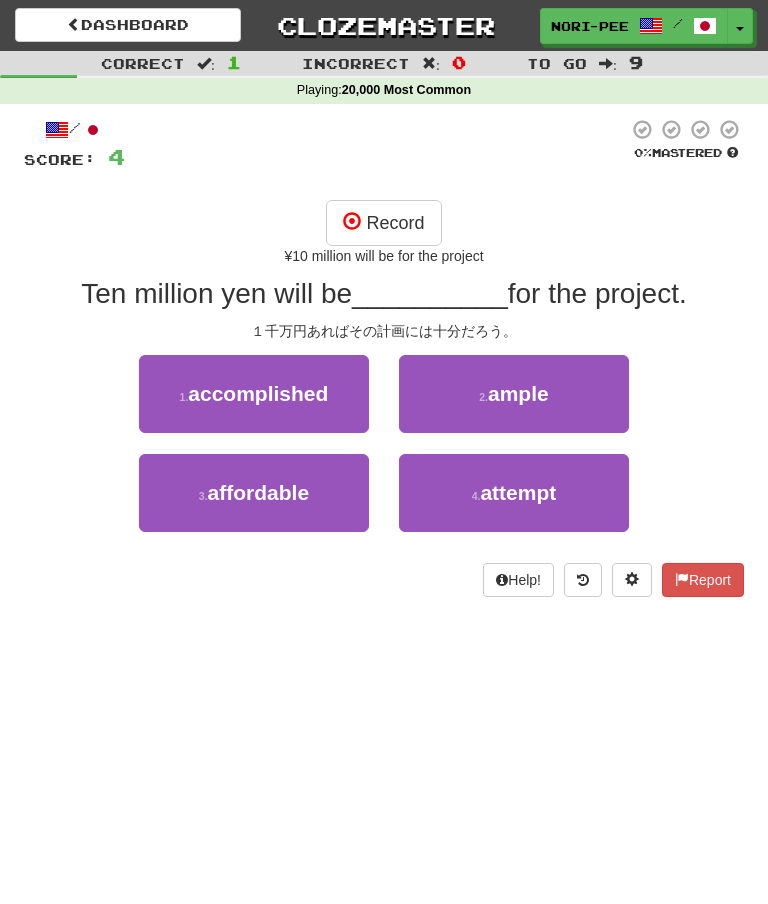 click on "Record" at bounding box center (383, 223) 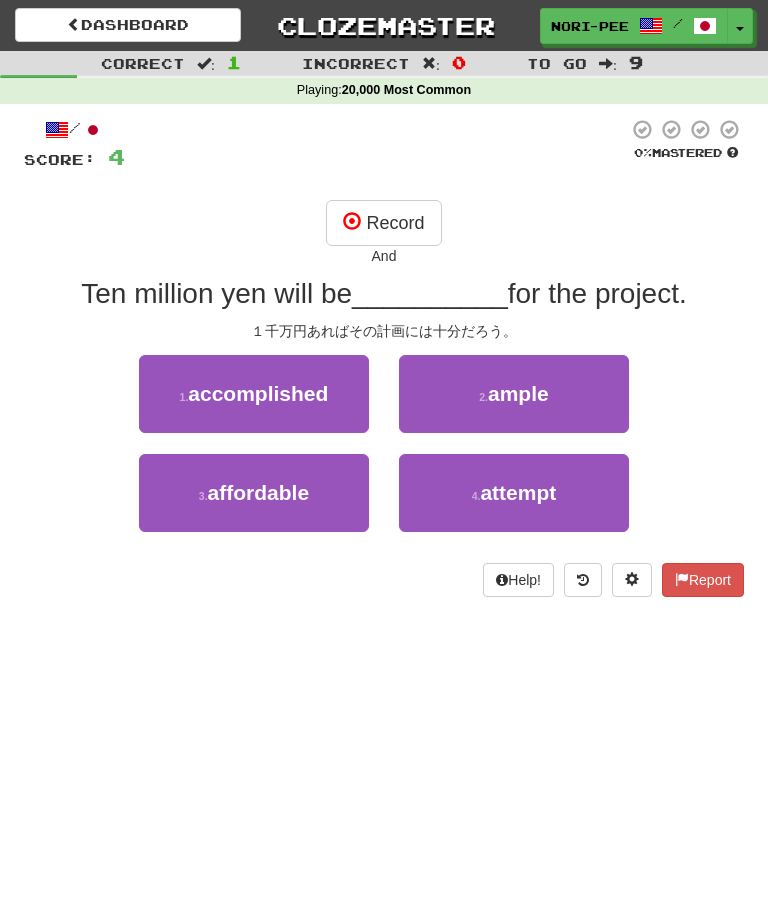 click on "Record" at bounding box center (383, 223) 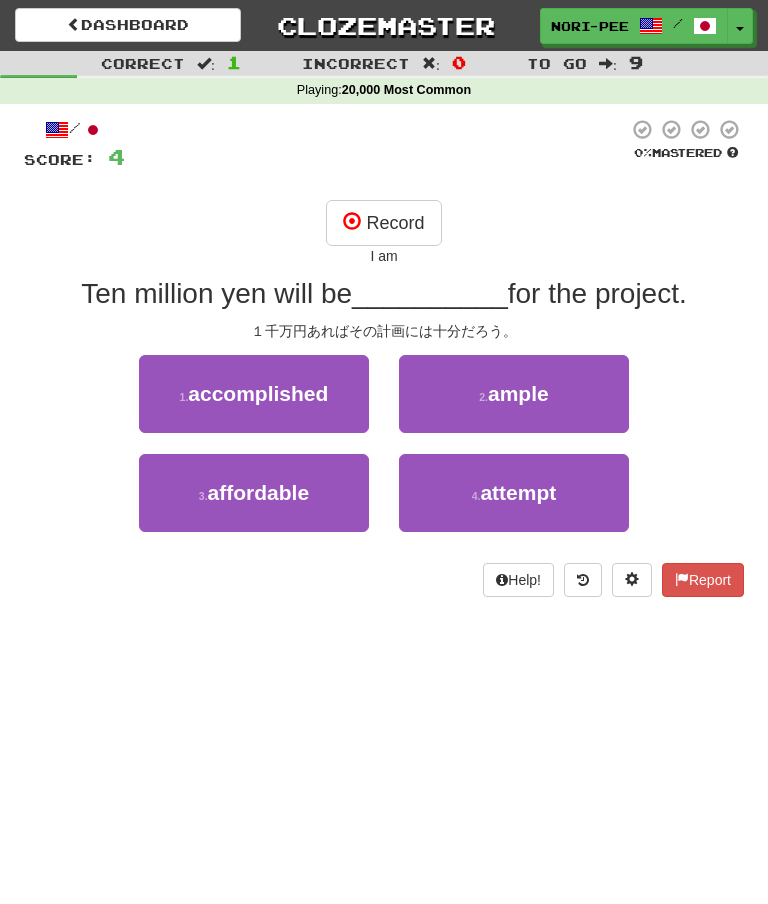 click on "Record" at bounding box center (383, 223) 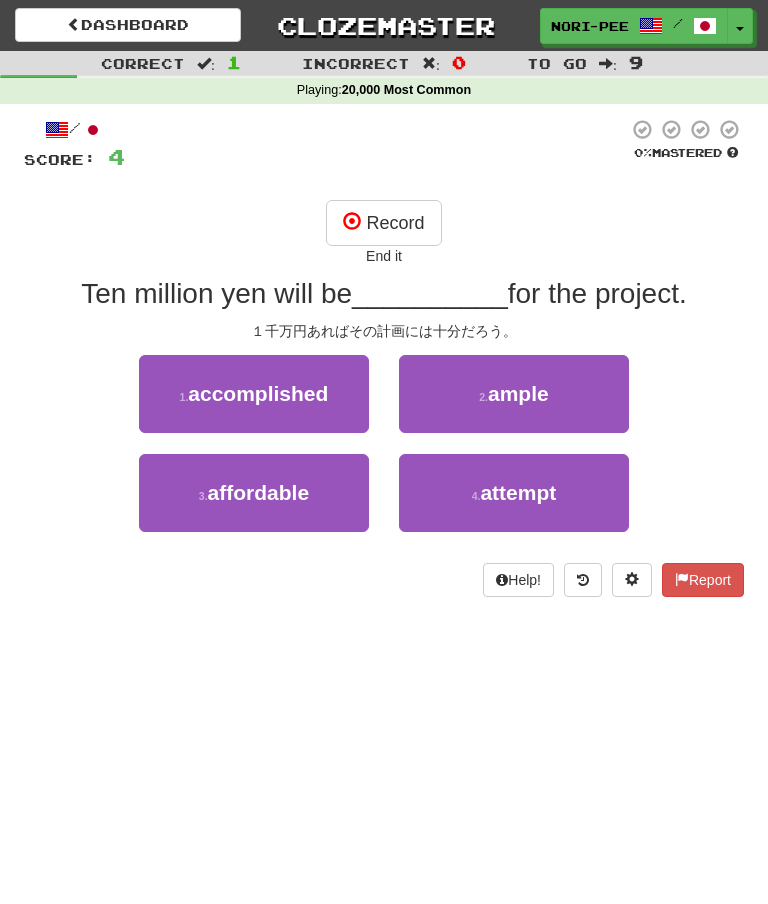 click on "Record" at bounding box center [383, 223] 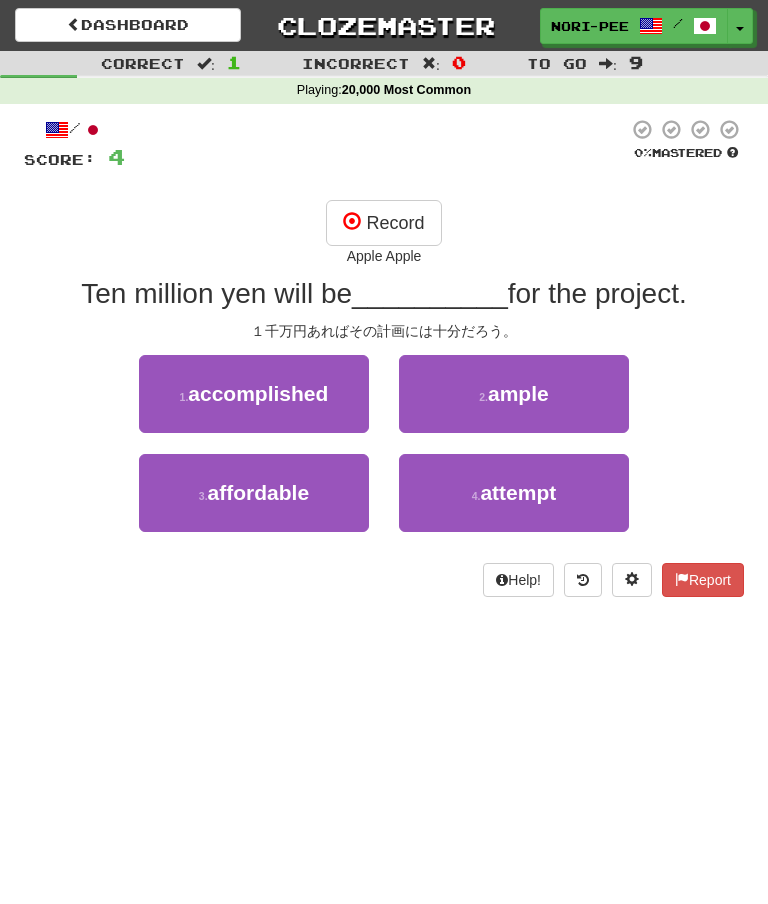 click on "Record" at bounding box center (383, 223) 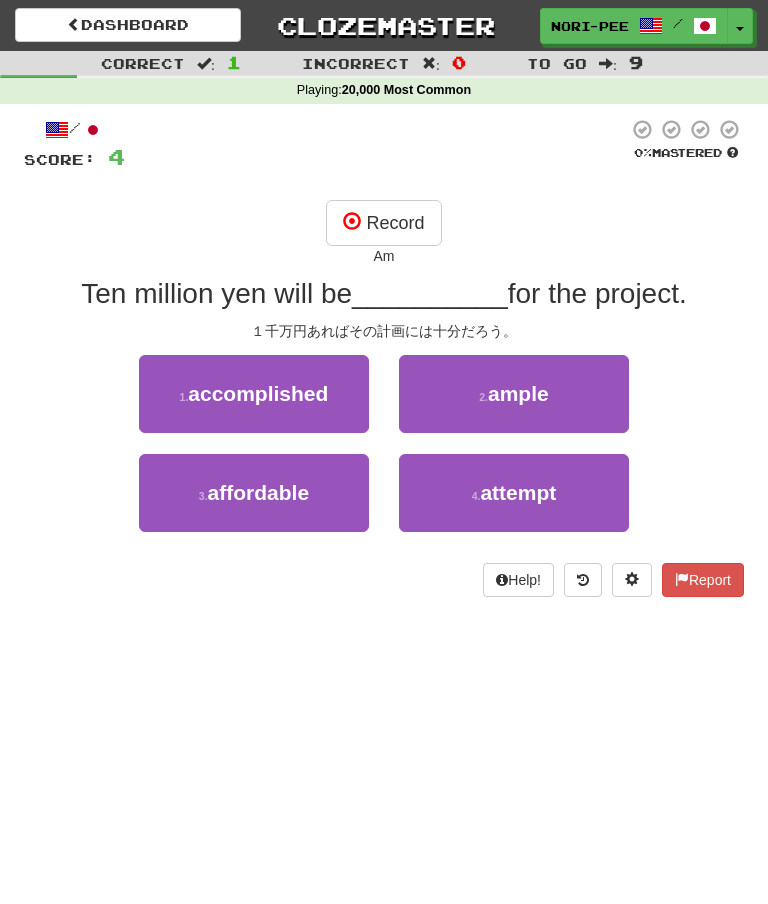 click on "Record" at bounding box center [383, 223] 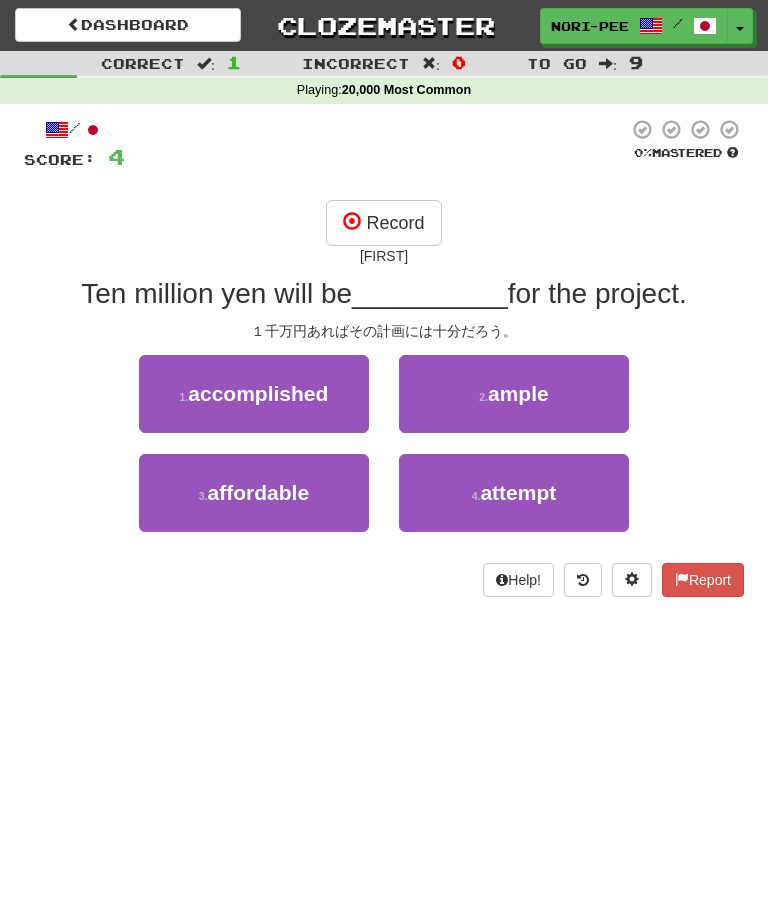 click on "Record" at bounding box center (383, 223) 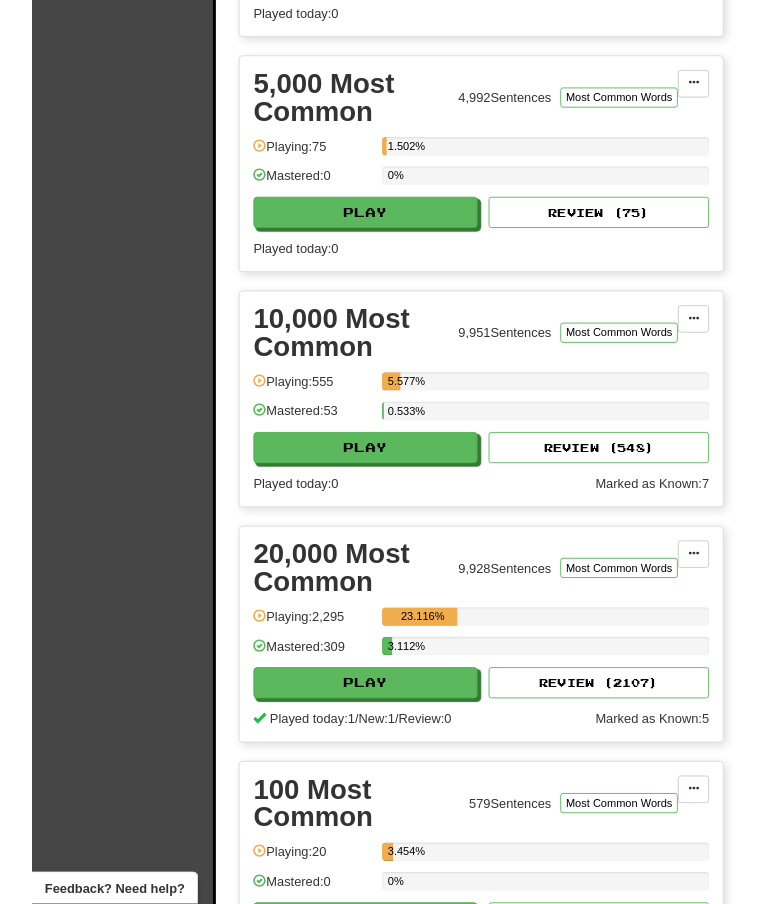 scroll, scrollTop: 1148, scrollLeft: 0, axis: vertical 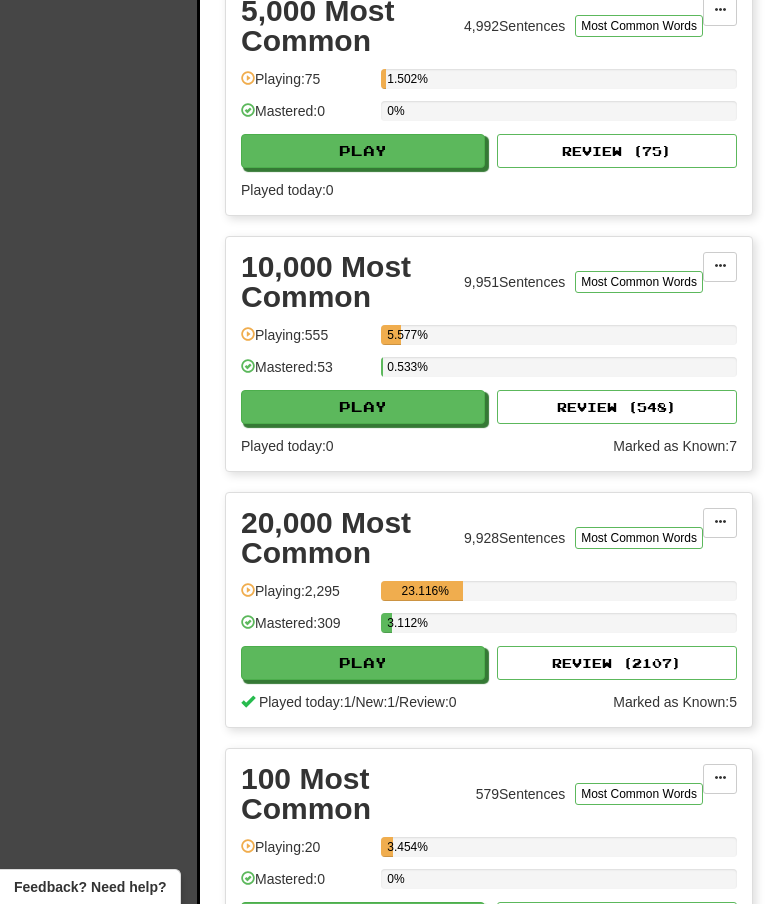 click on "Play" at bounding box center [363, 663] 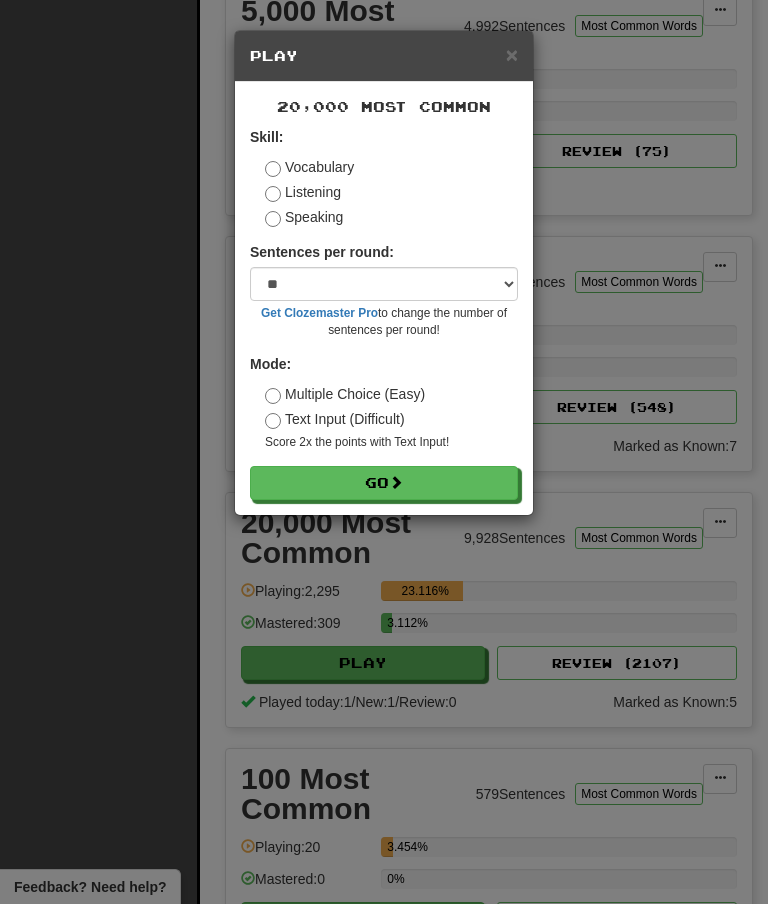 click at bounding box center [396, 482] 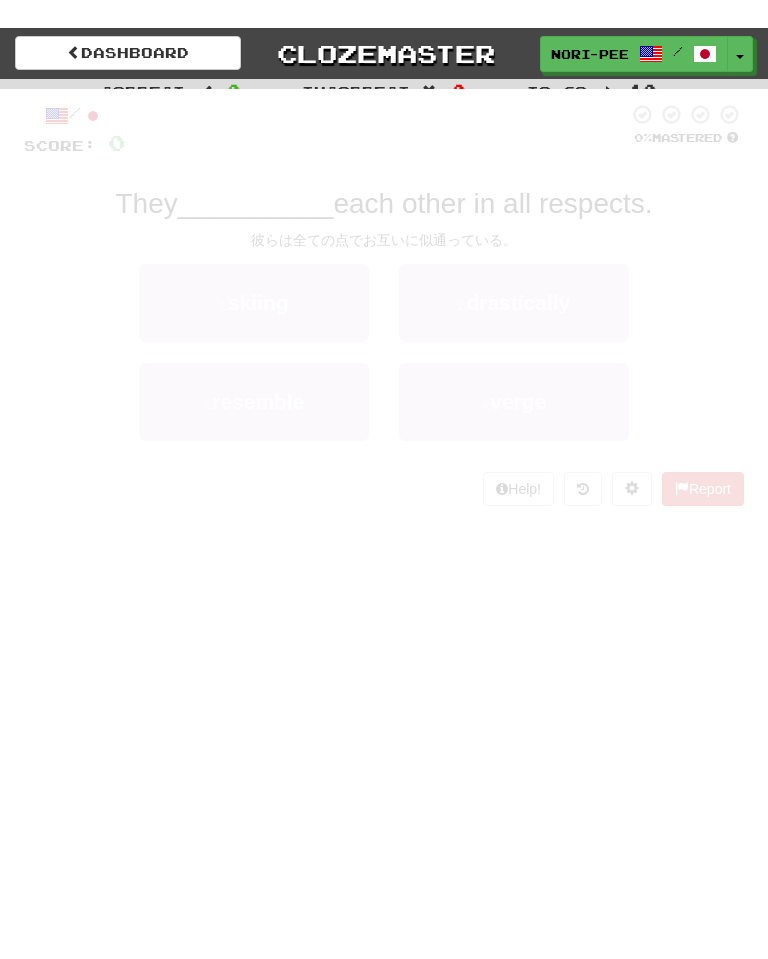 scroll, scrollTop: 0, scrollLeft: 0, axis: both 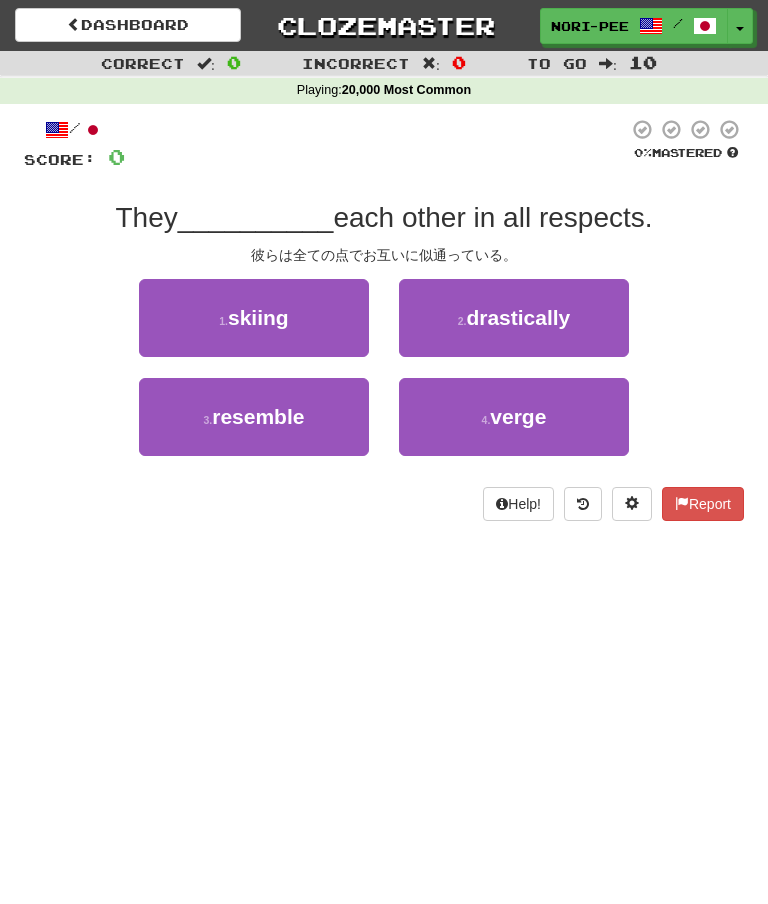 click on "3 . resemble" at bounding box center [254, 417] 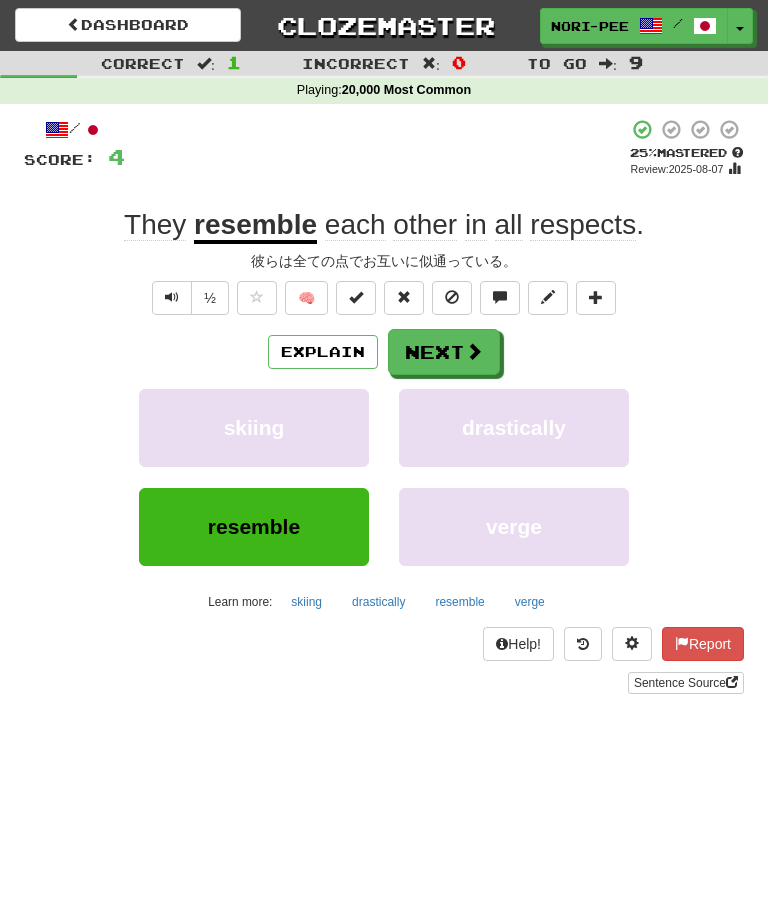 click on "Next" at bounding box center (444, 352) 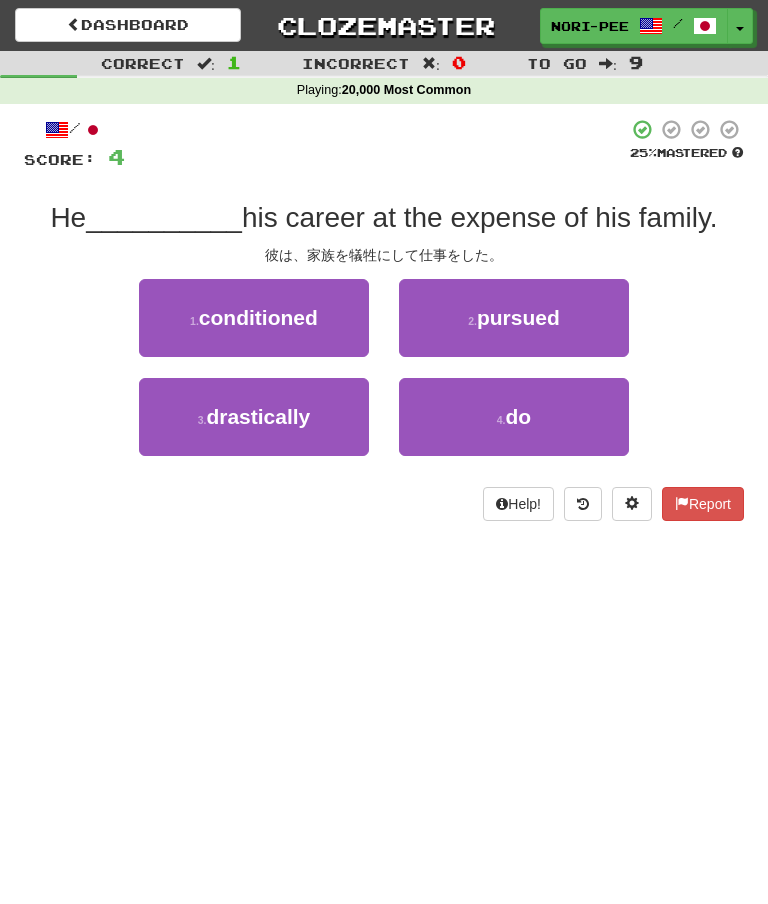 click on "2 .  pursued" at bounding box center (514, 318) 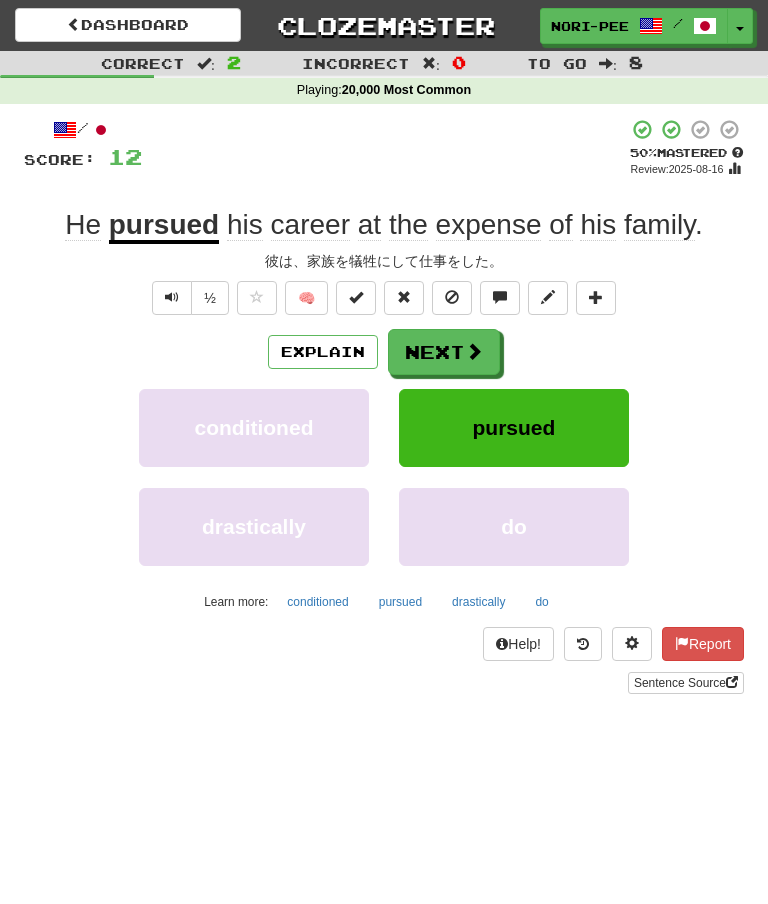 click on "Explain" at bounding box center (323, 352) 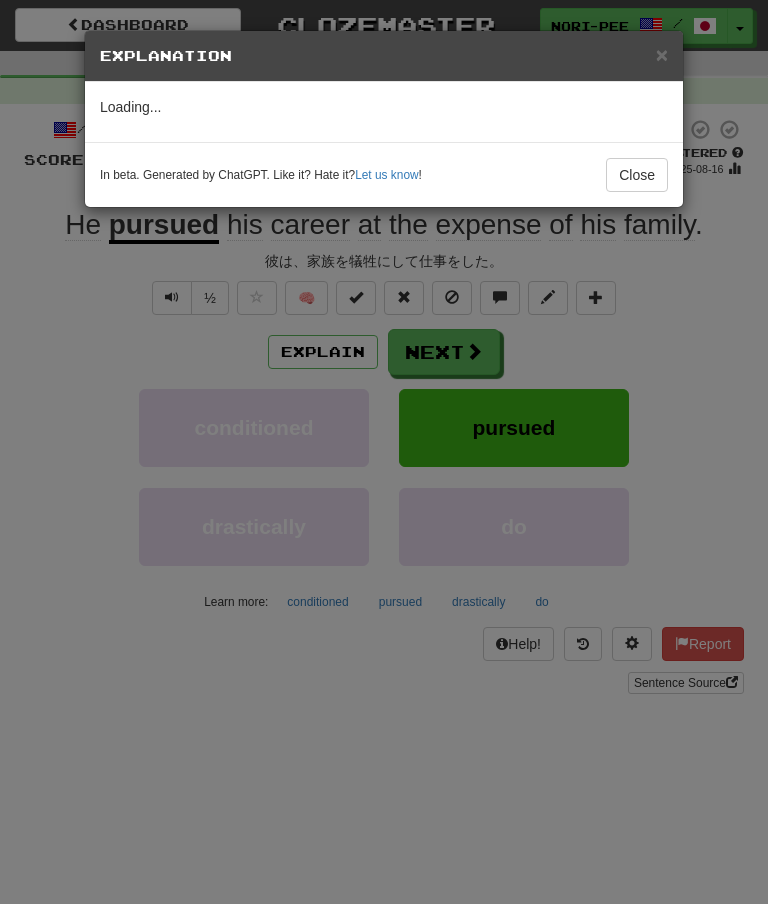 click on "Close" at bounding box center [637, 175] 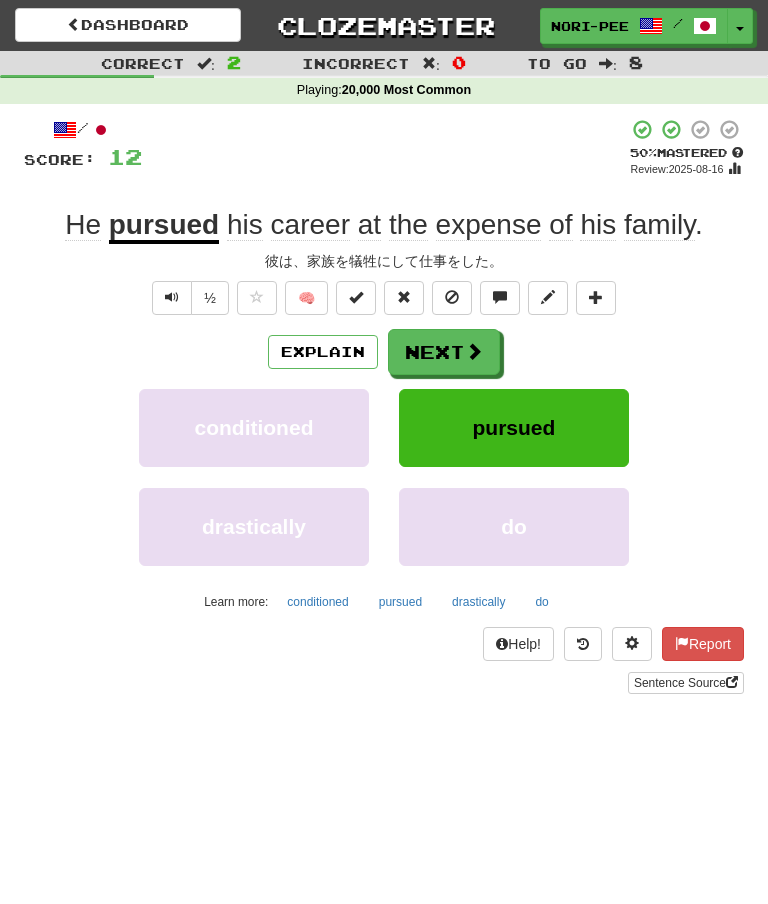 click on "Next" at bounding box center (444, 352) 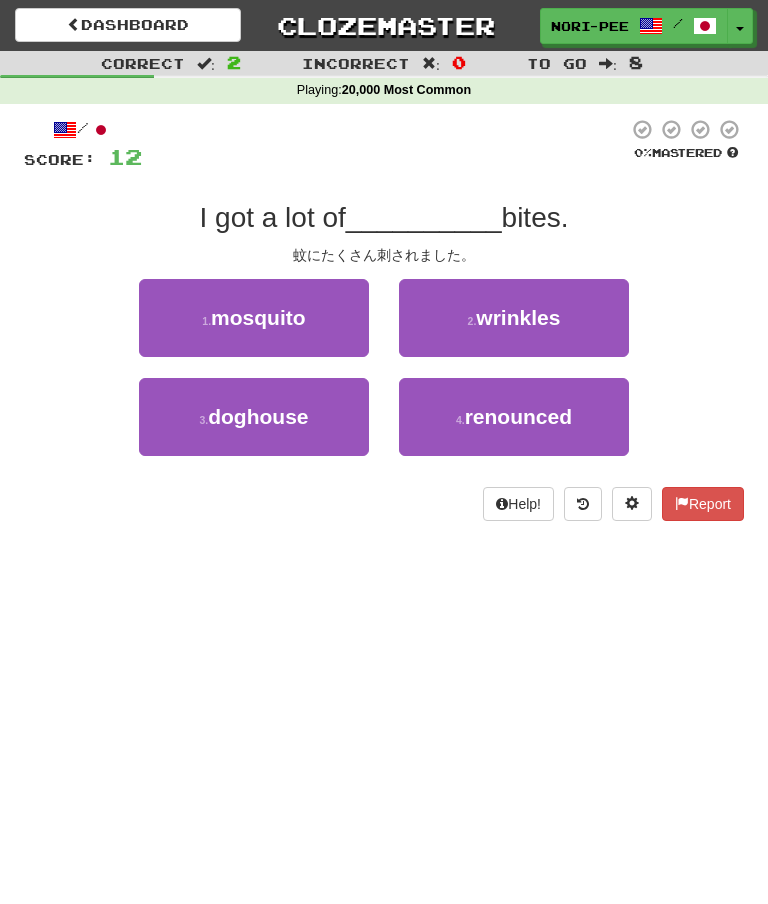 click on "1 .  mosquito" at bounding box center [254, 318] 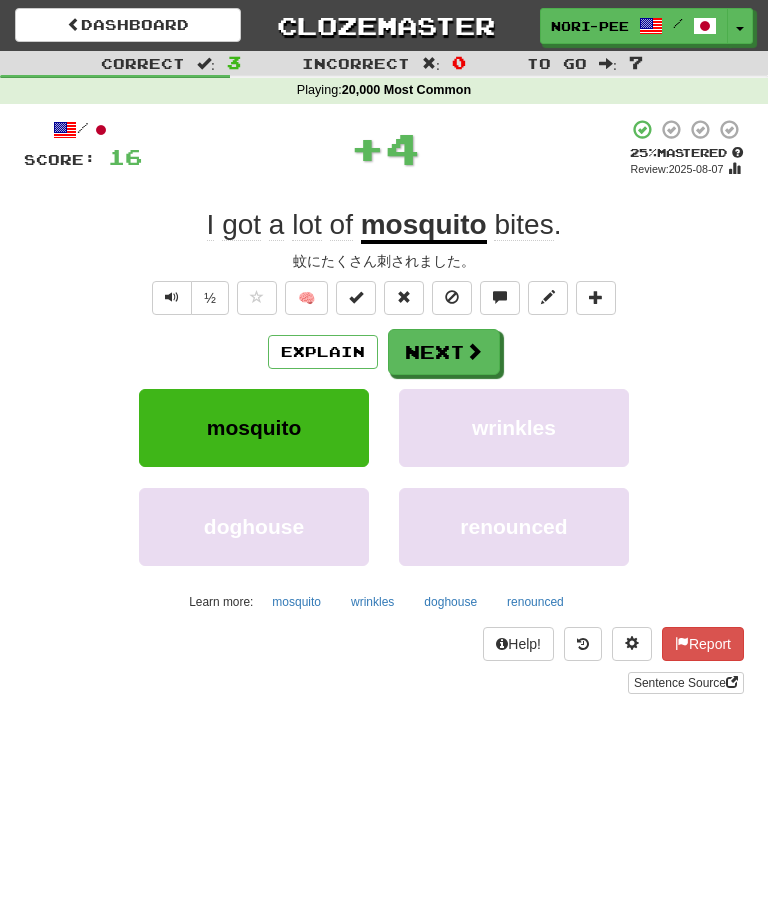 click on "Next" at bounding box center [444, 352] 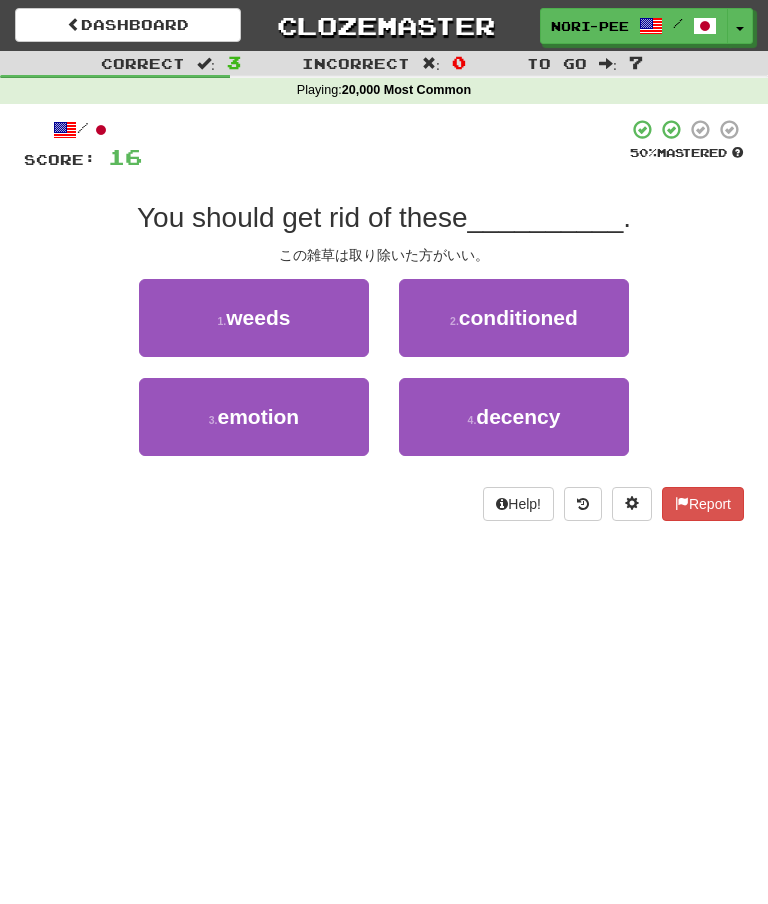 click on "1 .  weeds" at bounding box center (254, 318) 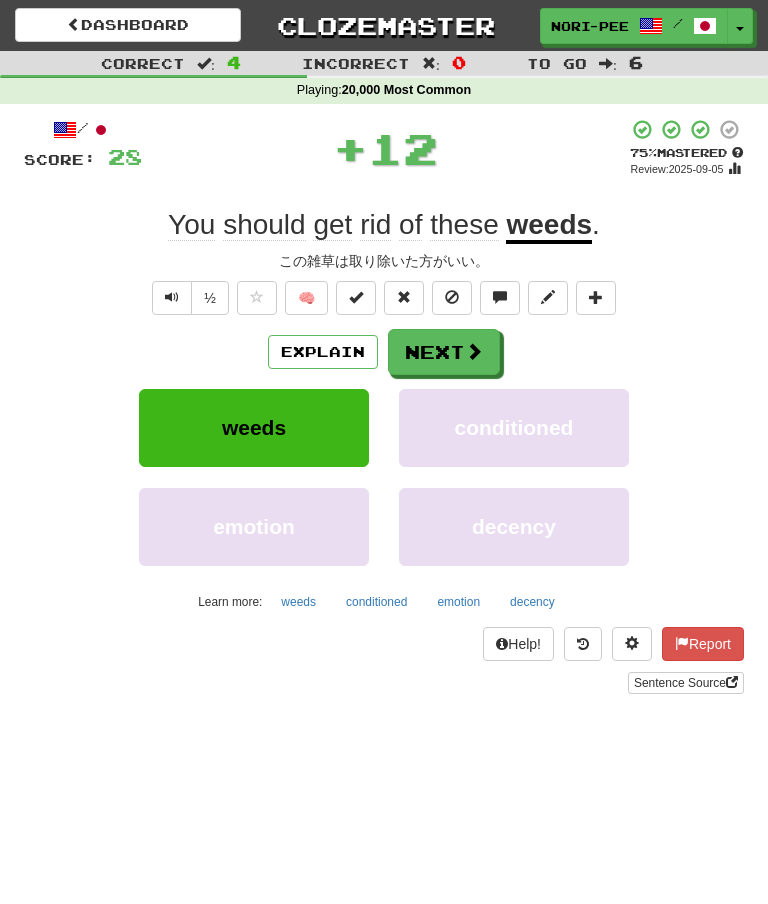 click on "Next" at bounding box center [444, 352] 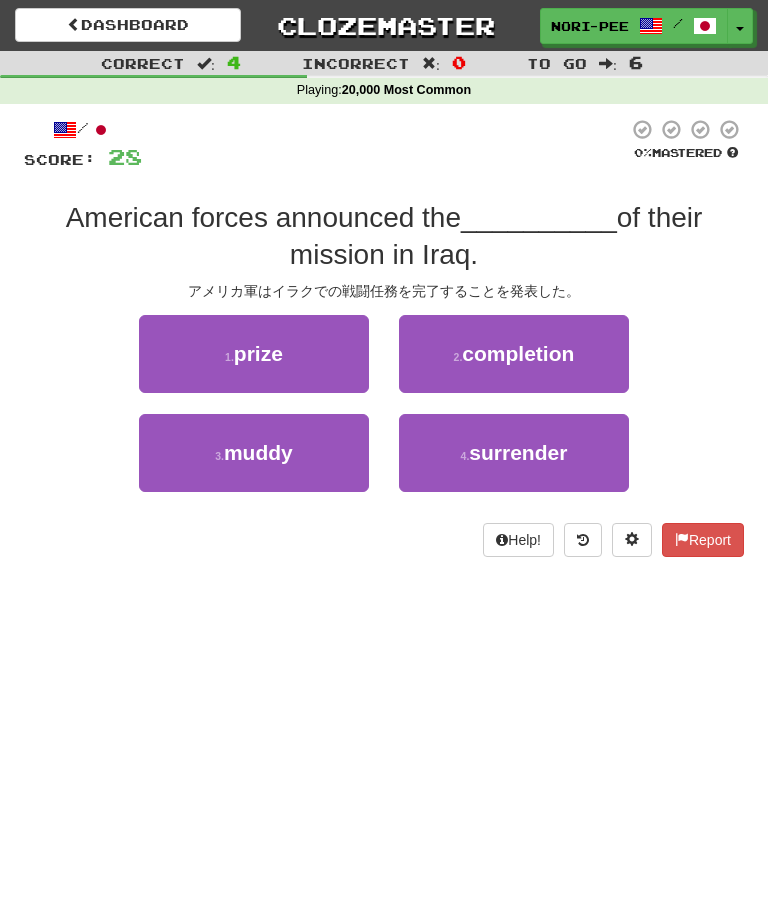 click on "completion" at bounding box center (518, 353) 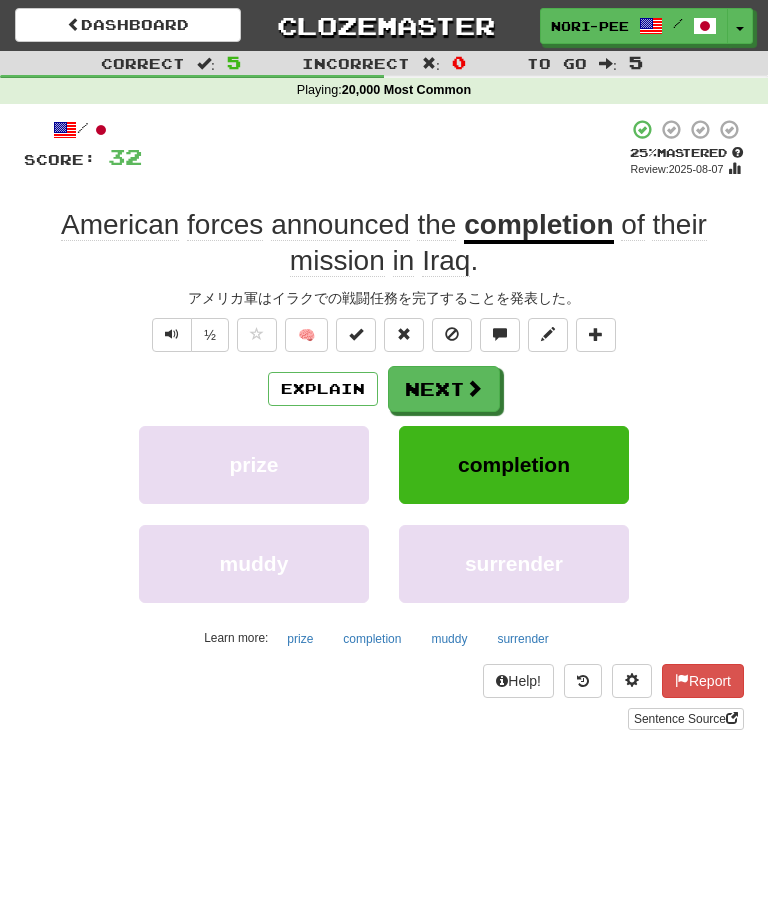 click on "Next" at bounding box center (444, 389) 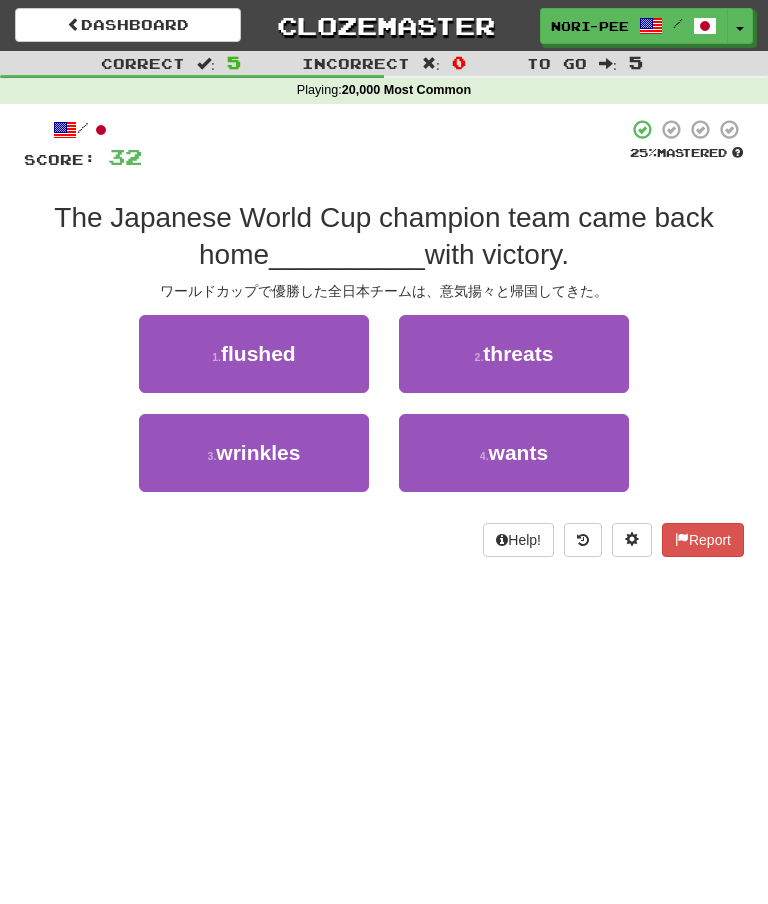 click on "wrinkles" at bounding box center (258, 452) 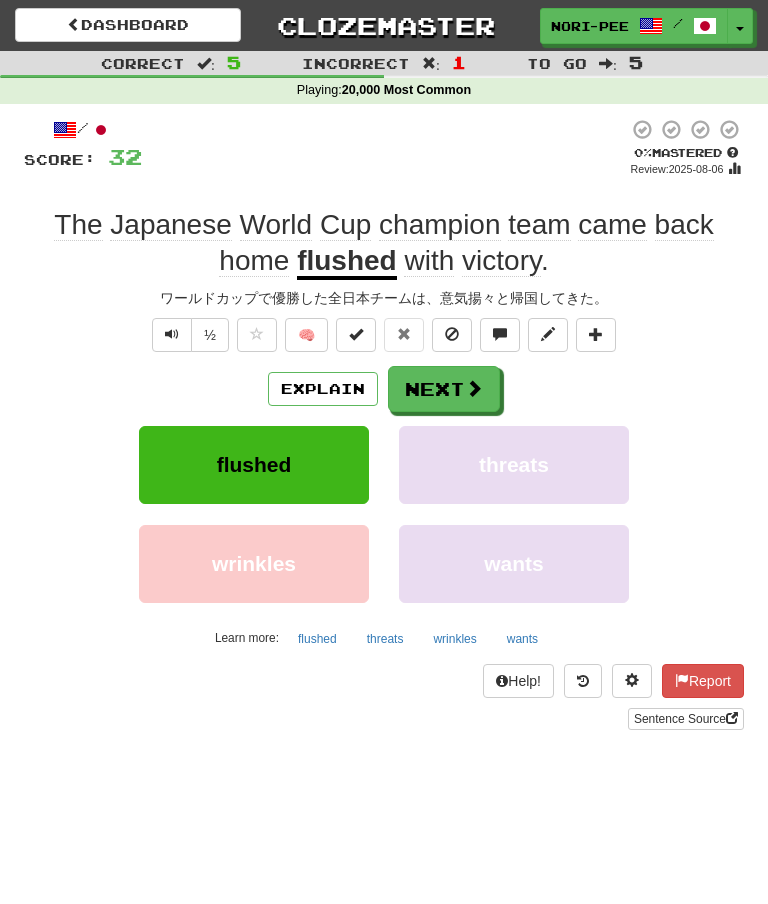 click on "Explain" at bounding box center [323, 389] 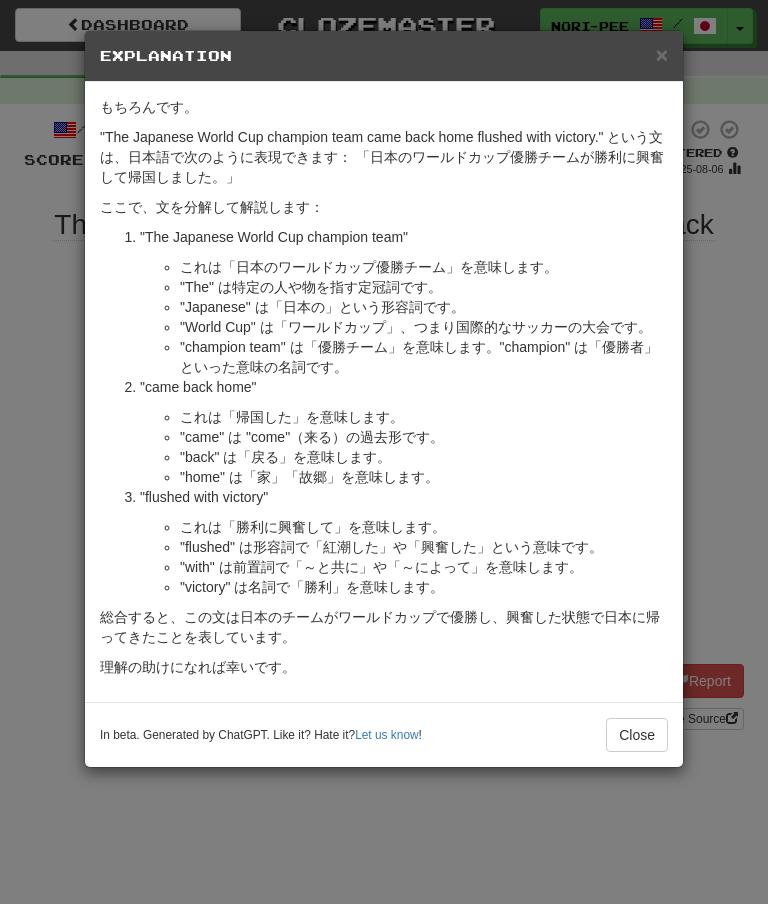 click on "Close" at bounding box center [637, 735] 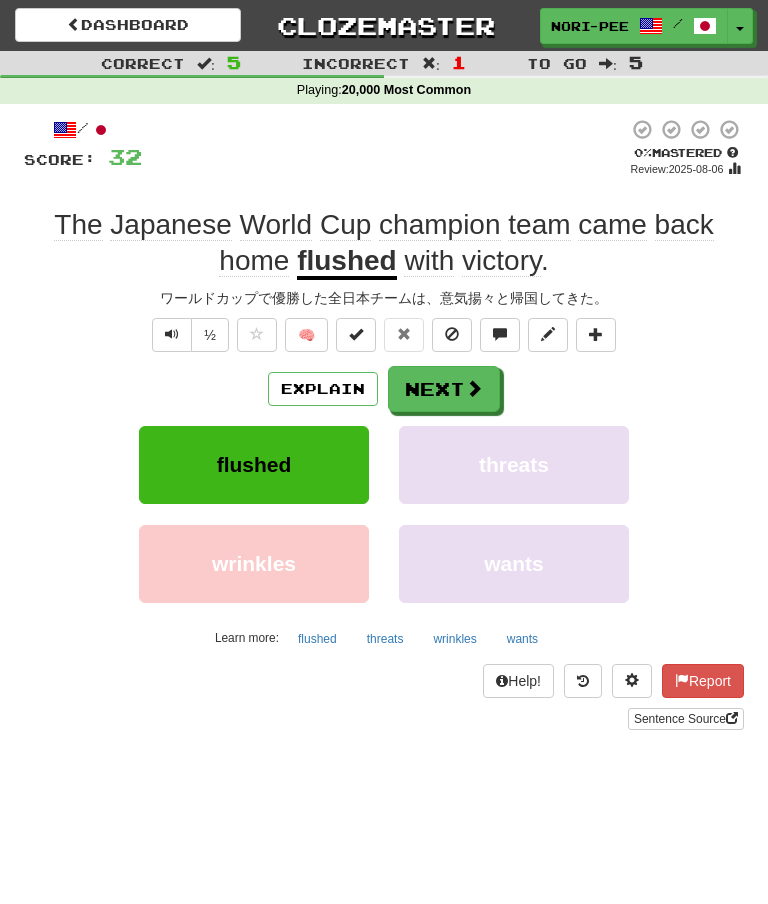 click on "Next" at bounding box center (444, 389) 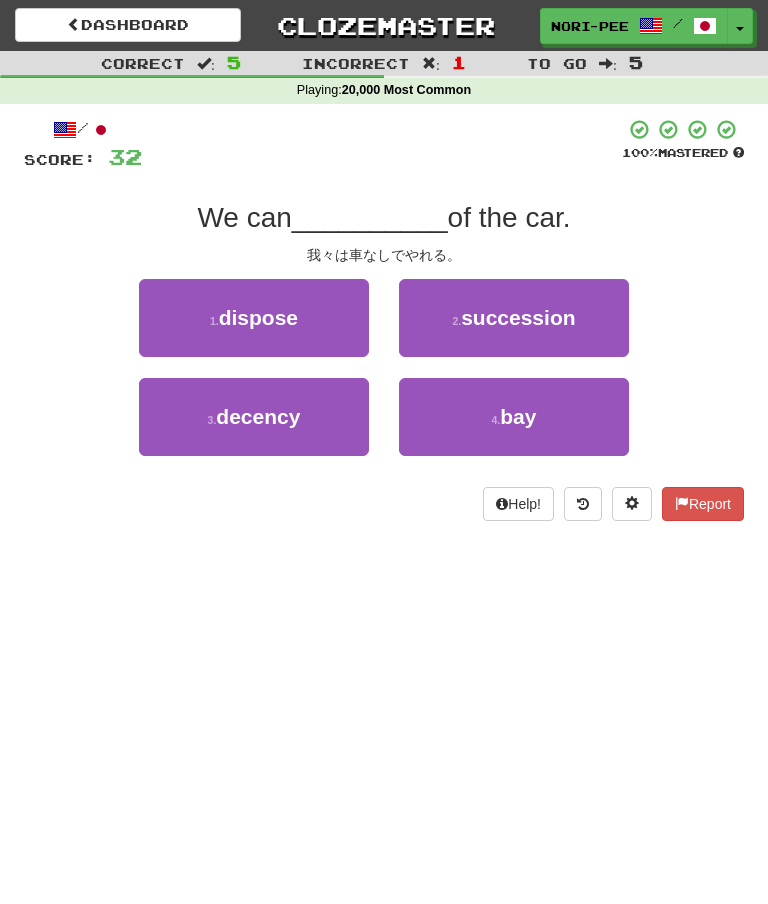 click on "3 .  decency" at bounding box center (254, 417) 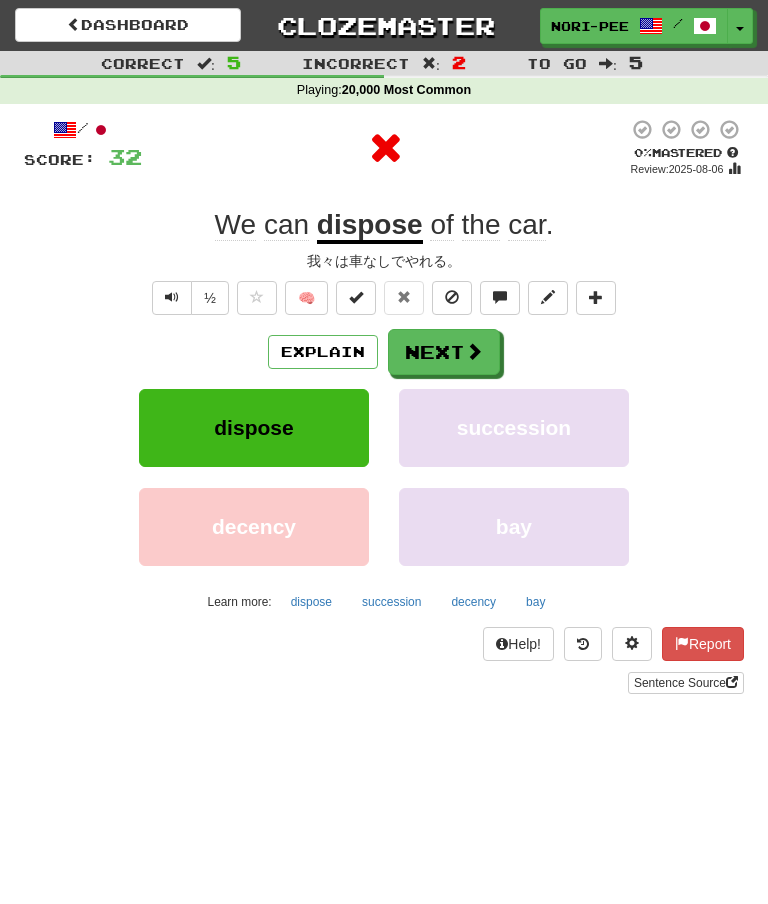 click on "Explain" at bounding box center [323, 352] 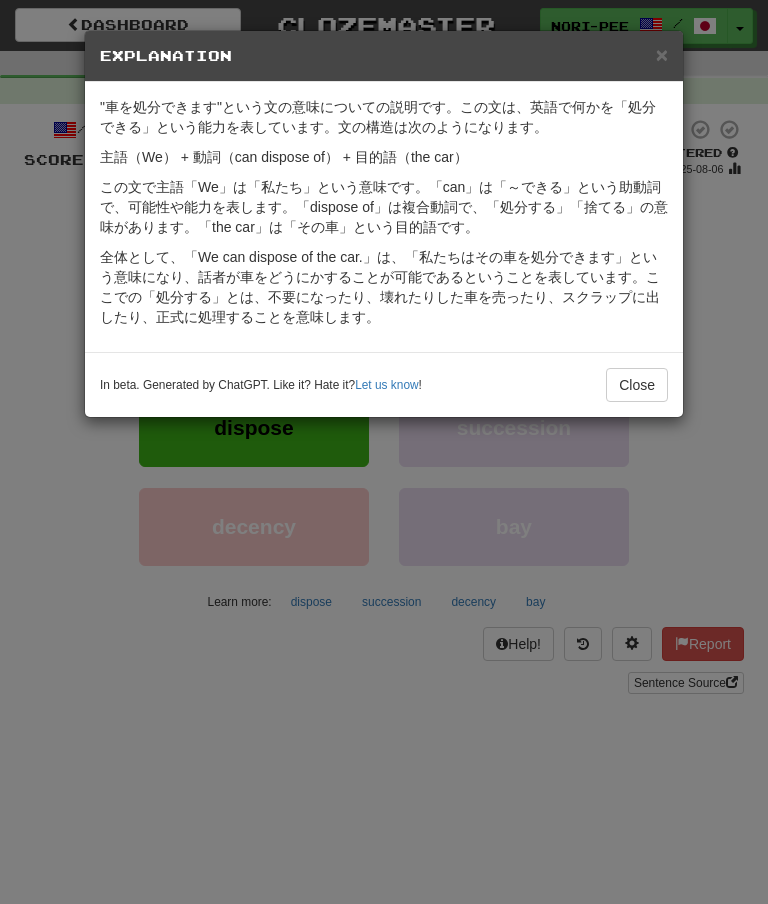 click on "Close" at bounding box center [637, 385] 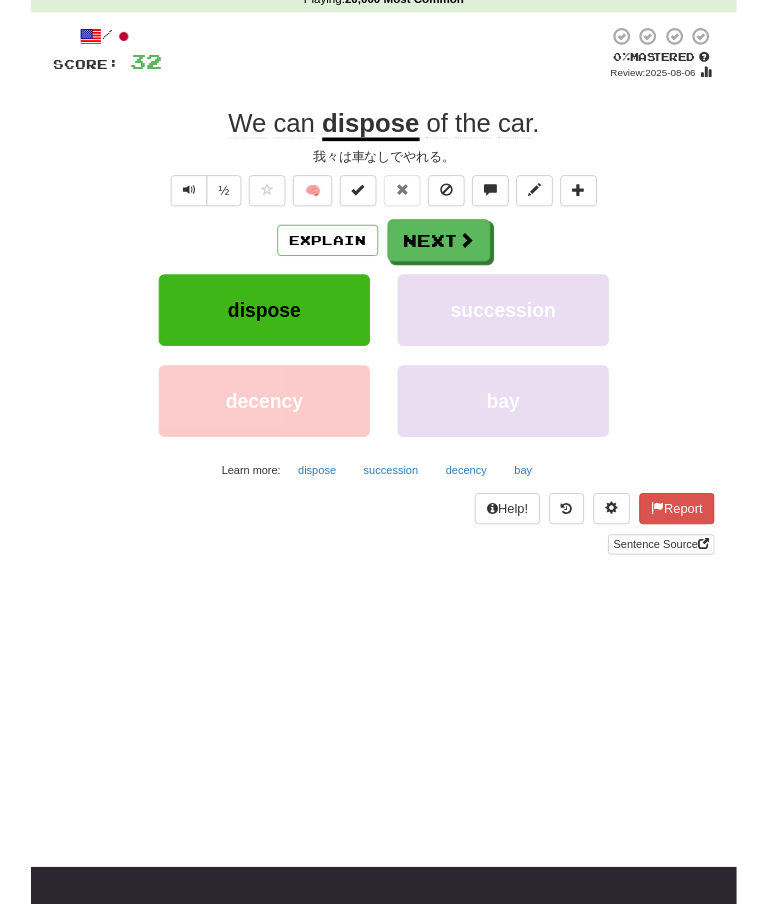 scroll, scrollTop: 0, scrollLeft: 0, axis: both 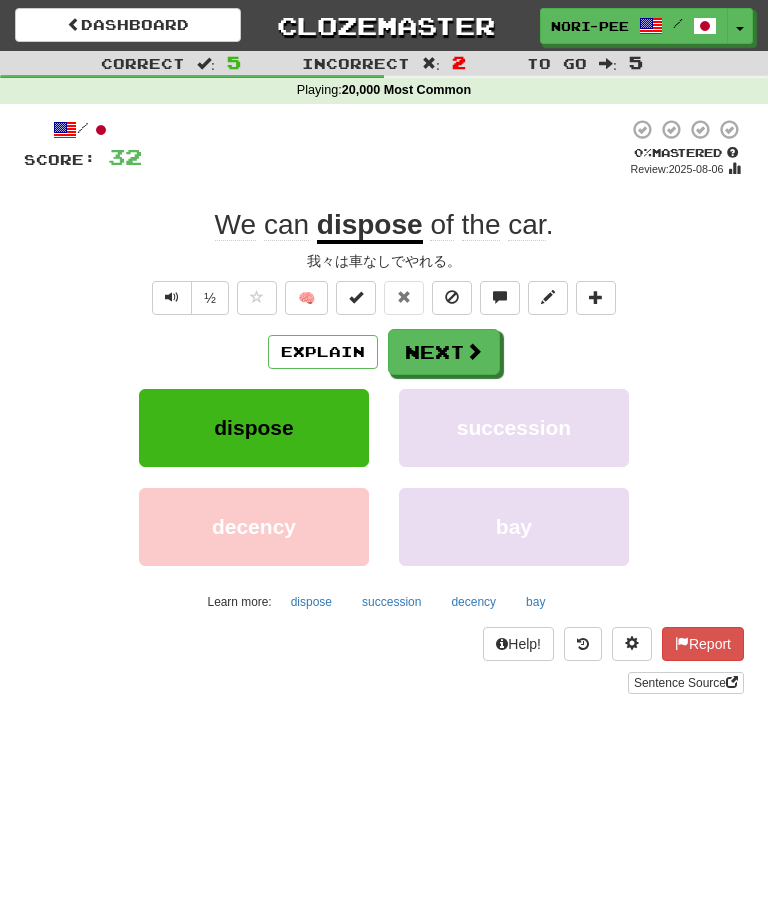 click on "Explain" at bounding box center [323, 352] 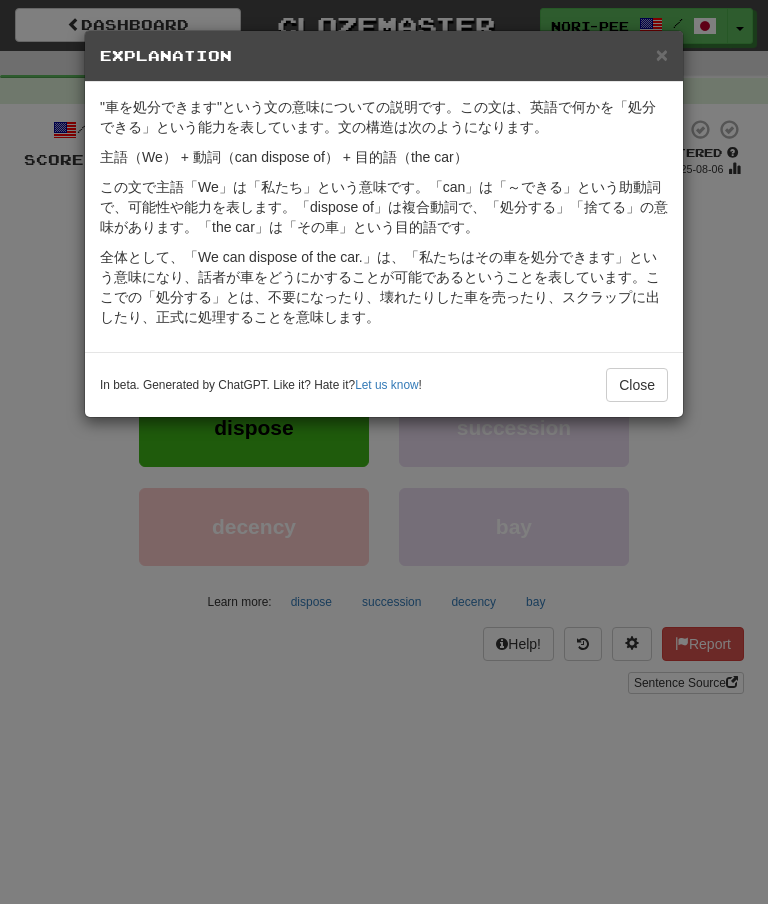 click on "× Explanation "車を処分できます"という文の意味についての説明です。この文は、英語で何かを「処分できる」という能力を表しています。文の構造は次のようになります。
主語（We） + 動詞（can dispose of） + 目的語（the car）
この文で主語「We」は「私たち」という意味です。「can」は「～できる」という助動詞で、可能性や能力を表します。「dispose of」は複合動詞で、「処分する」「捨てる」の意味があります。「the car」は「その車」という目的語です。
In beta. Generated by ChatGPT. Like it? Hate it?  Let us know ! Close" at bounding box center [384, 452] 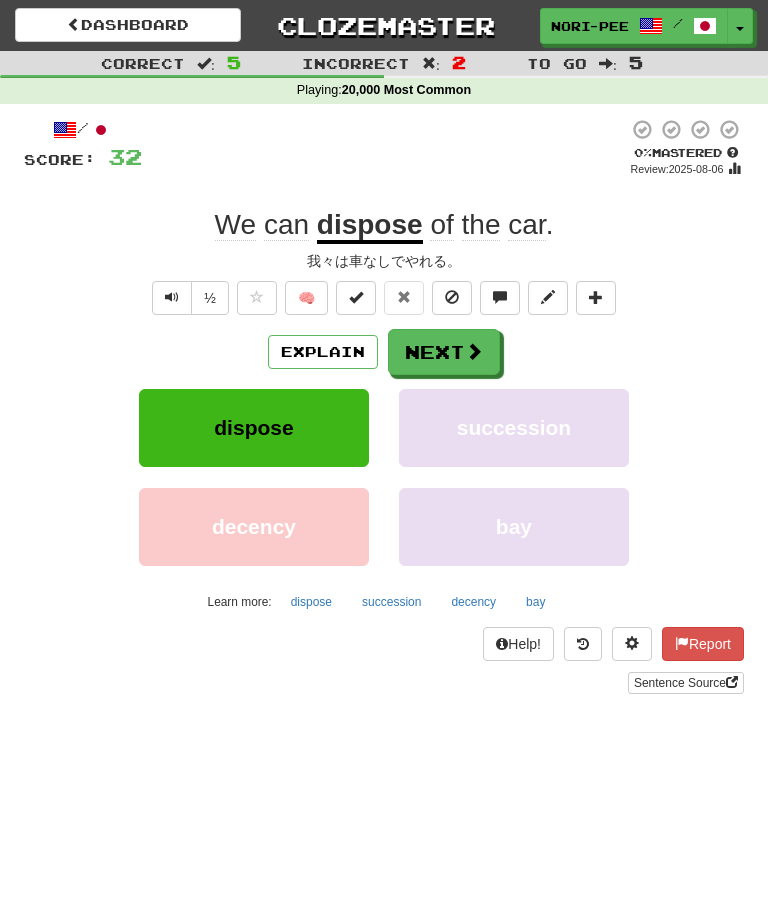 click on "Explain" at bounding box center [323, 352] 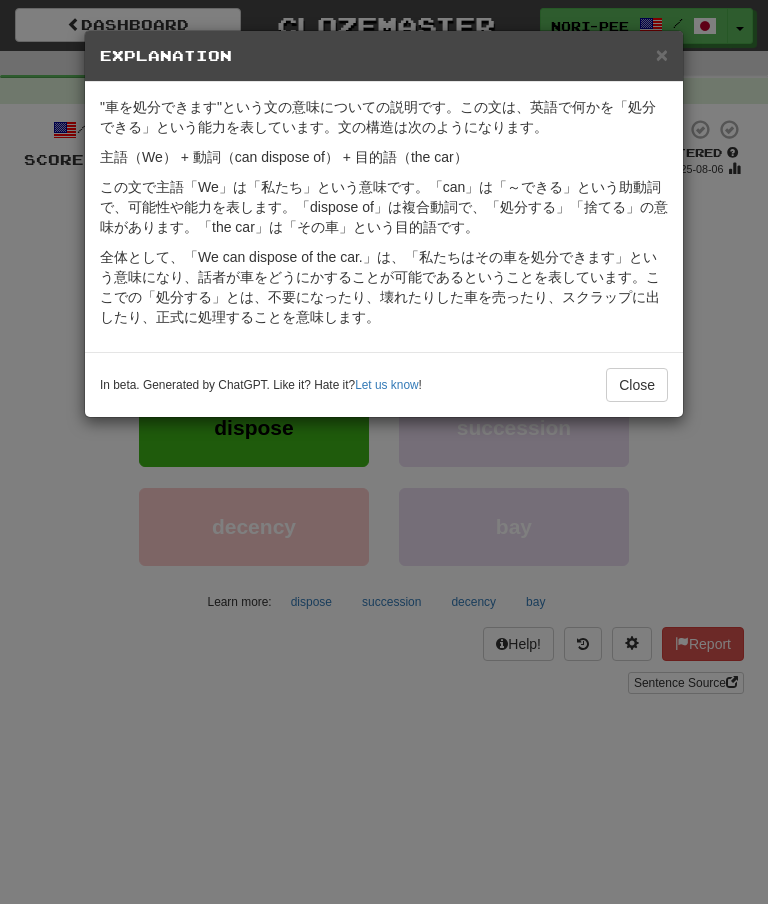 click on "Close" at bounding box center (637, 385) 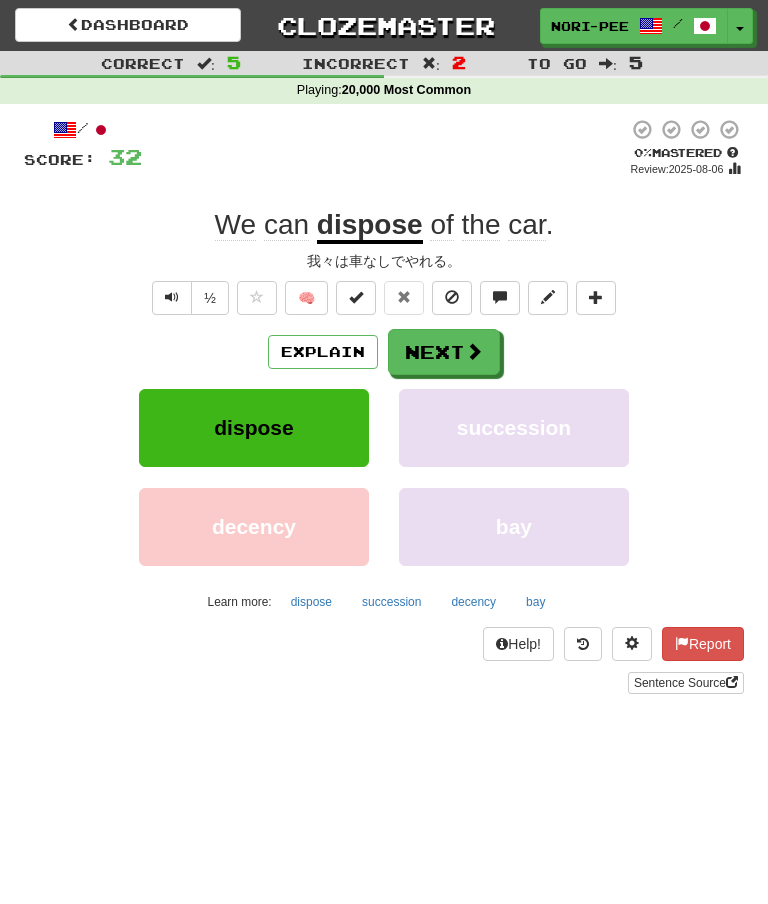 click on "Report" at bounding box center (703, 644) 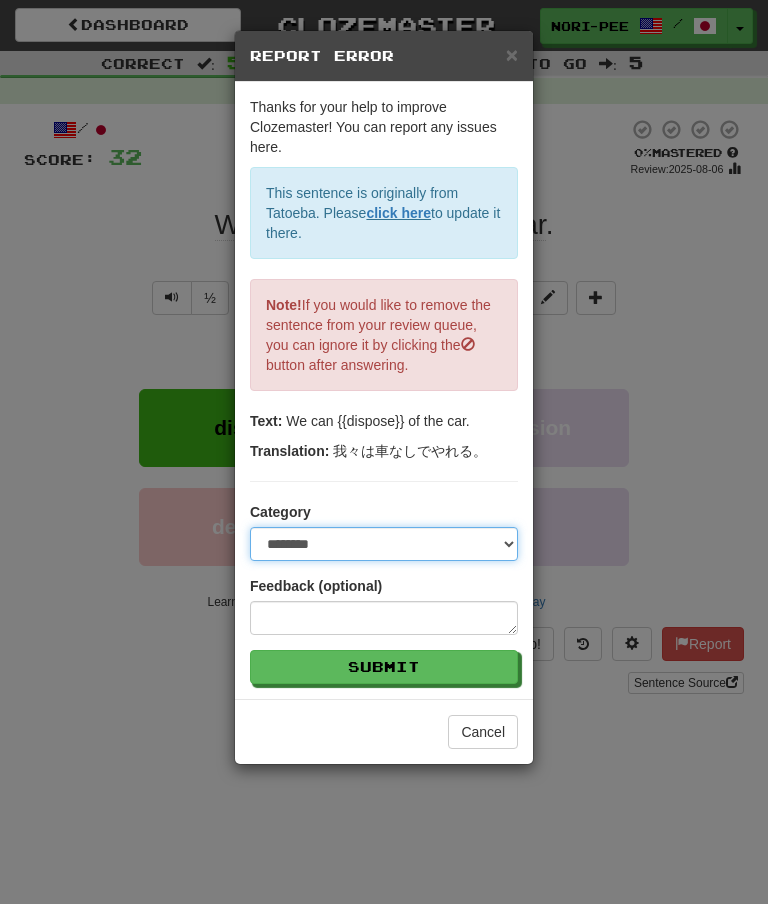 click on "**********" at bounding box center [384, 544] 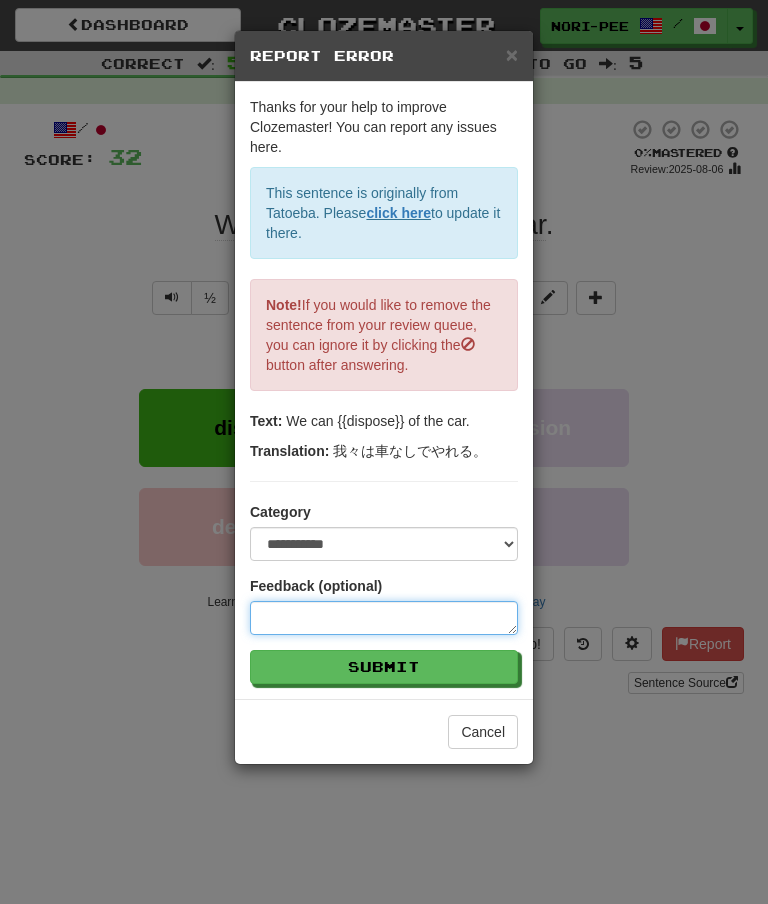click at bounding box center [384, 618] 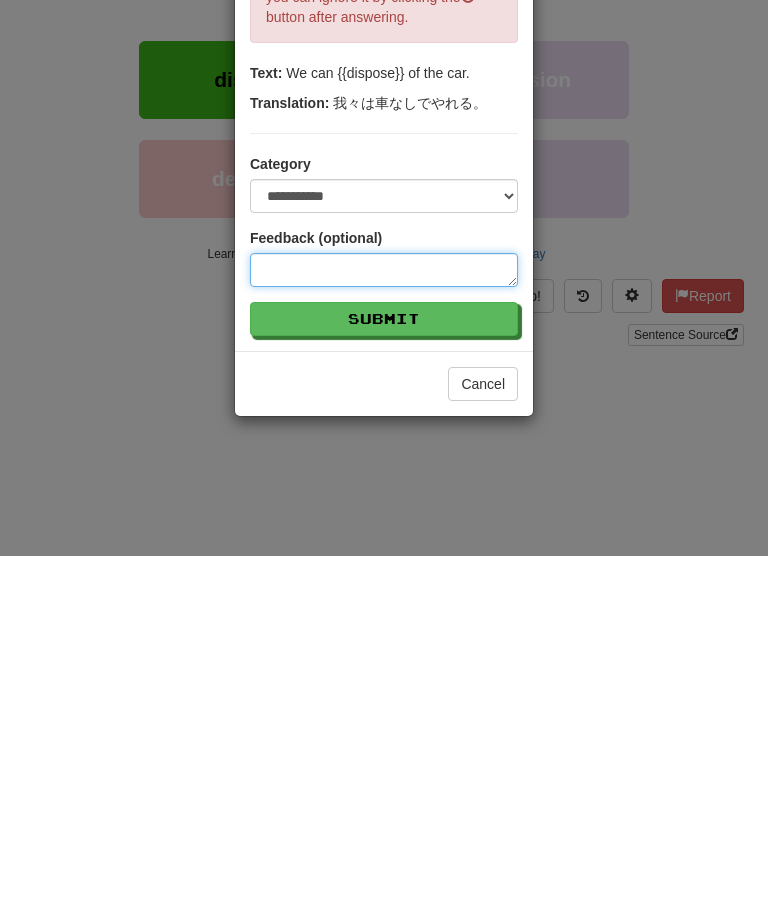 type on "*" 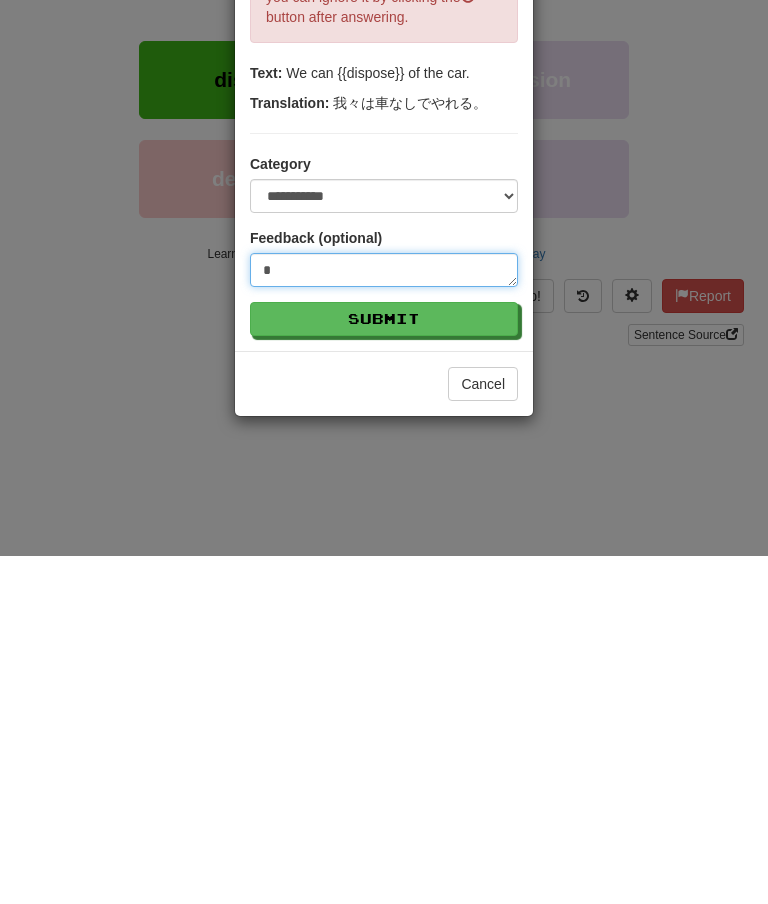 type on "**" 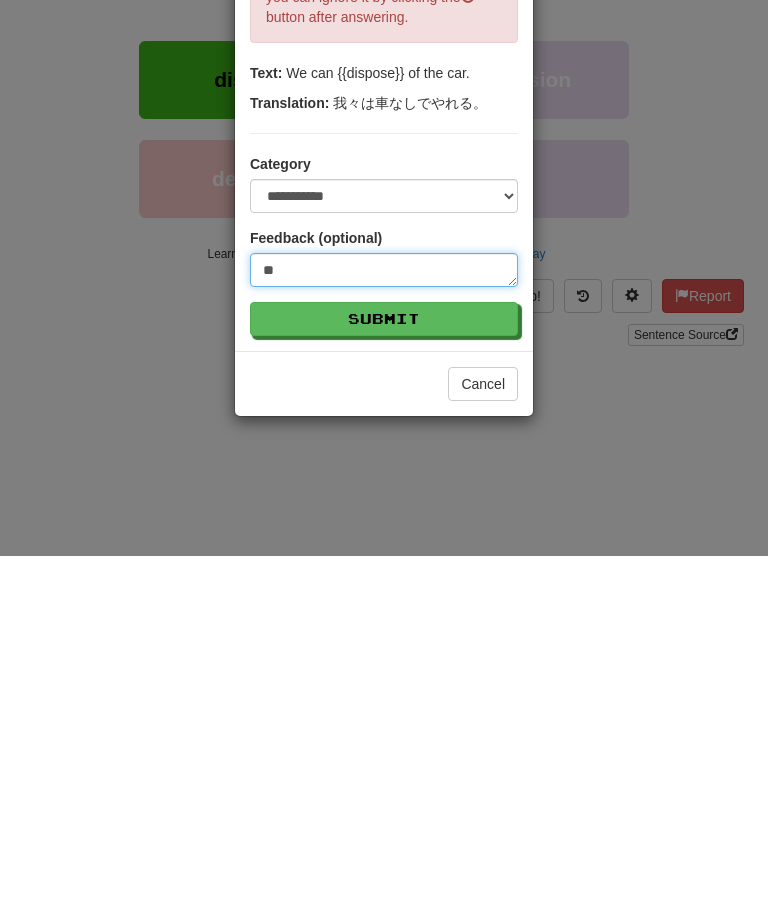 type on "***" 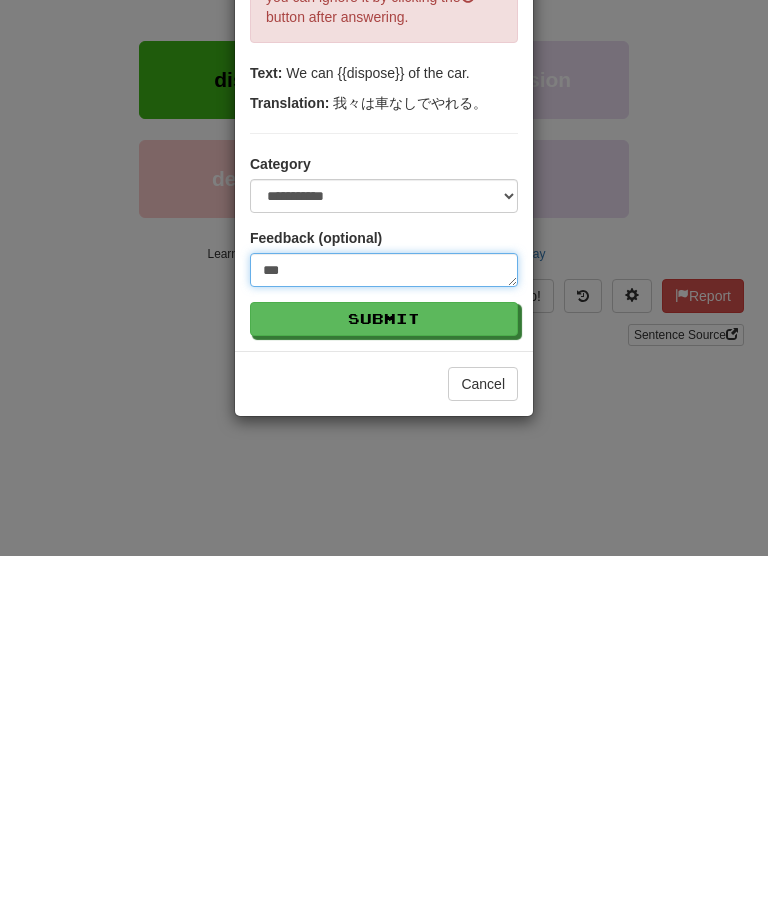 type on "****" 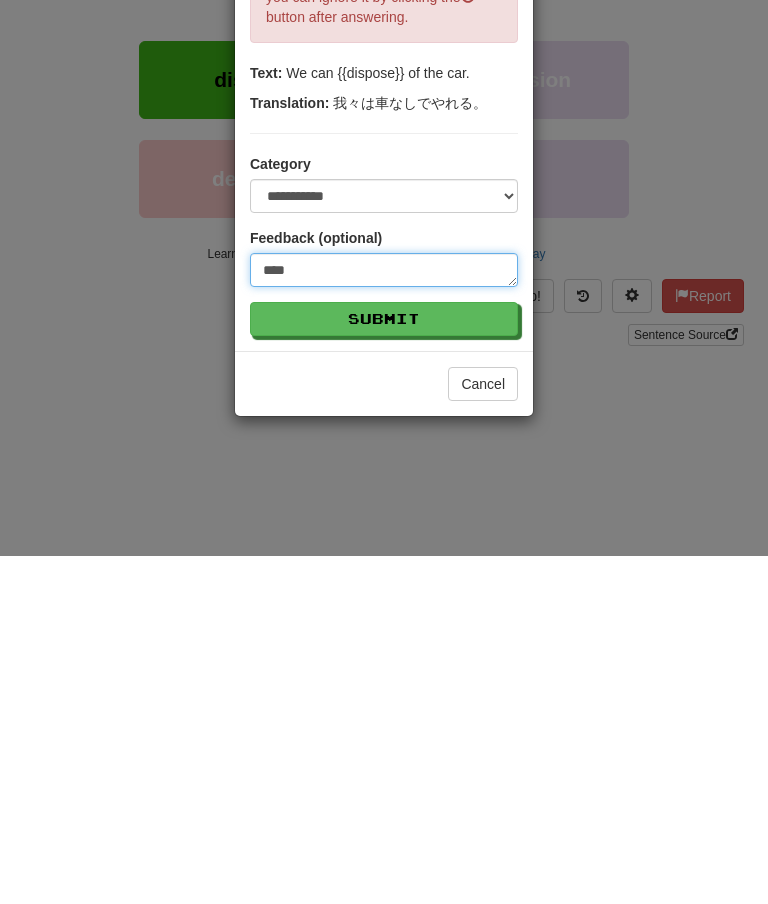 type on "***" 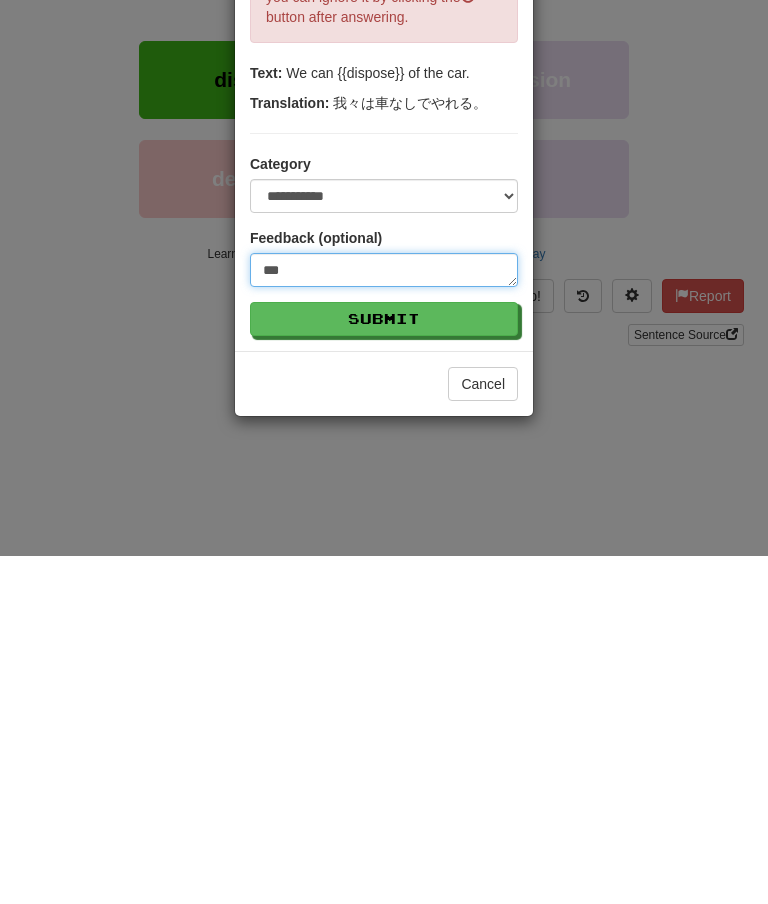 type on "**" 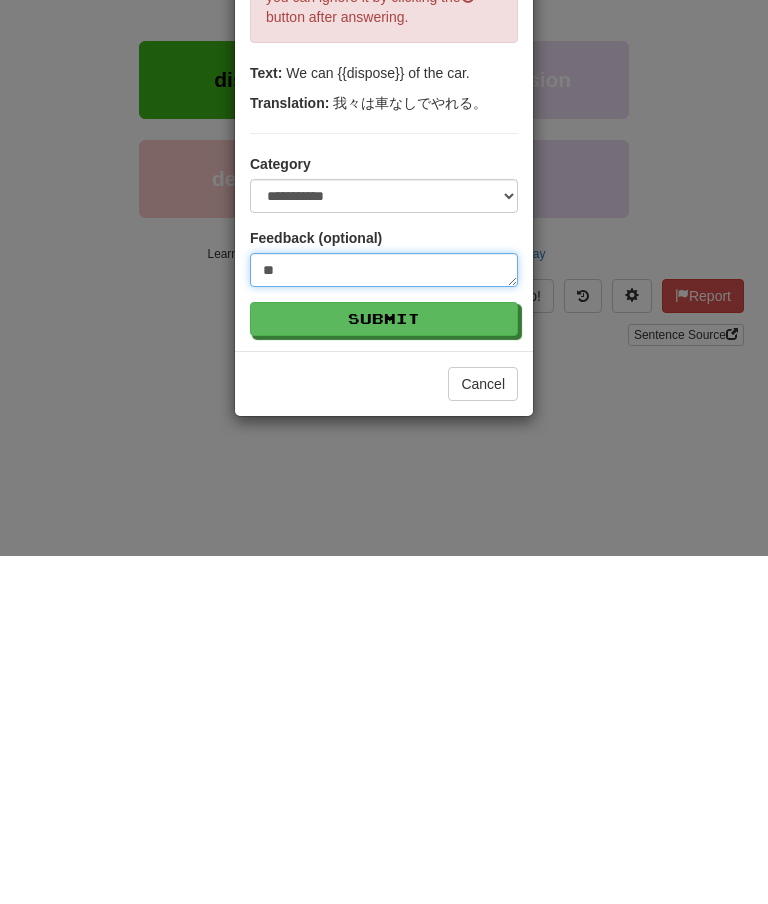 type on "***" 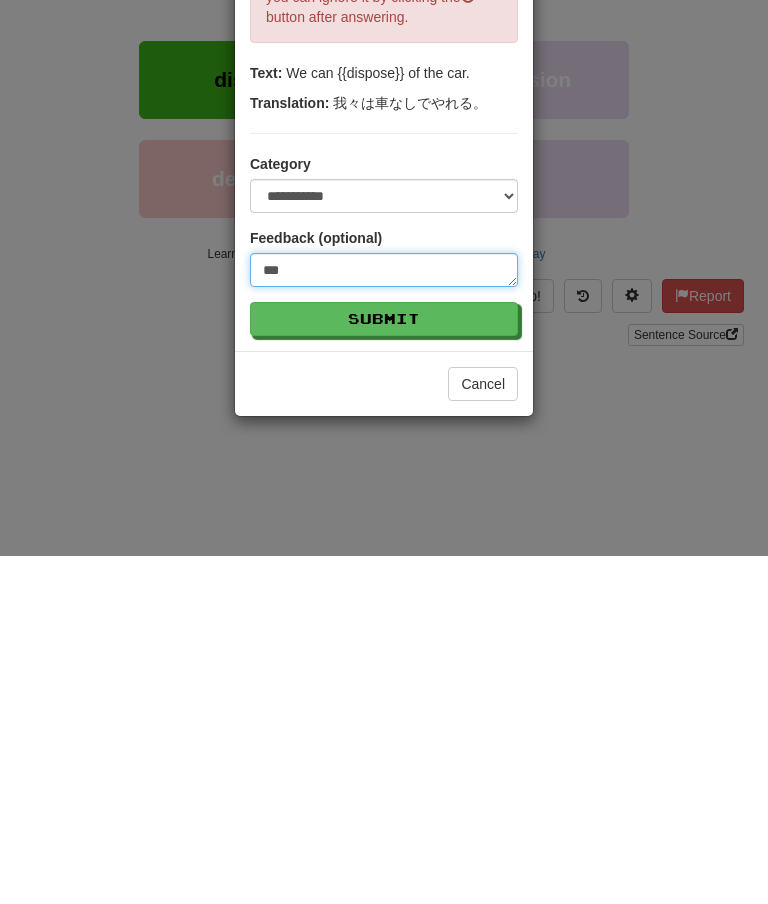type on "****" 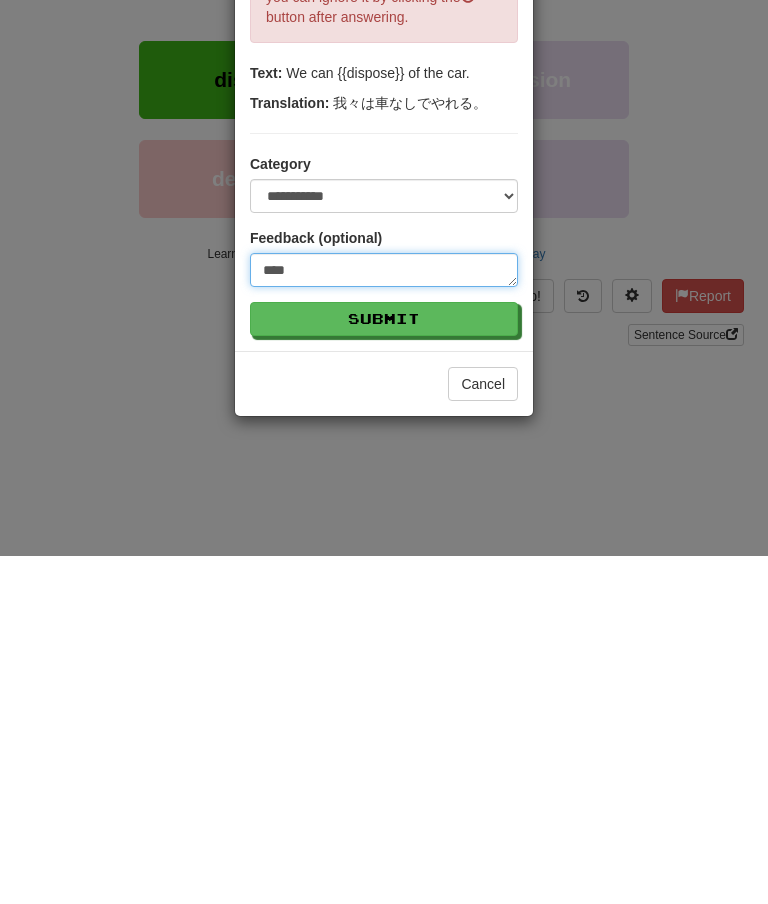 type on "*****" 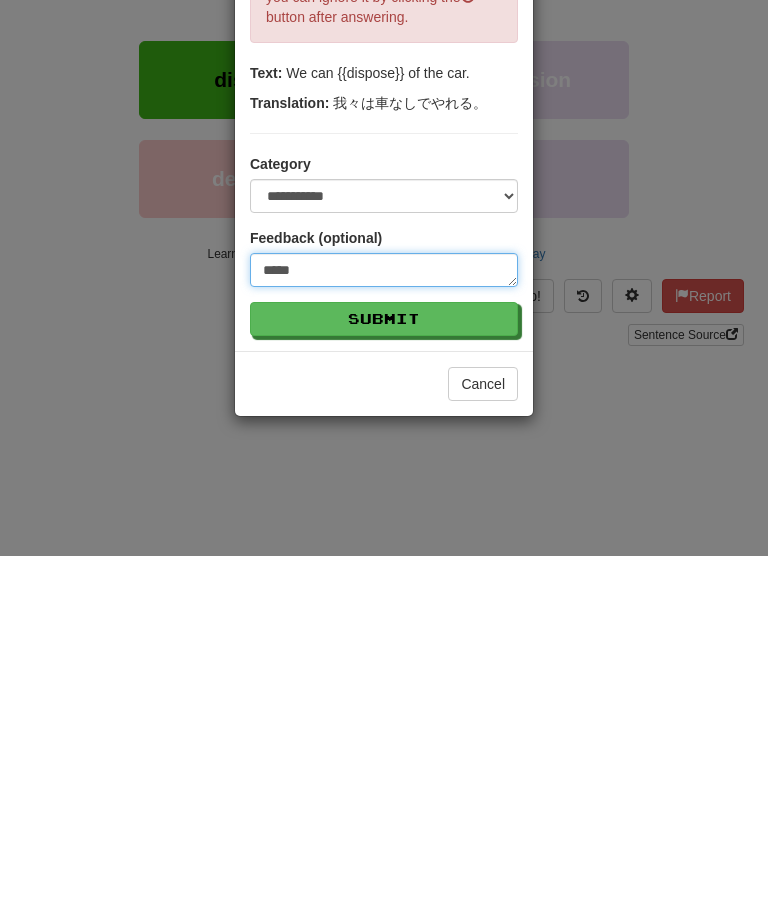 type on "******" 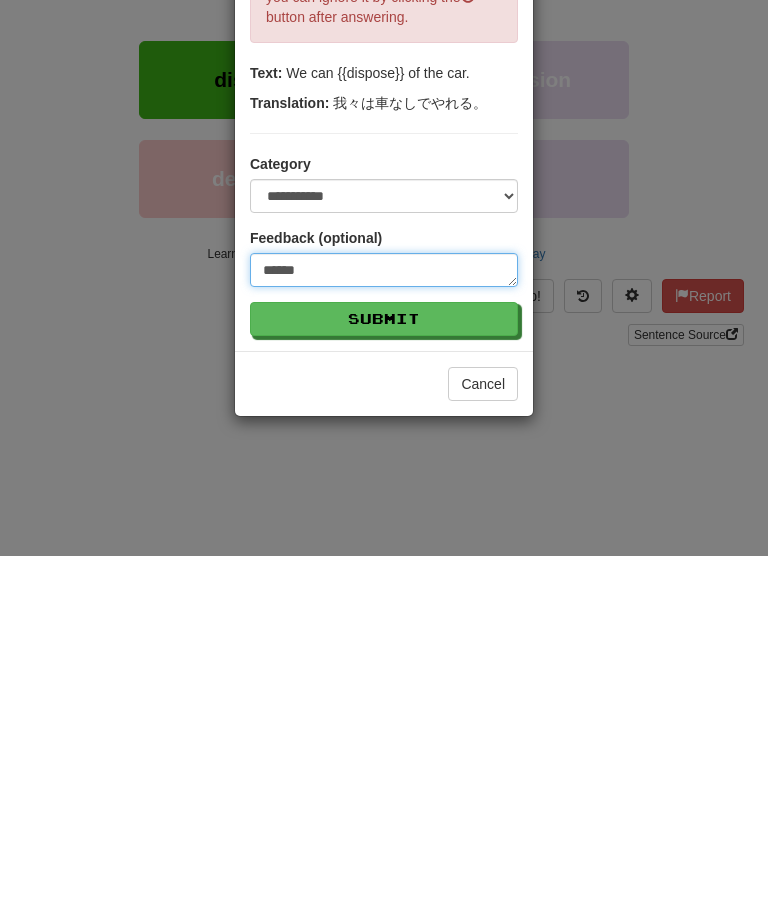 type on "*******" 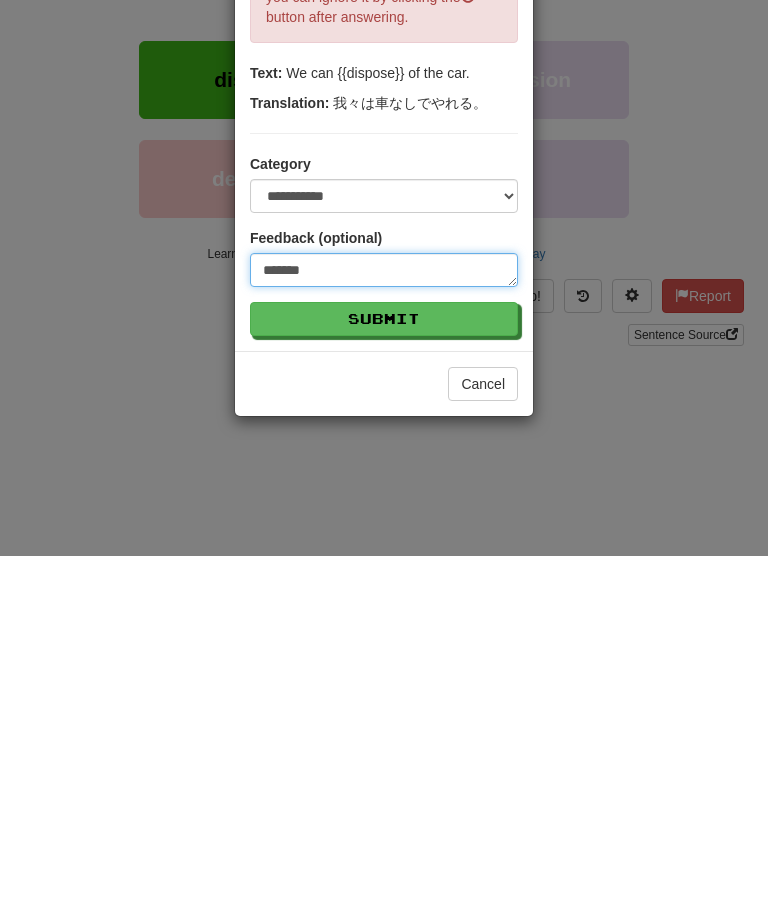 type on "********" 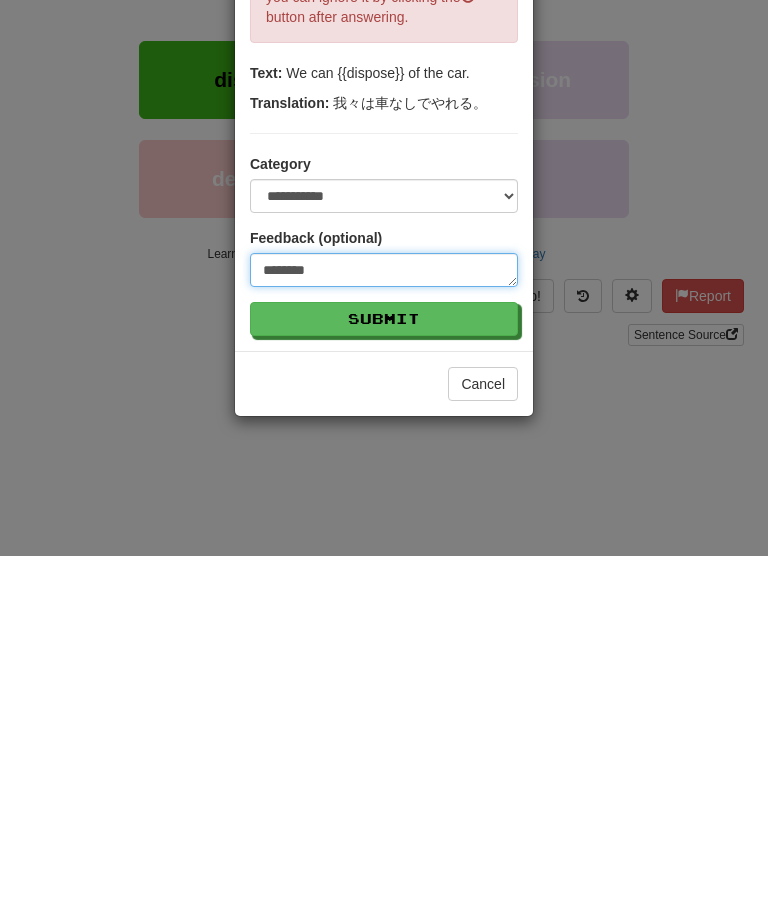 type on "*********" 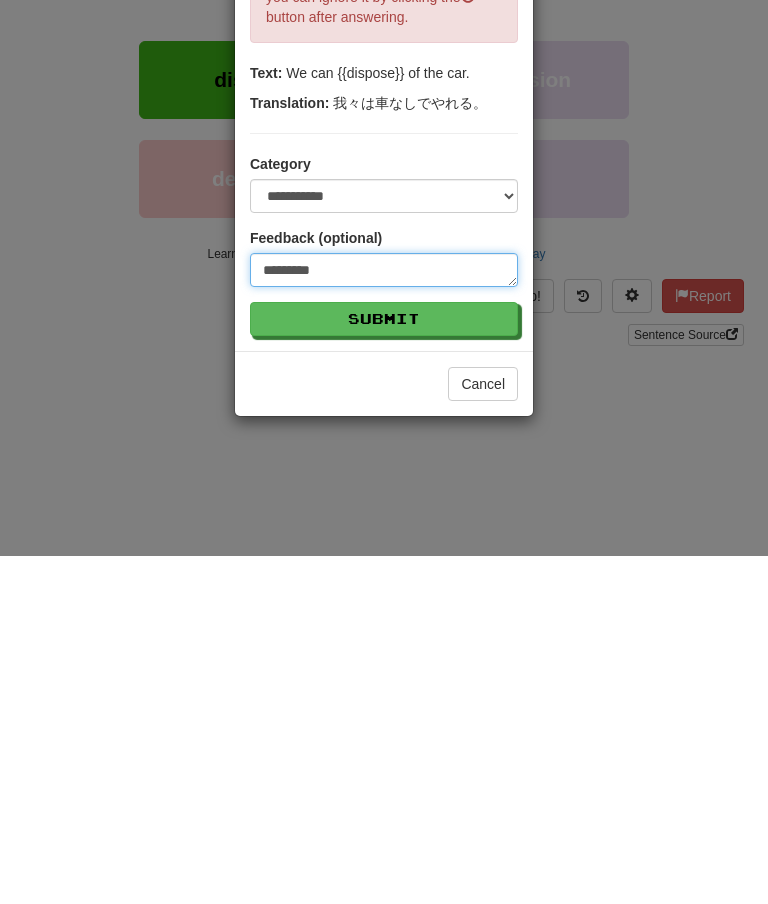 type on "**********" 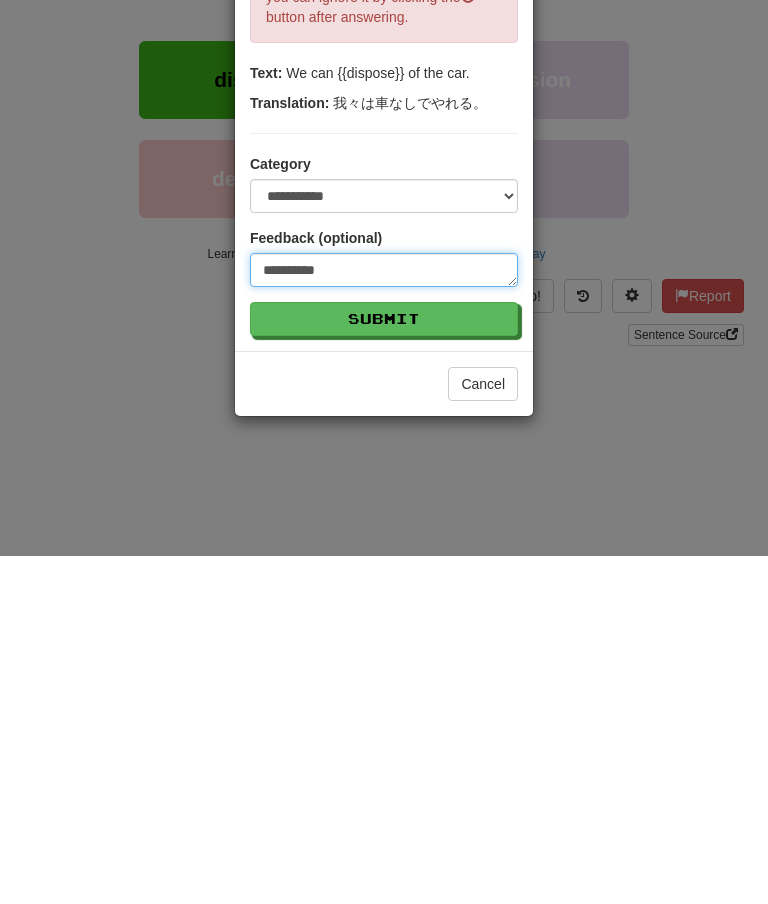 type on "**********" 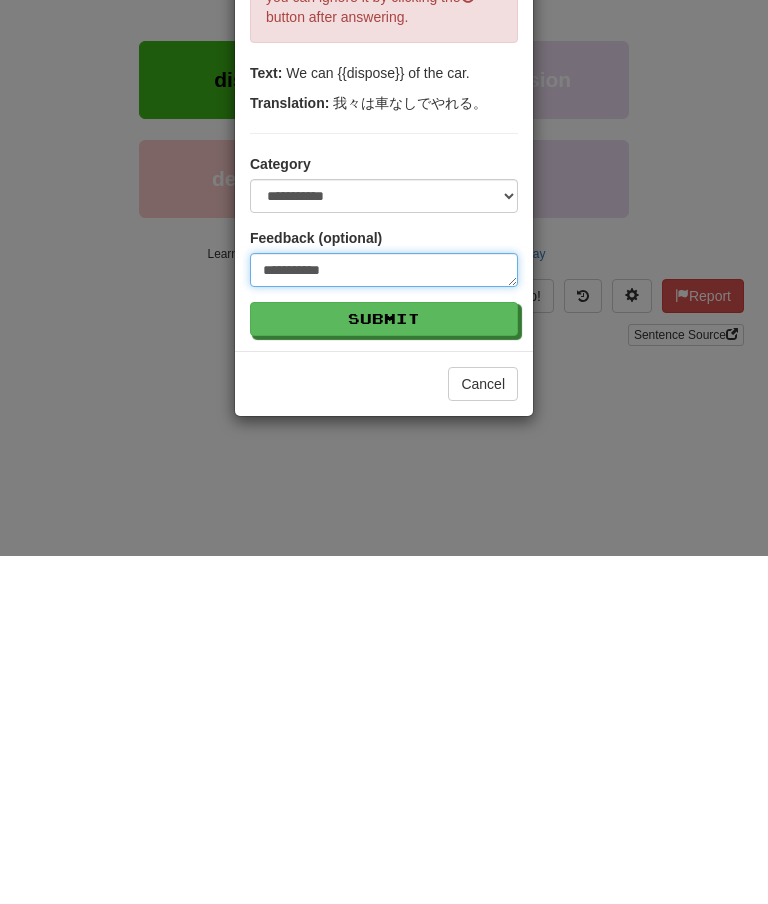 type on "**********" 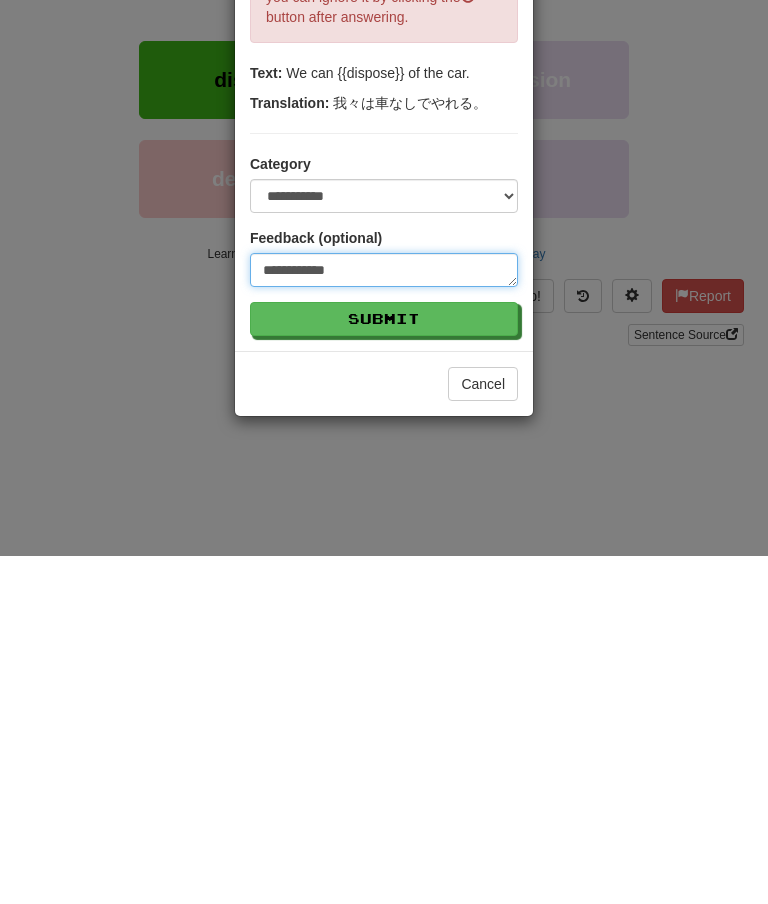 type on "**********" 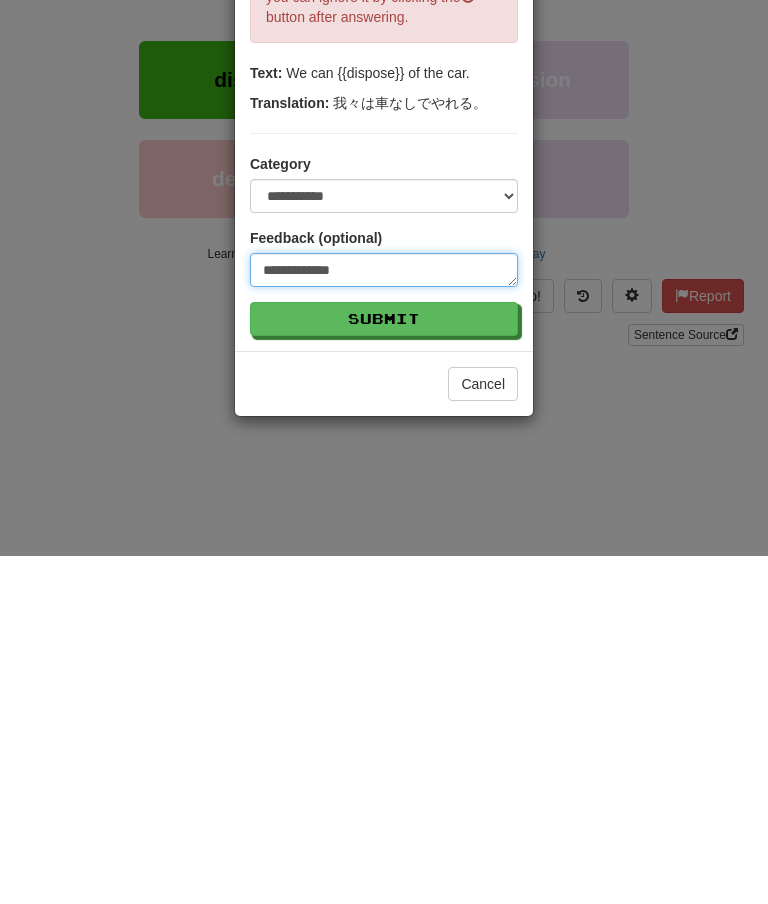 type on "**********" 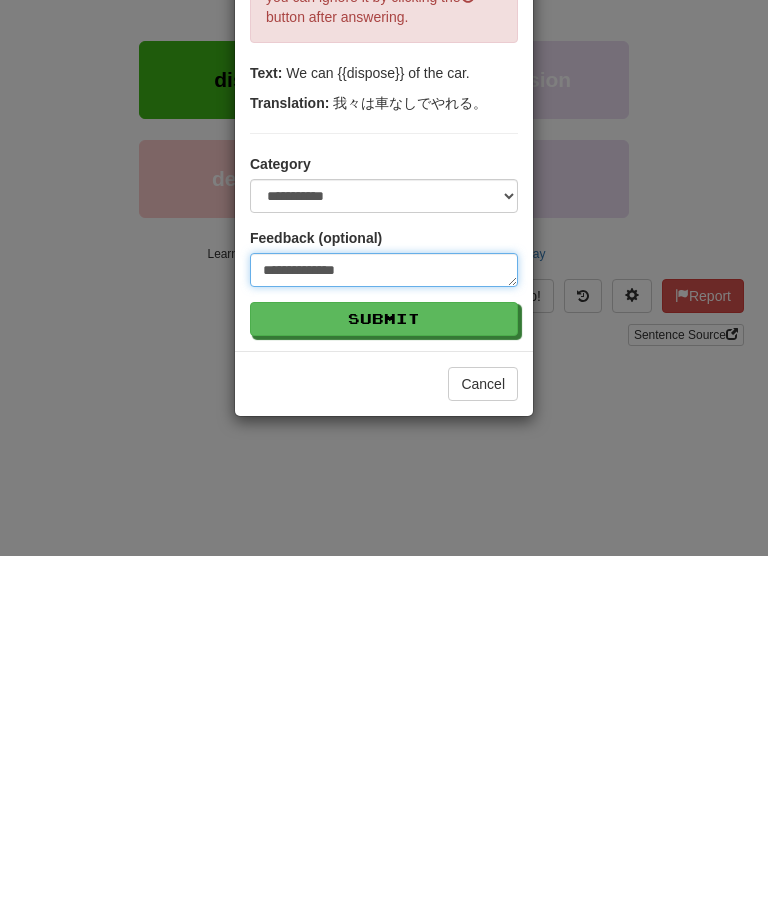 type on "**********" 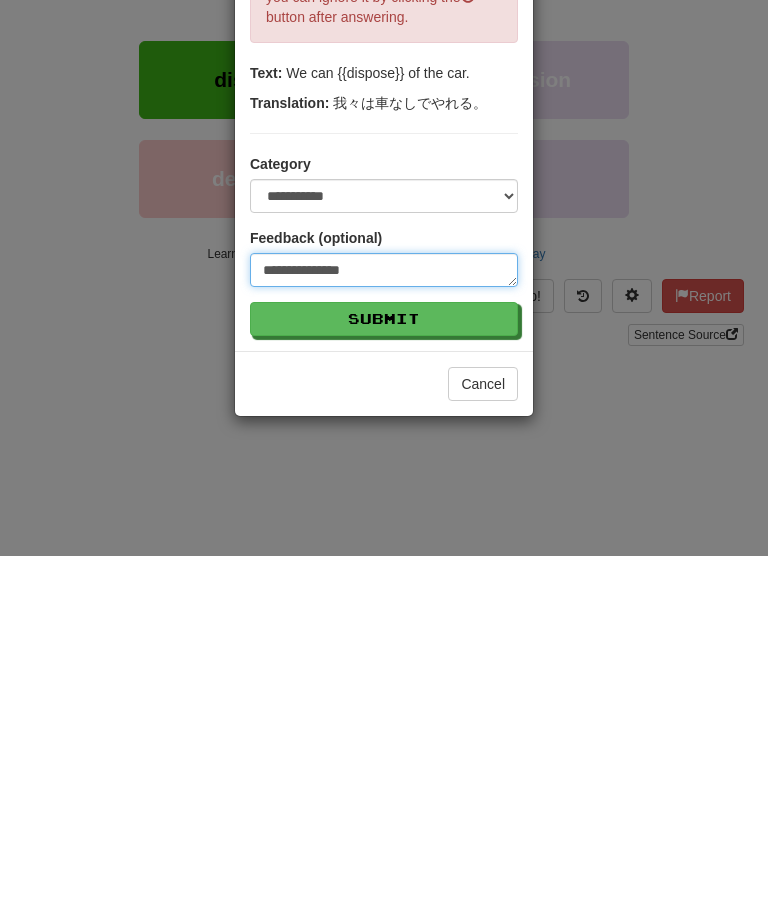 type on "**********" 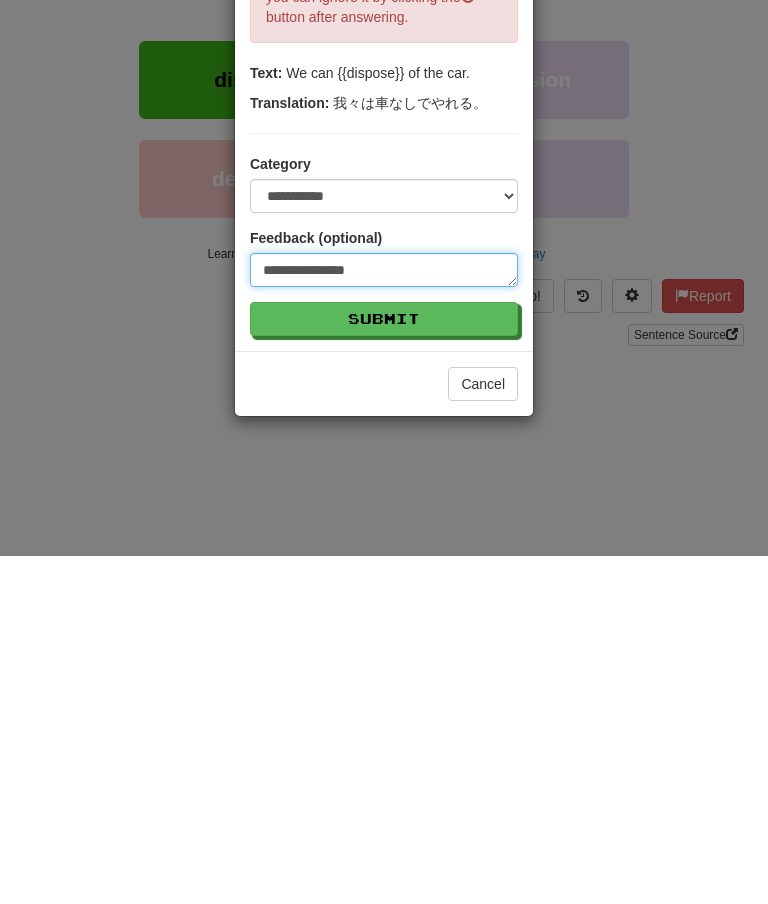 type on "**********" 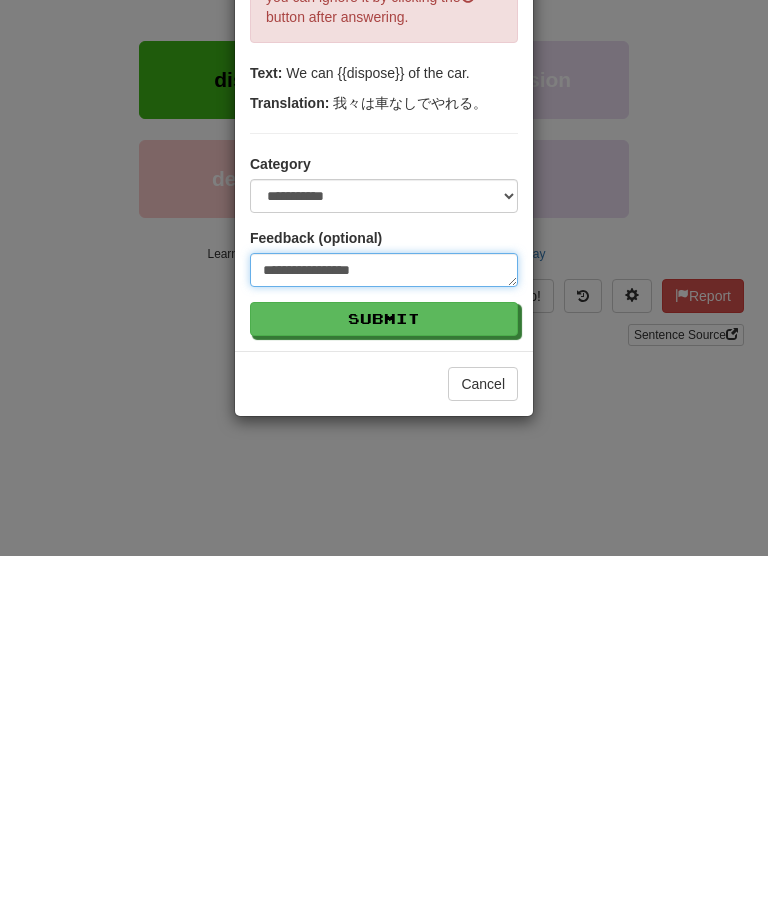 type on "**********" 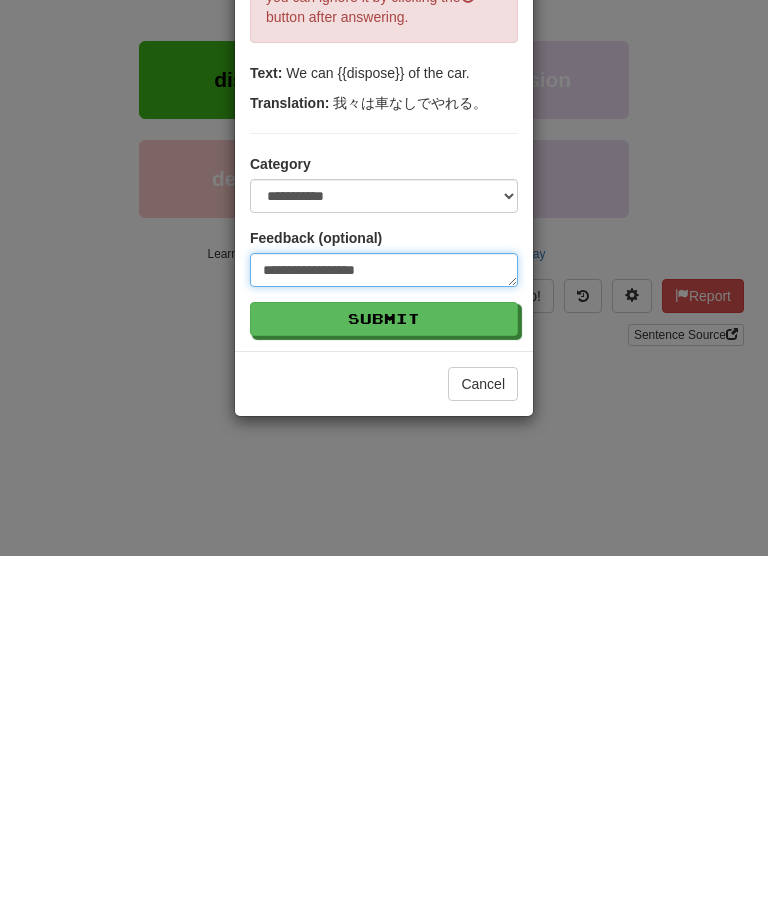type on "*" 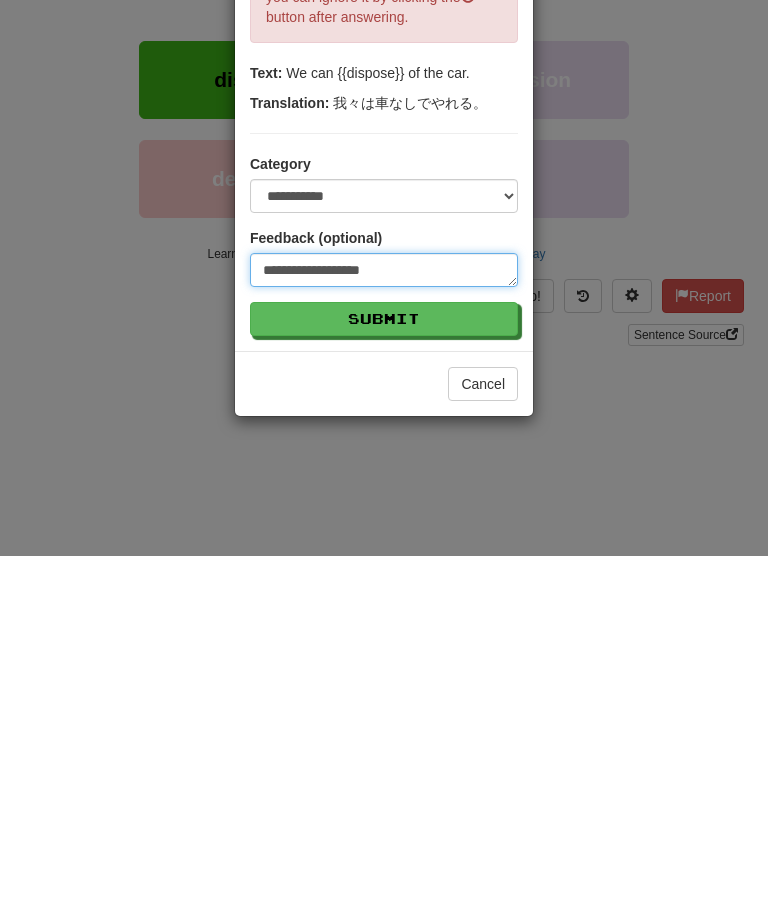 type on "**********" 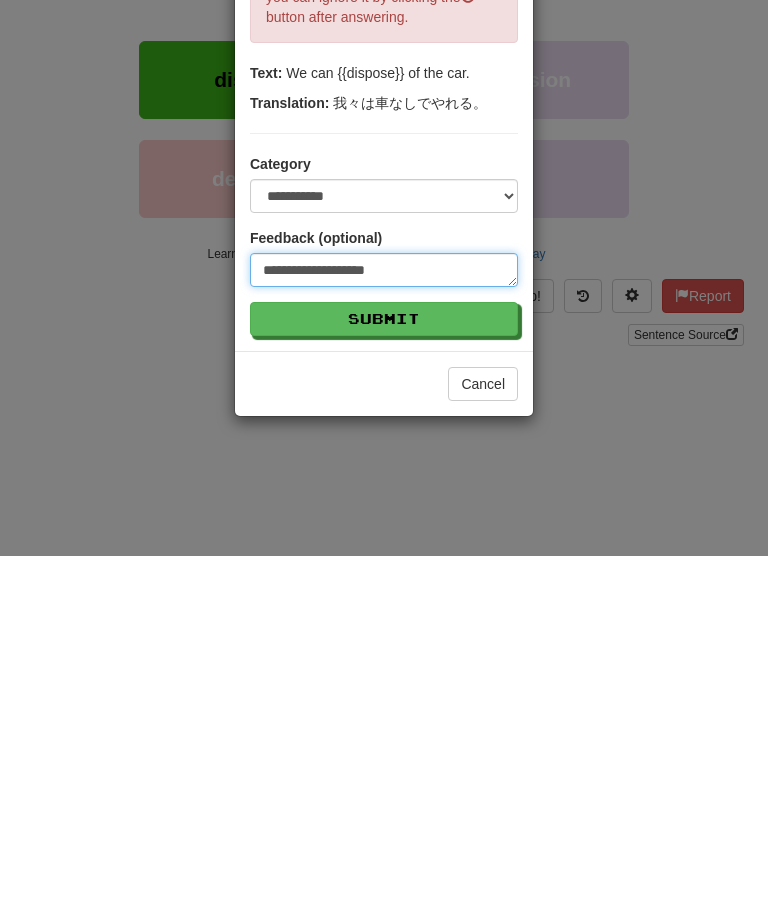 type on "**********" 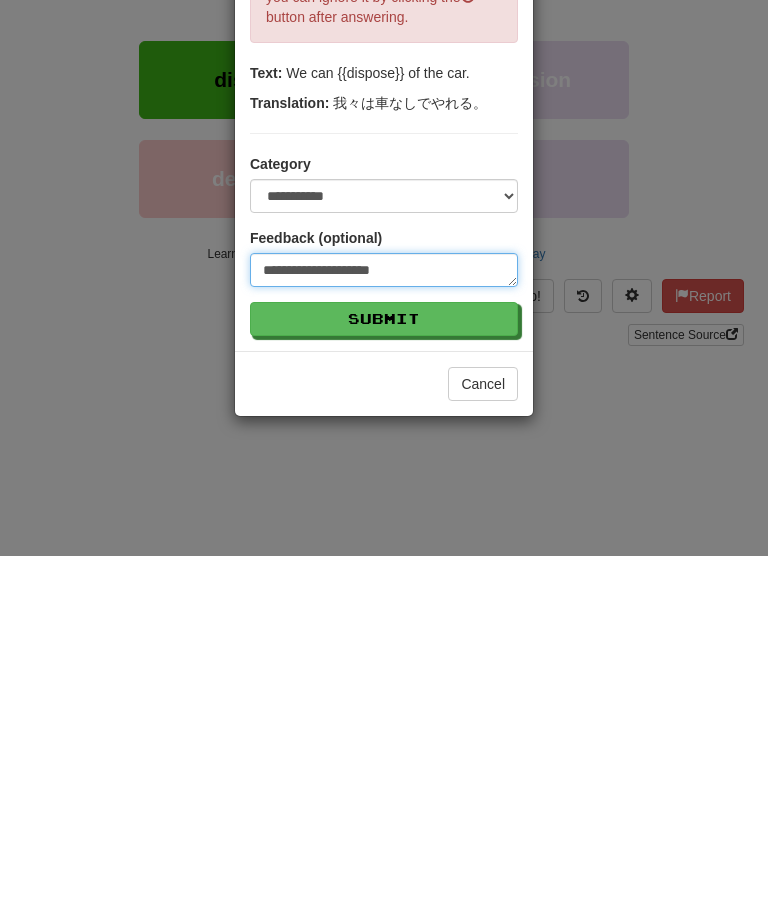 type on "**********" 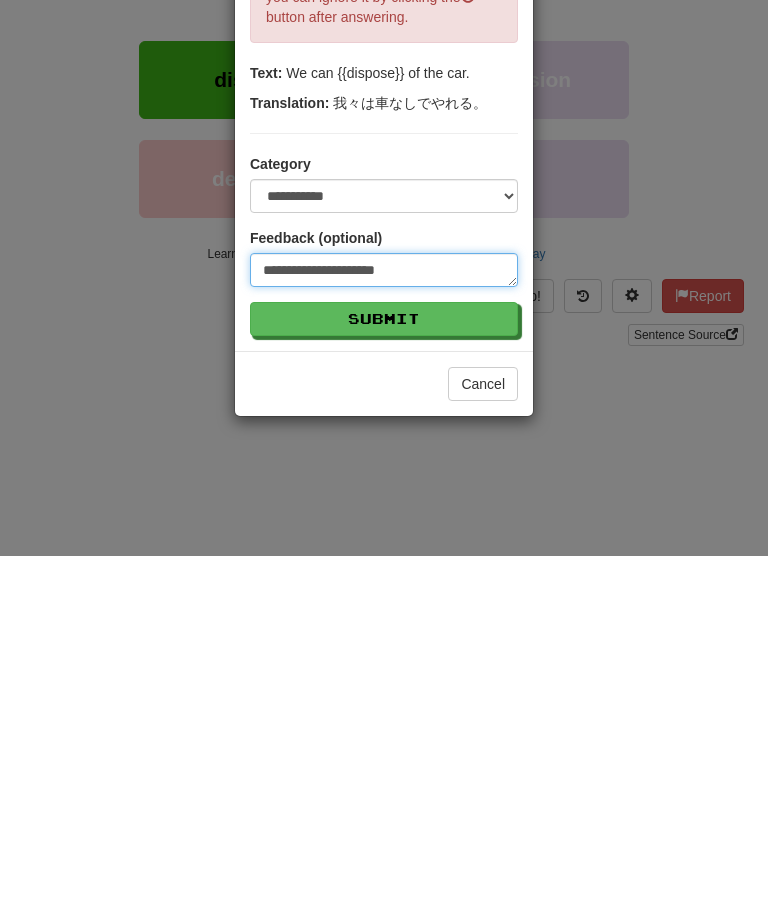 type on "**********" 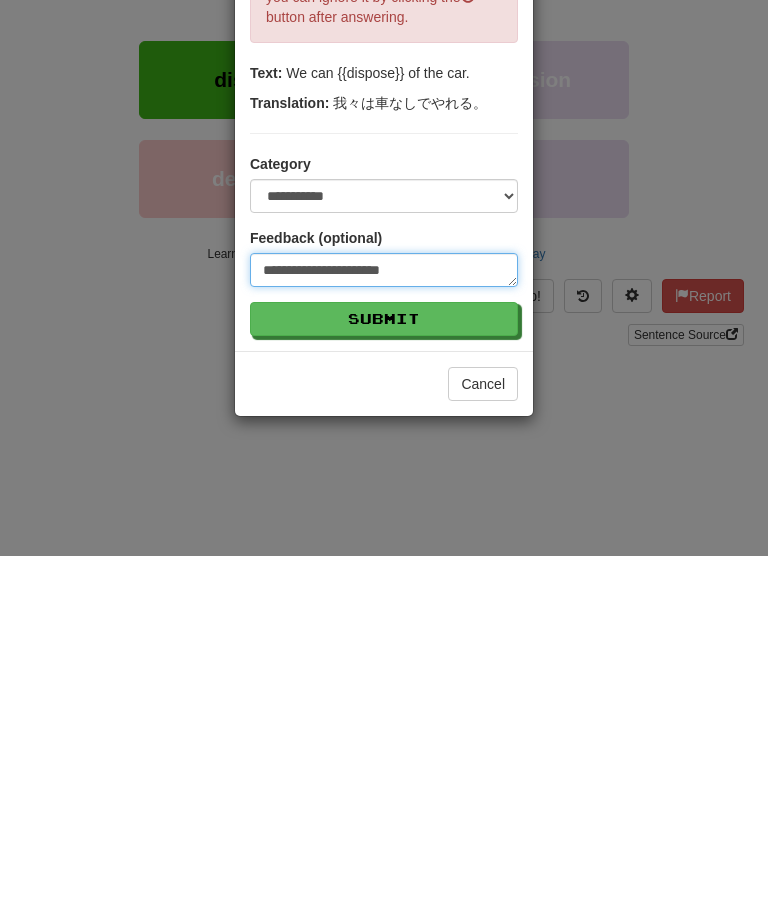 type on "**********" 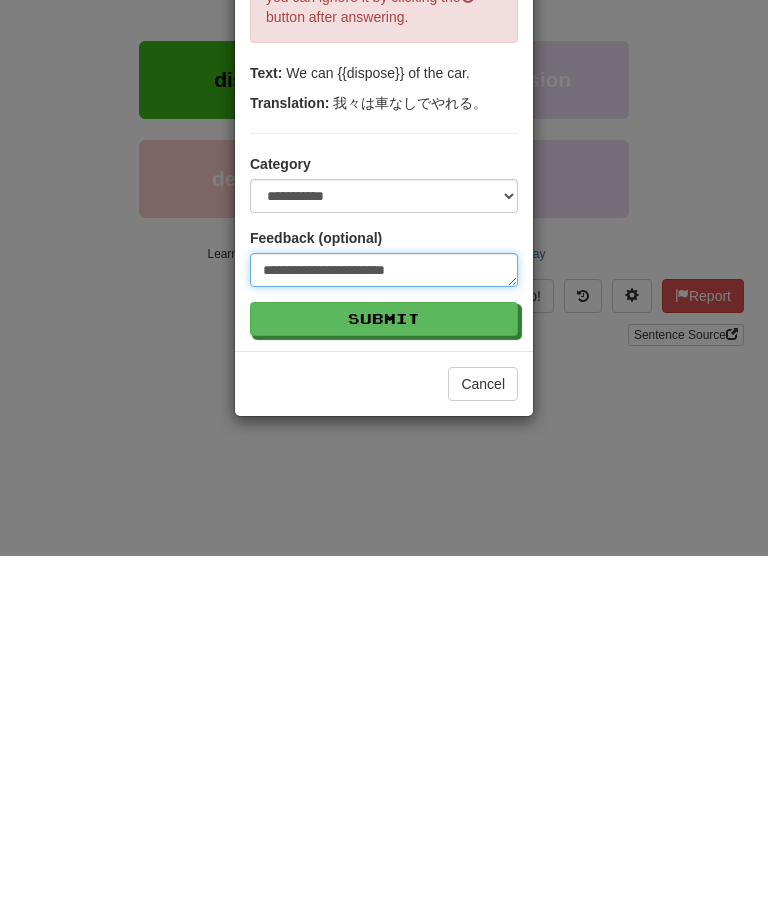 type on "**********" 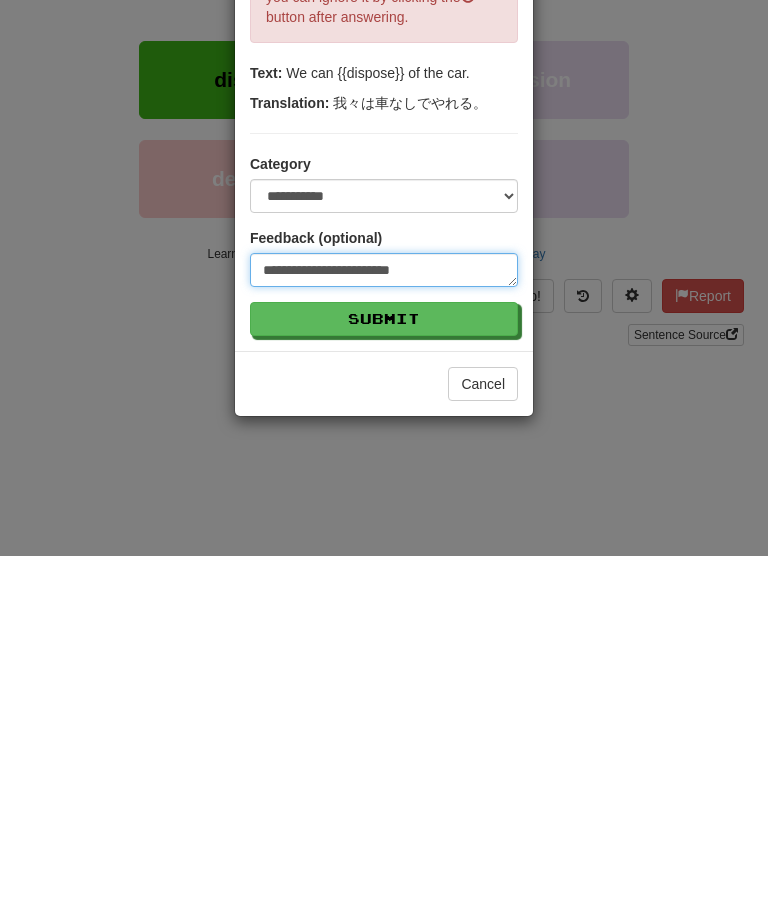 type on "**********" 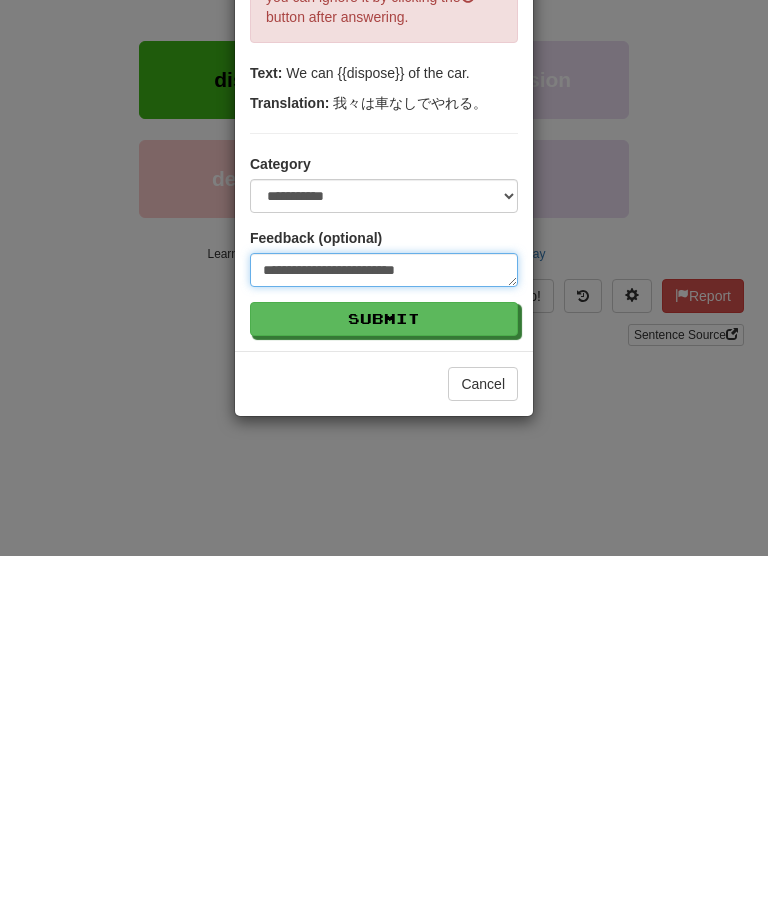 type on "**********" 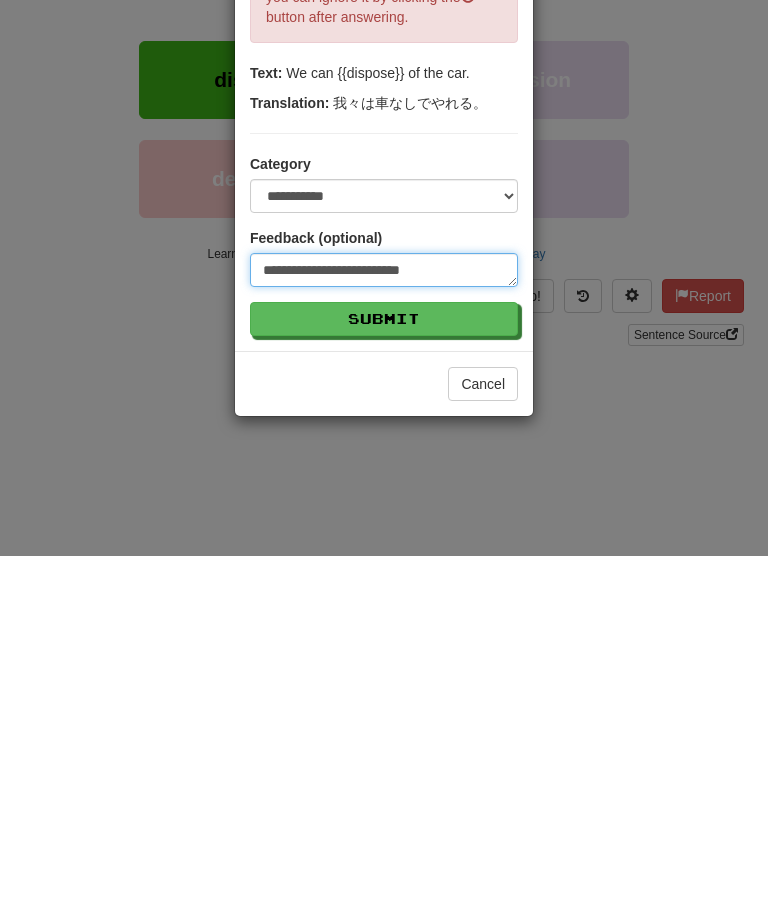 type on "**********" 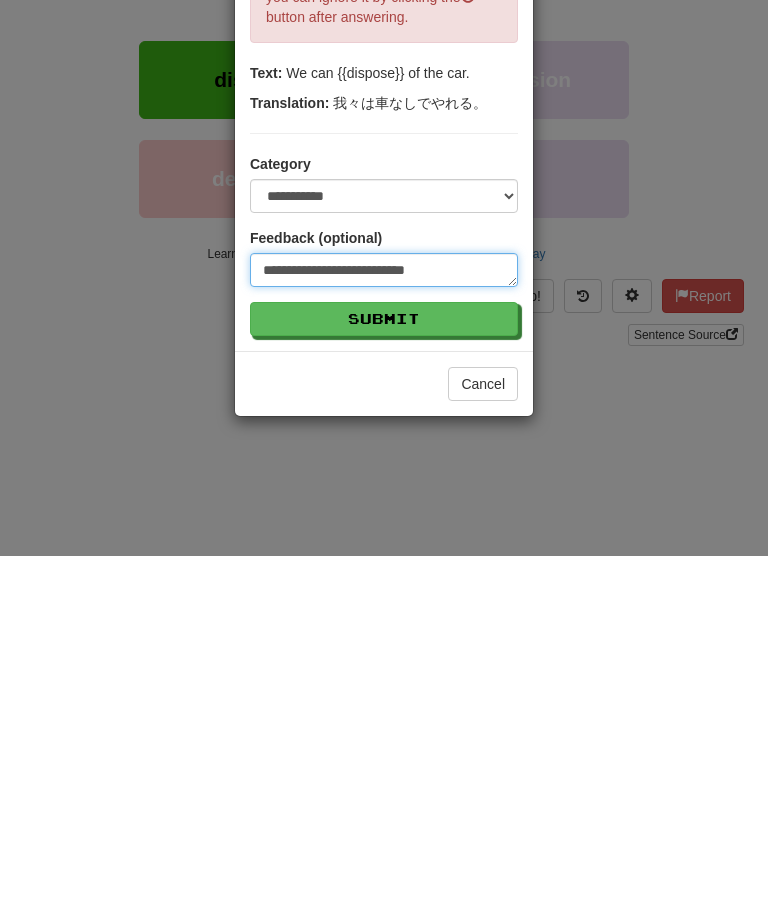 type on "**********" 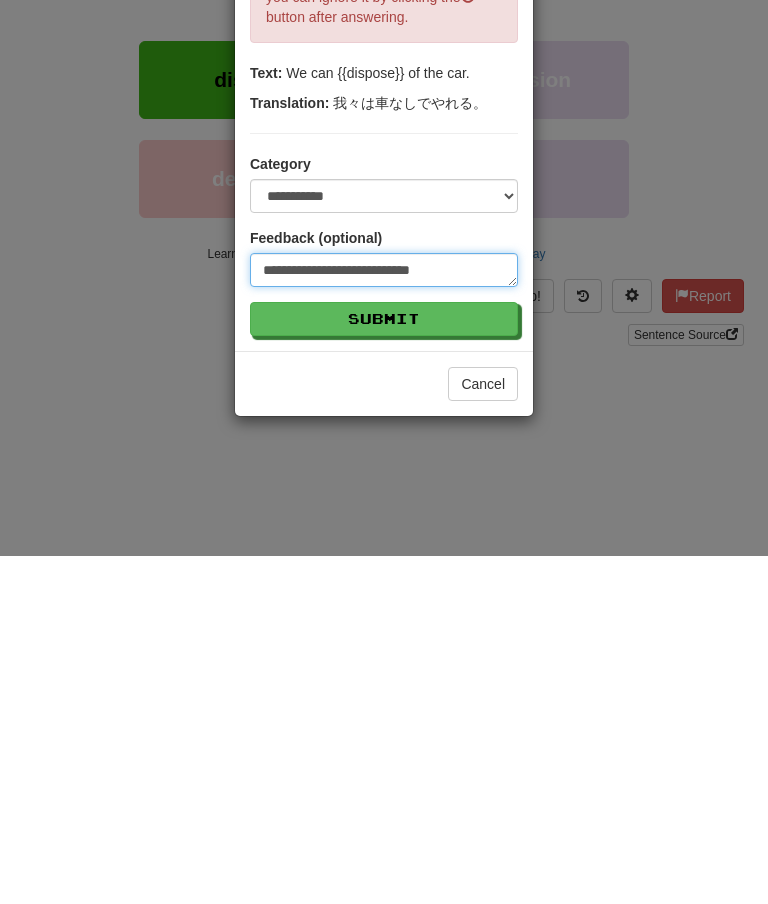 type on "**********" 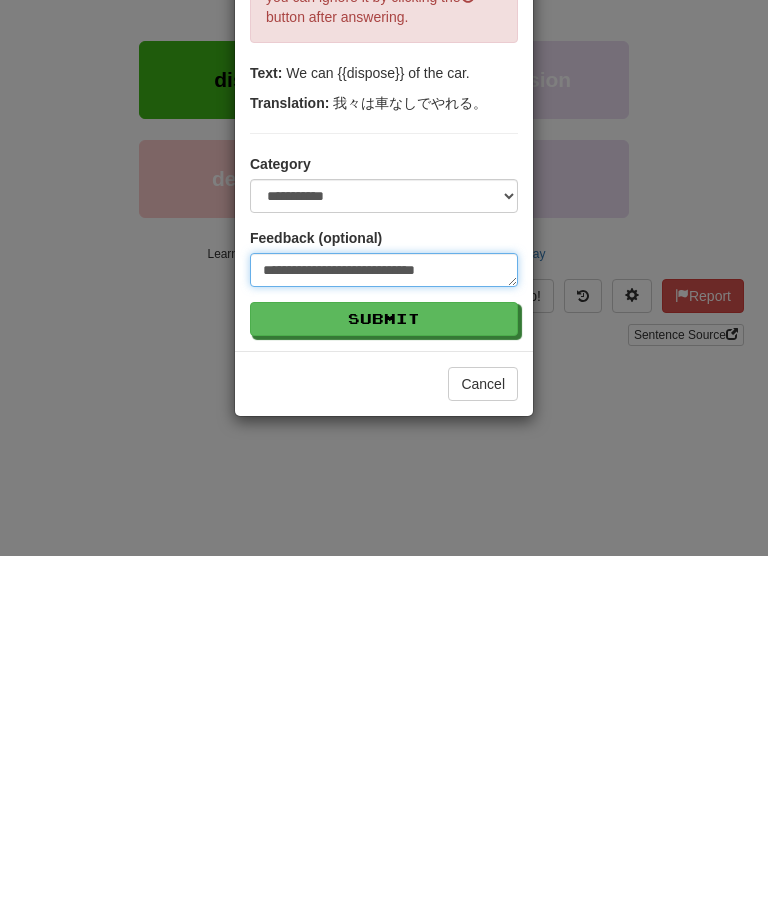 type on "**********" 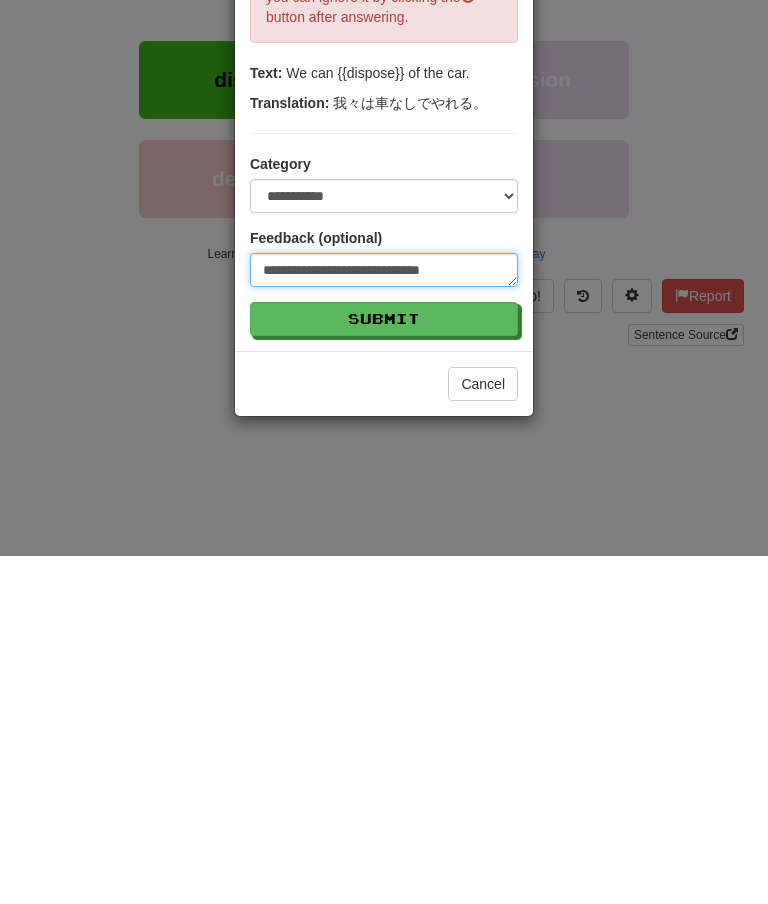type on "**********" 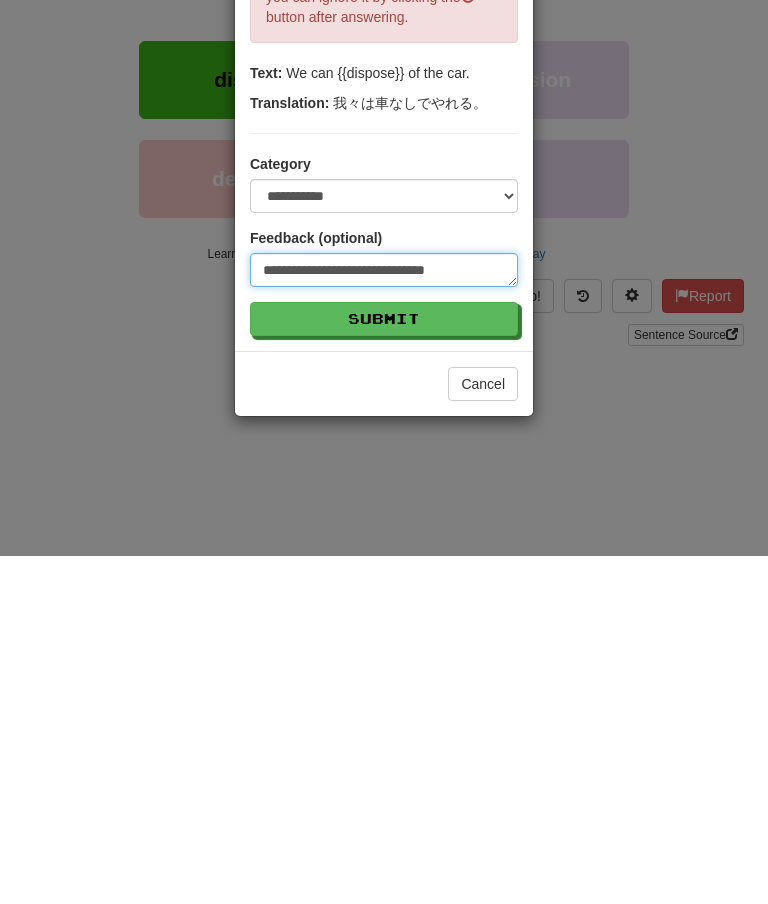 type on "**********" 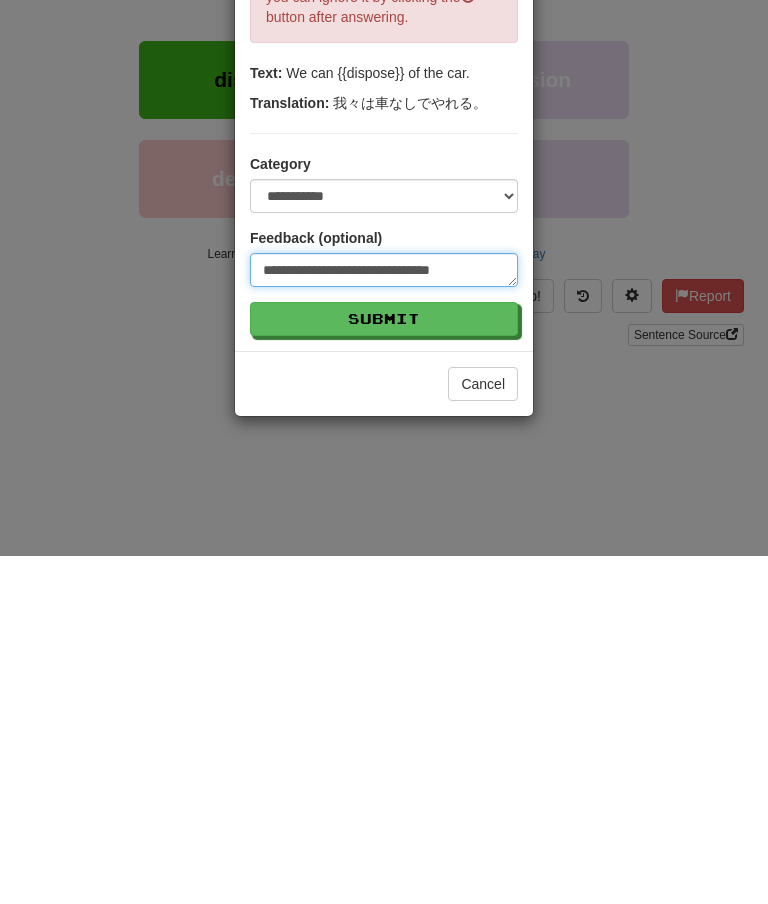 type on "**********" 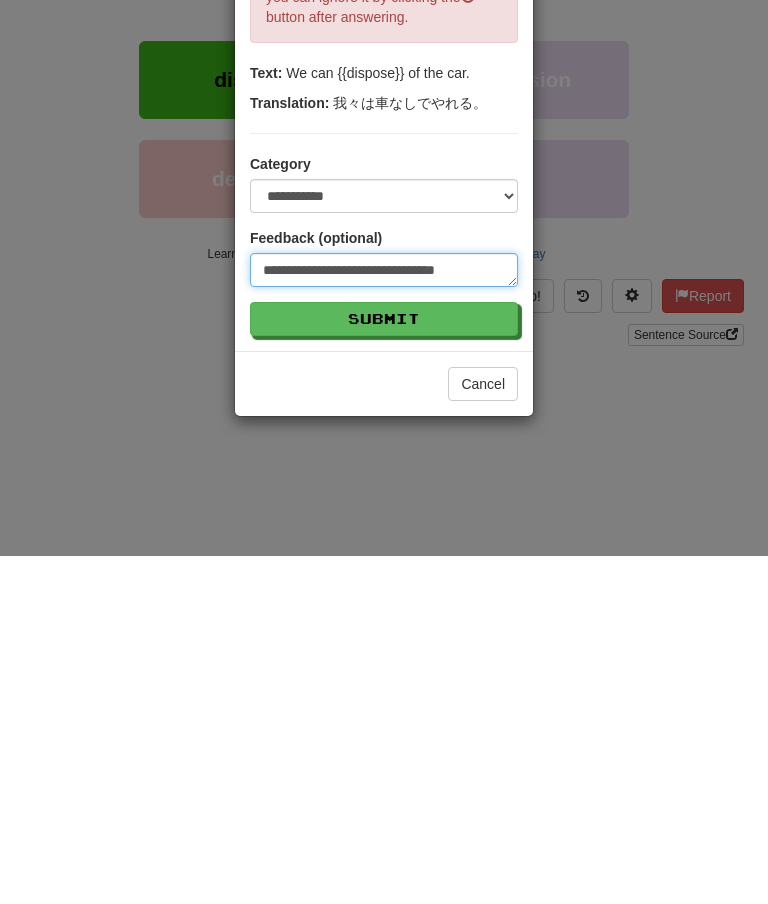 type on "**********" 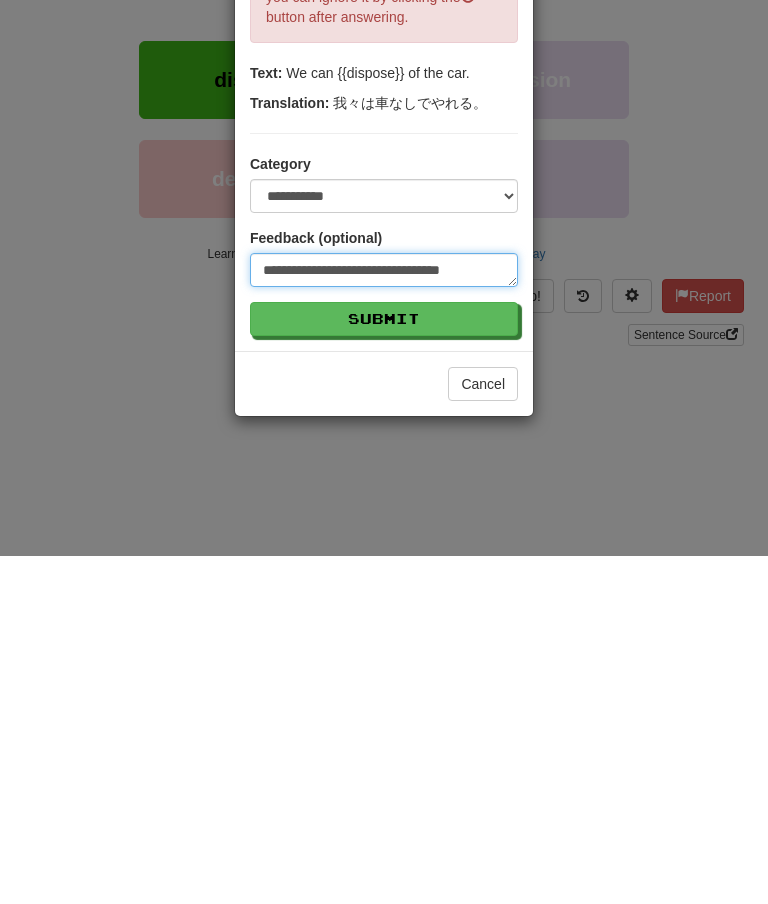 type on "**********" 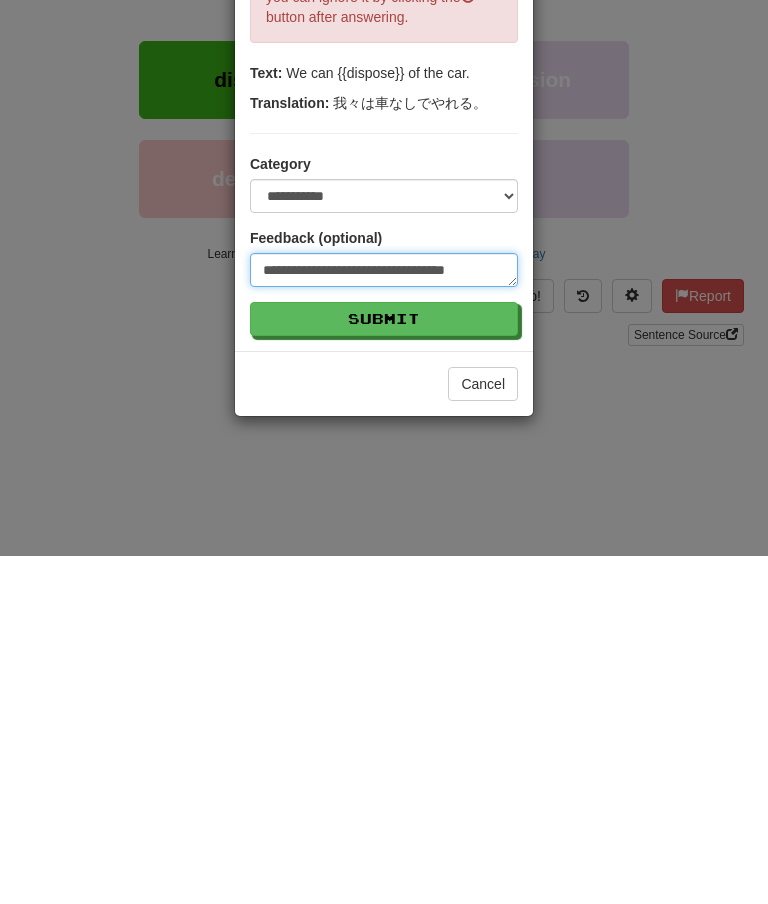 type on "**********" 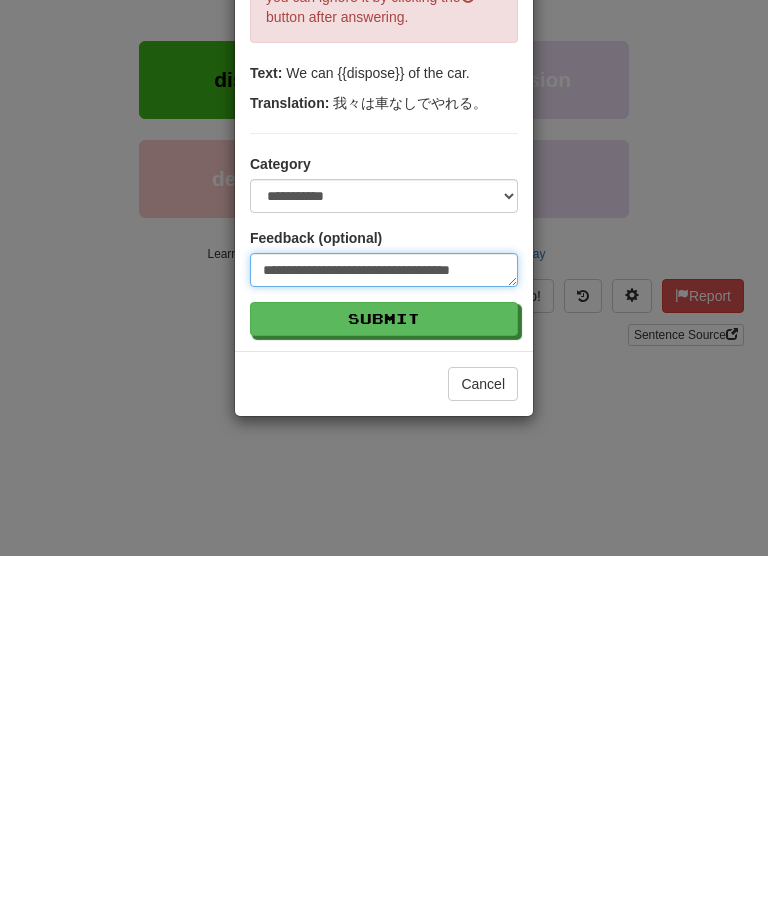 type on "**********" 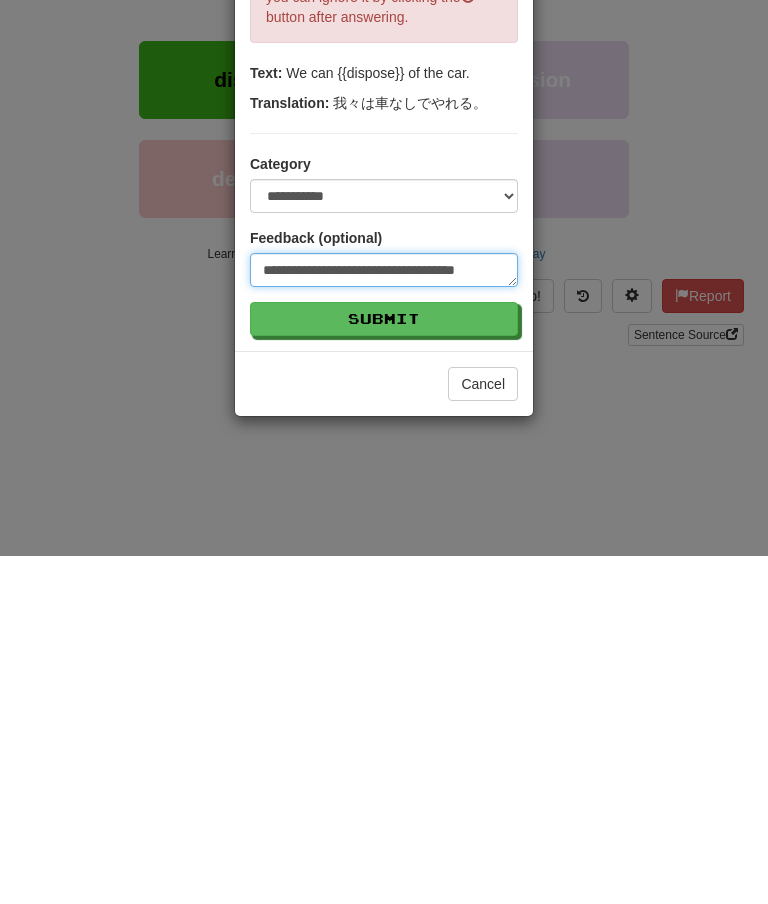 type on "**********" 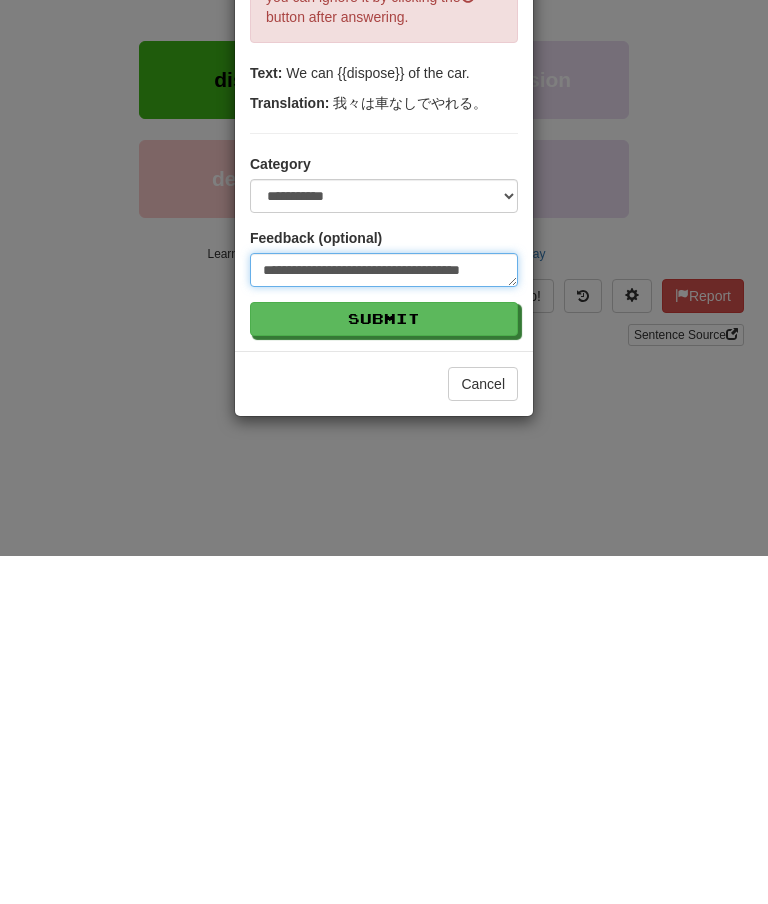 type on "**********" 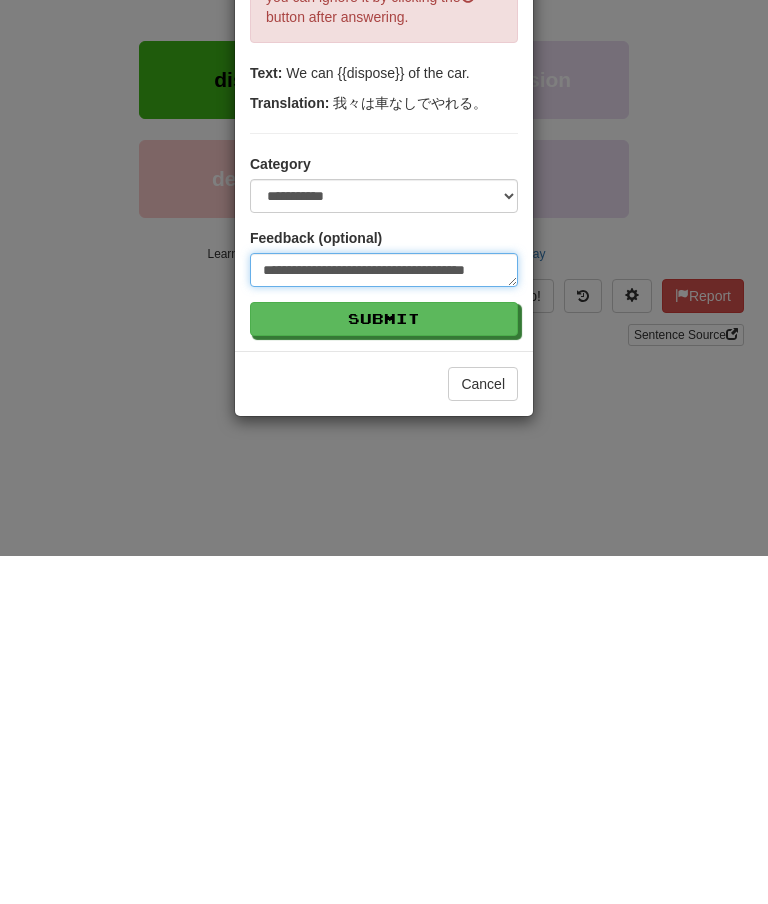 type on "**********" 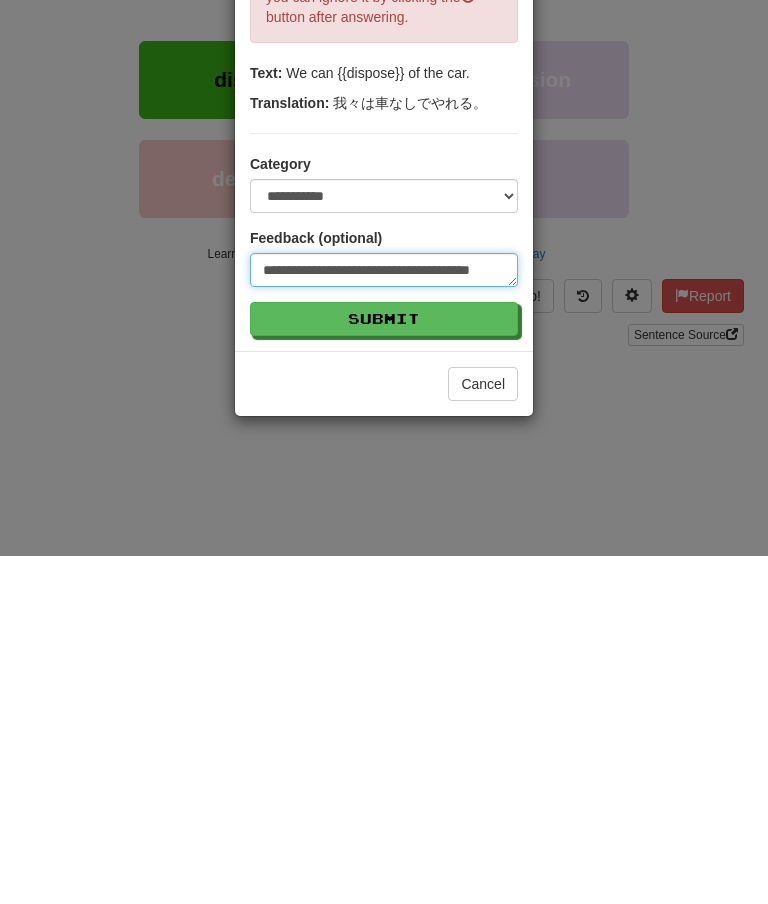 type on "*" 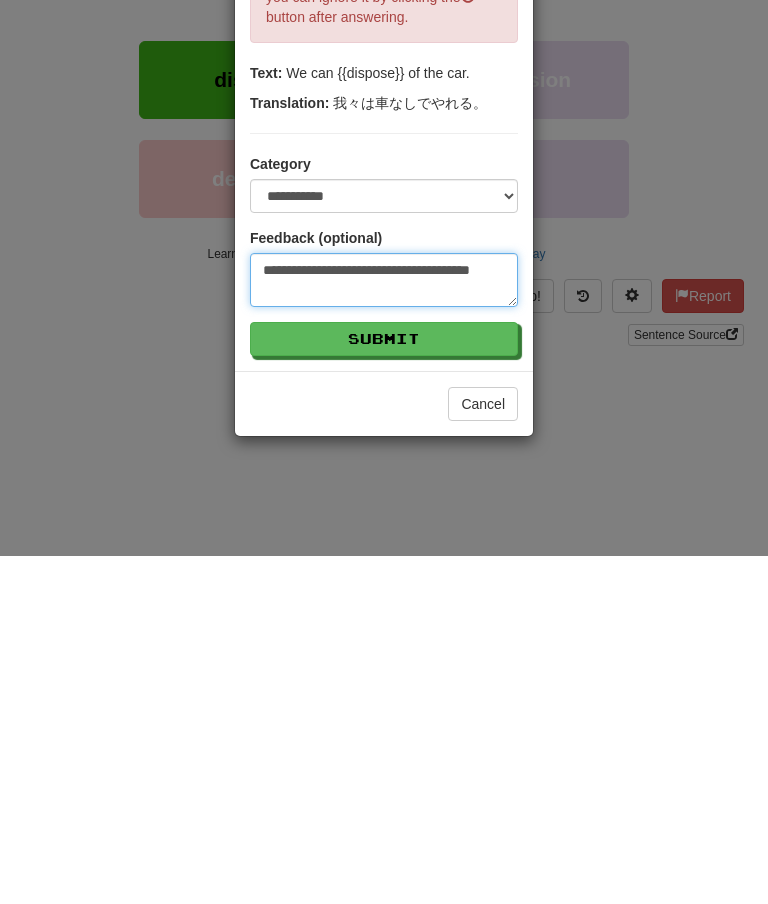 type on "**********" 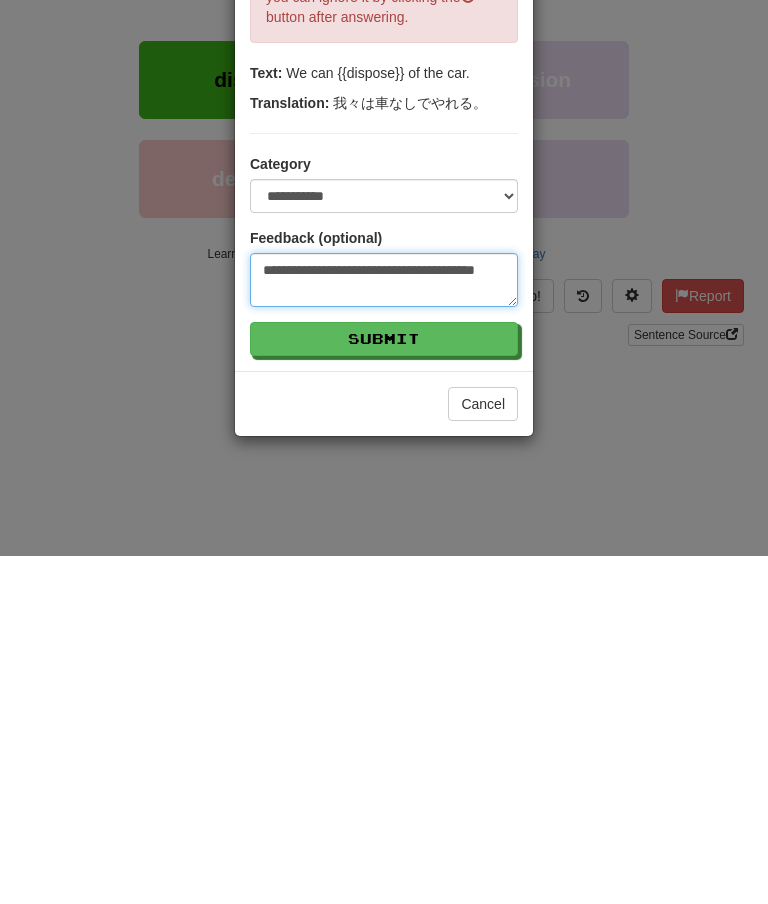 type on "*" 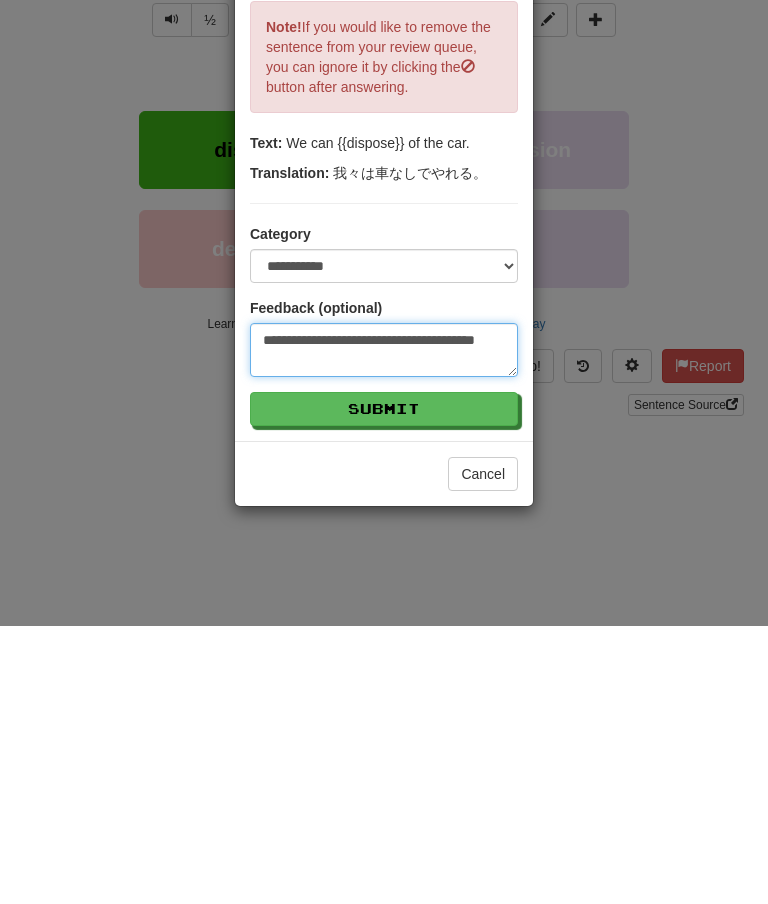 type on "**********" 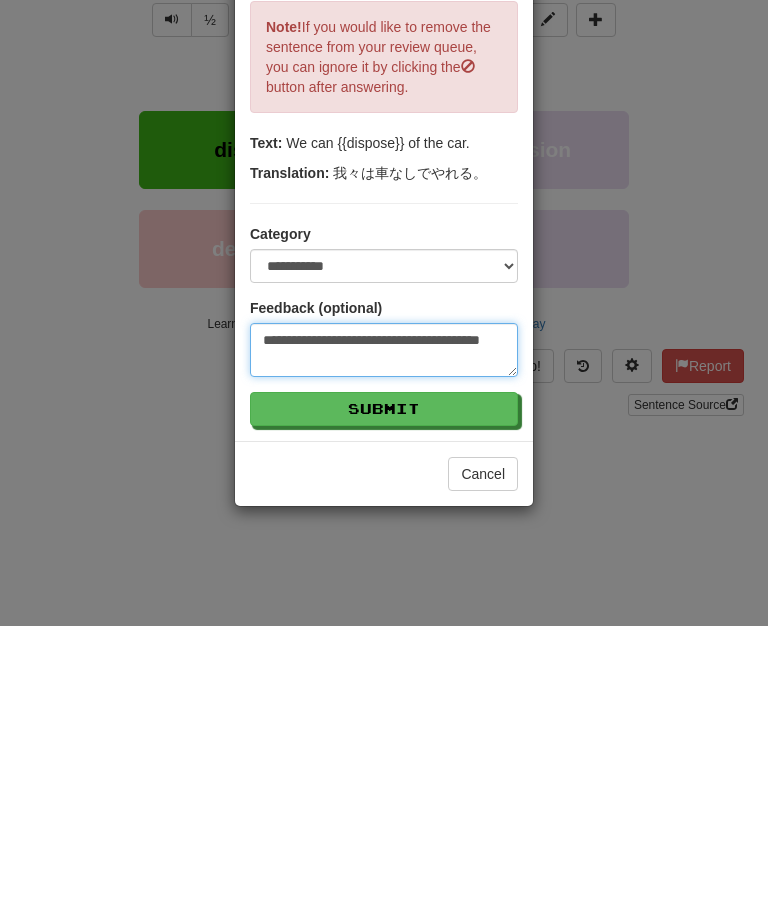 type on "**********" 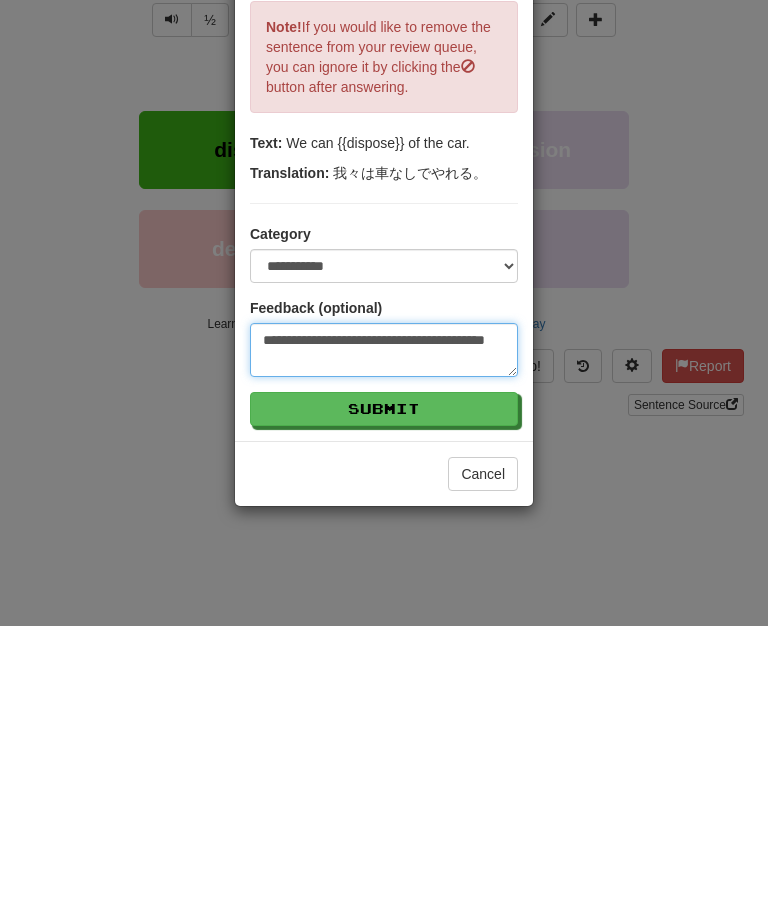 type on "**********" 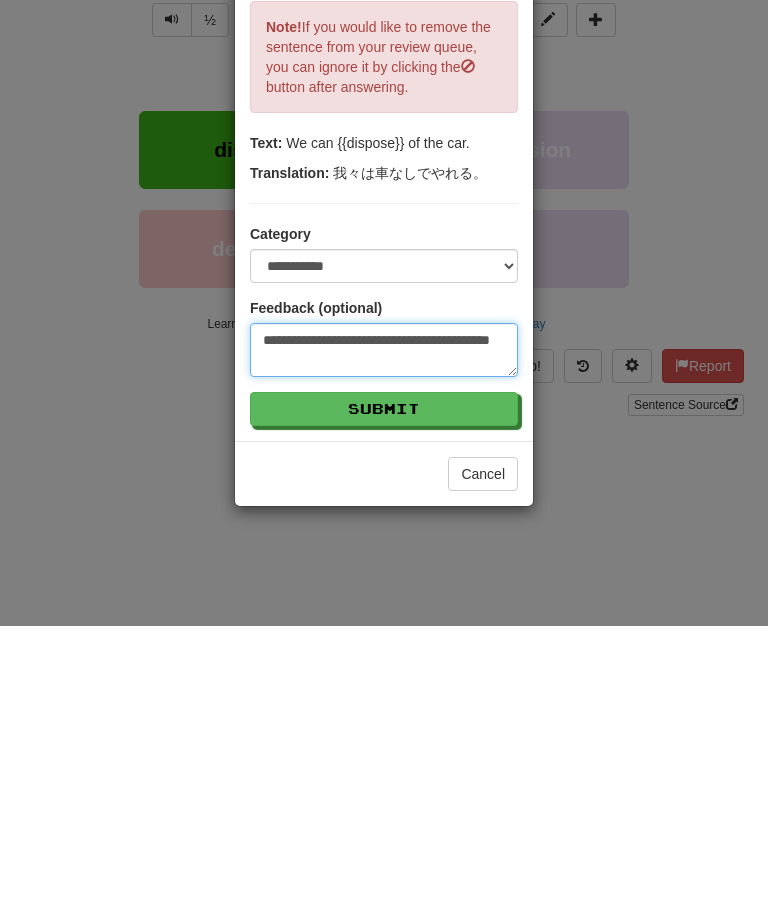 type on "**********" 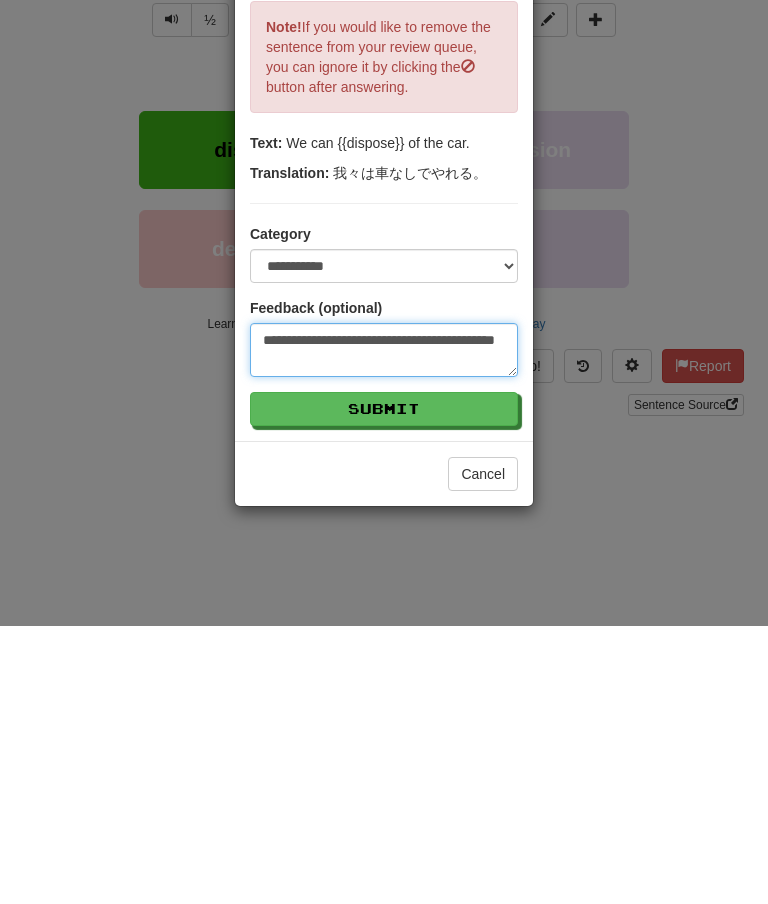 type on "**********" 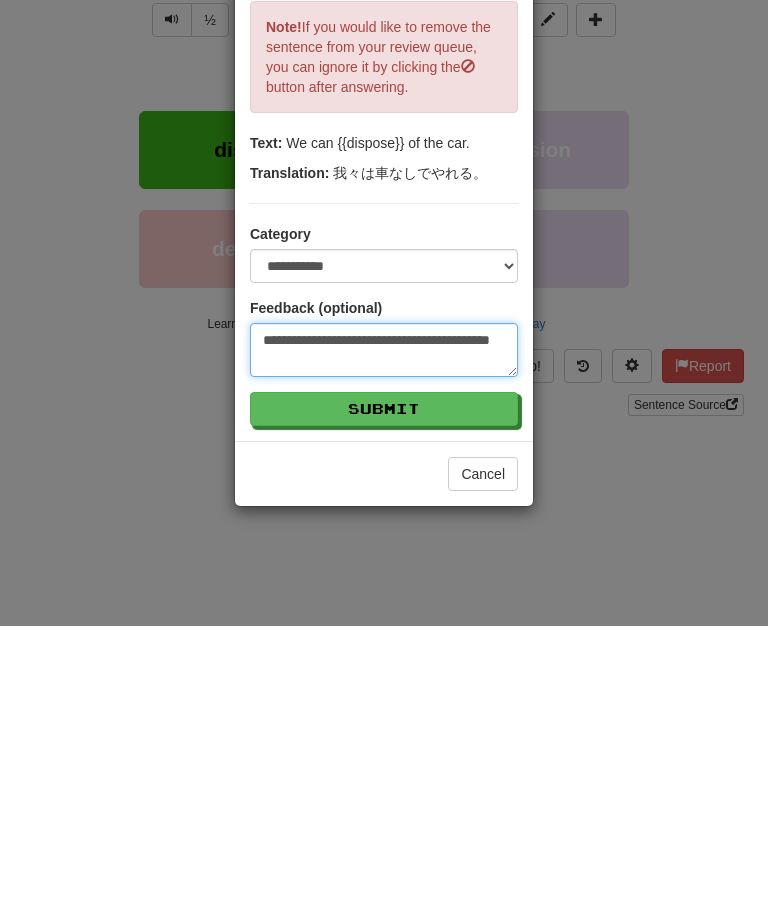 type on "*" 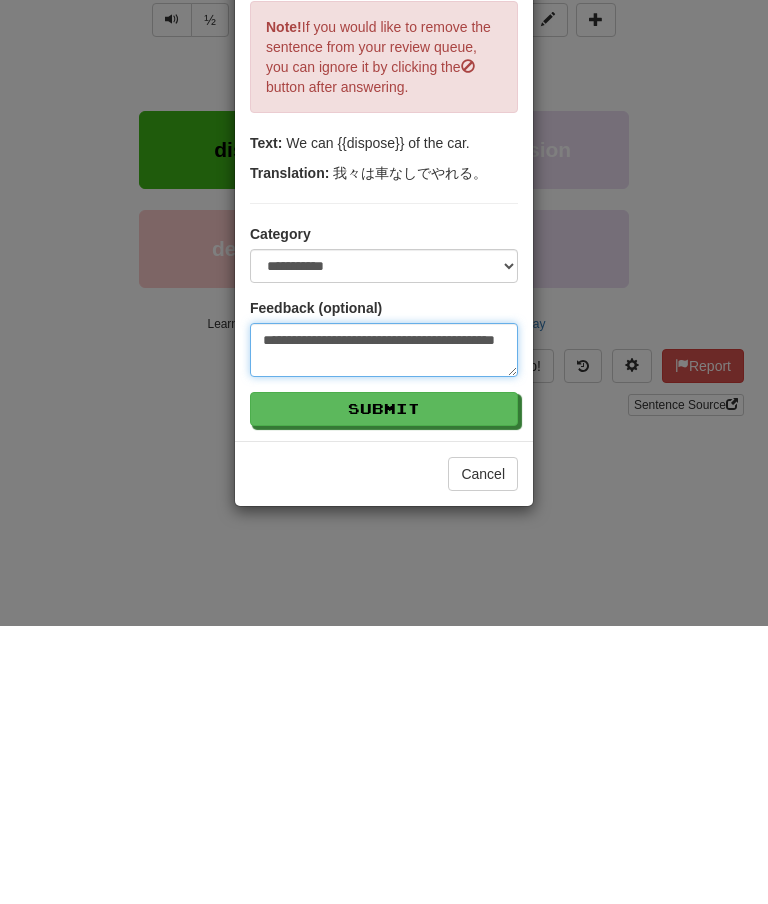 type on "**********" 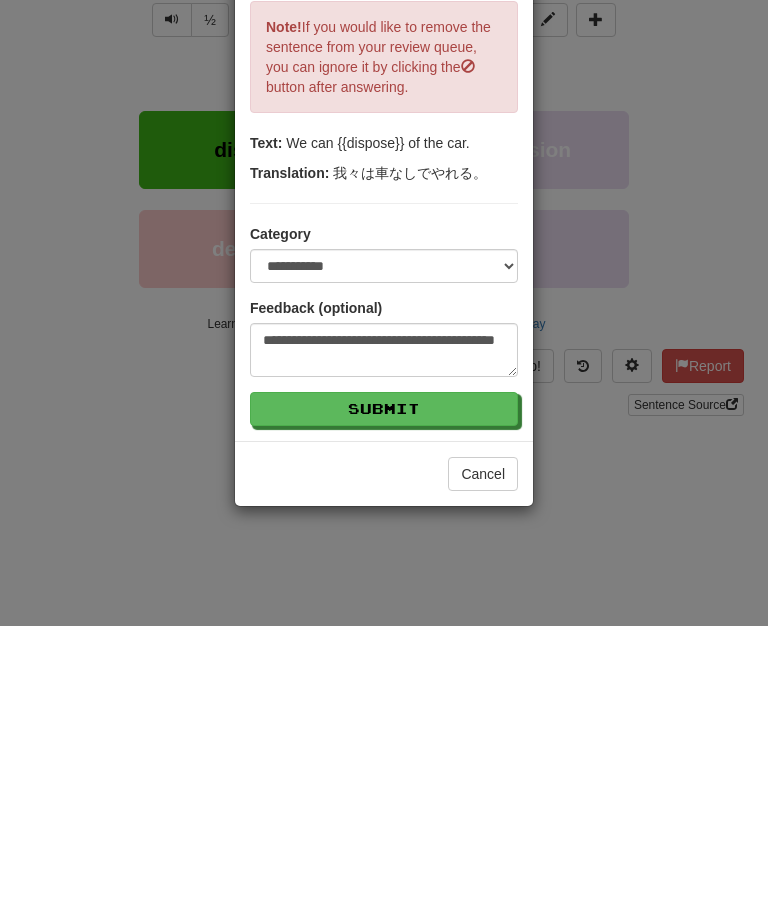 click on "Submit" at bounding box center [384, 687] 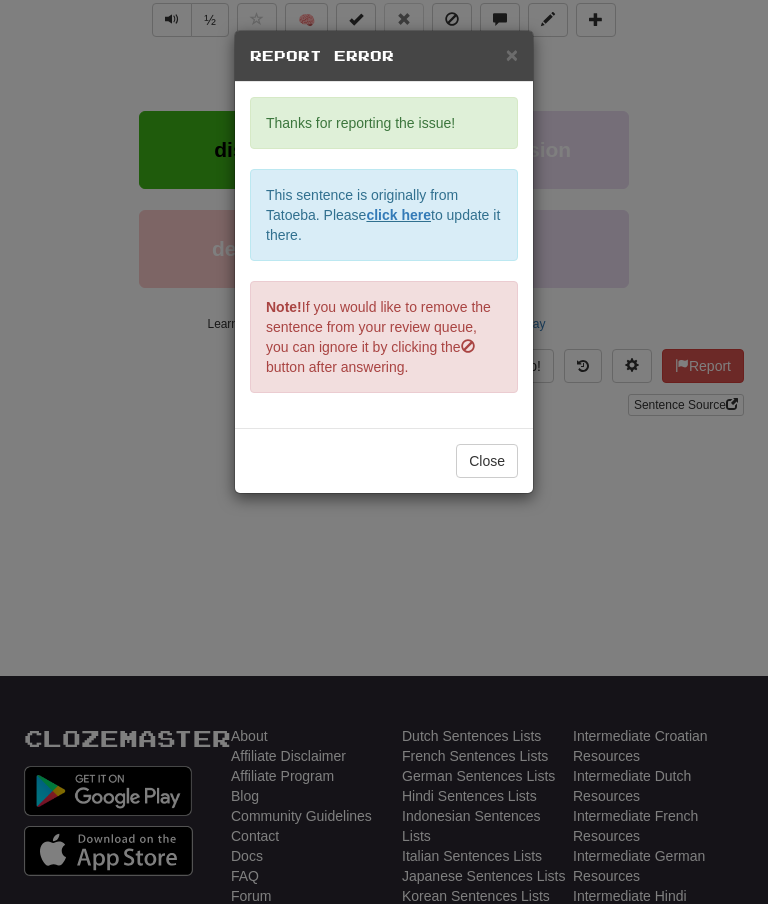 click on "Close" at bounding box center [487, 461] 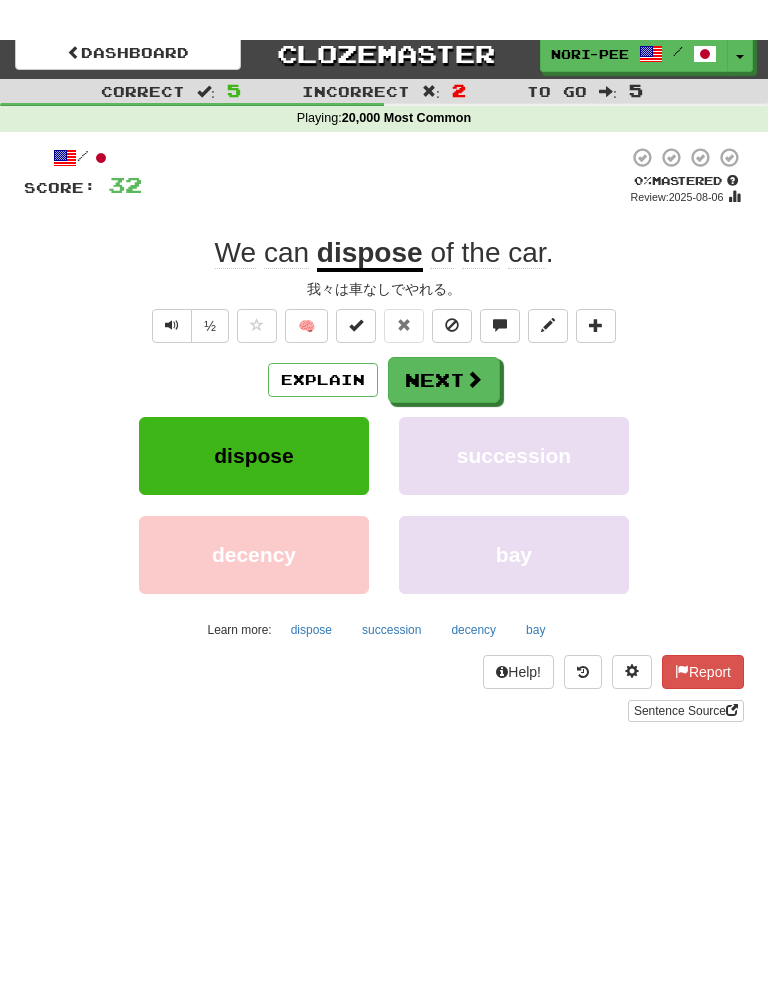 scroll, scrollTop: 0, scrollLeft: 0, axis: both 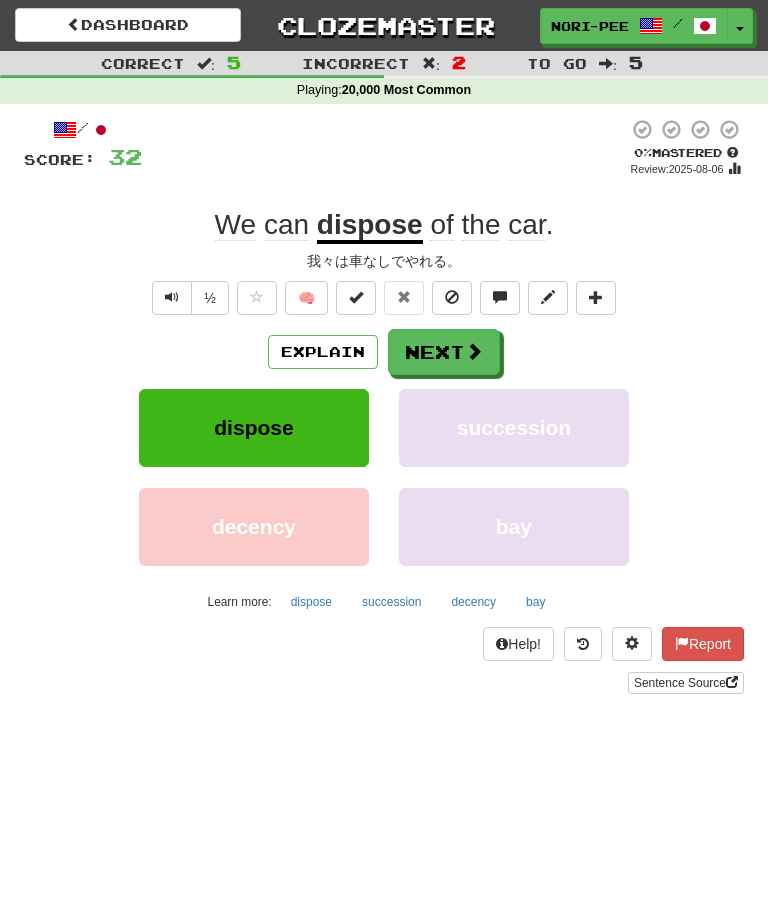 click at bounding box center [474, 351] 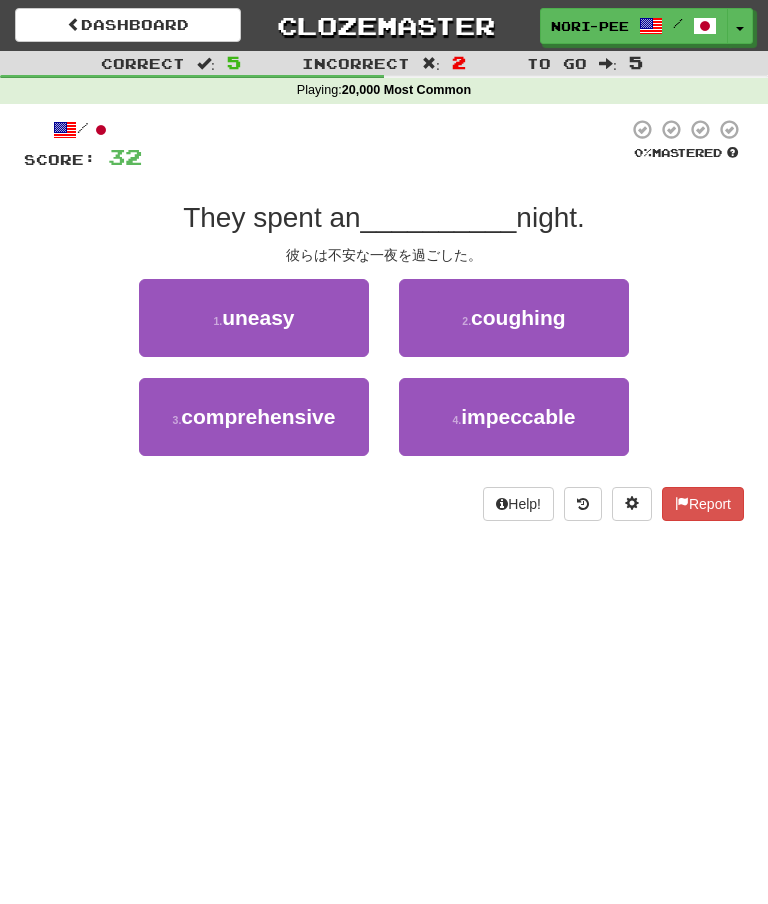 click on "uneasy" at bounding box center [258, 317] 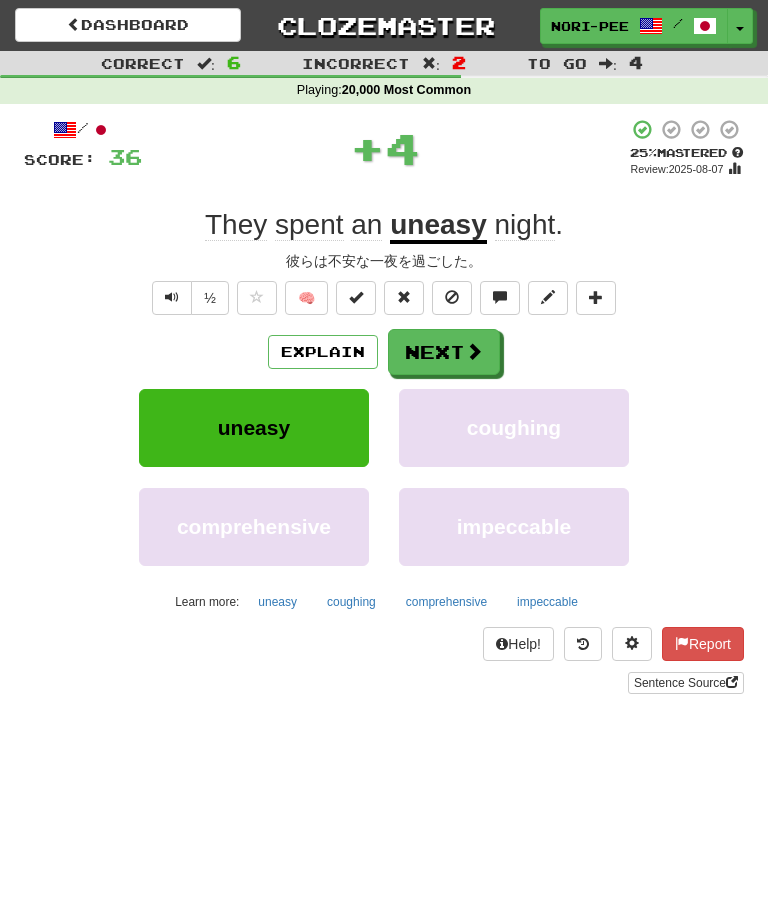 click at bounding box center (474, 351) 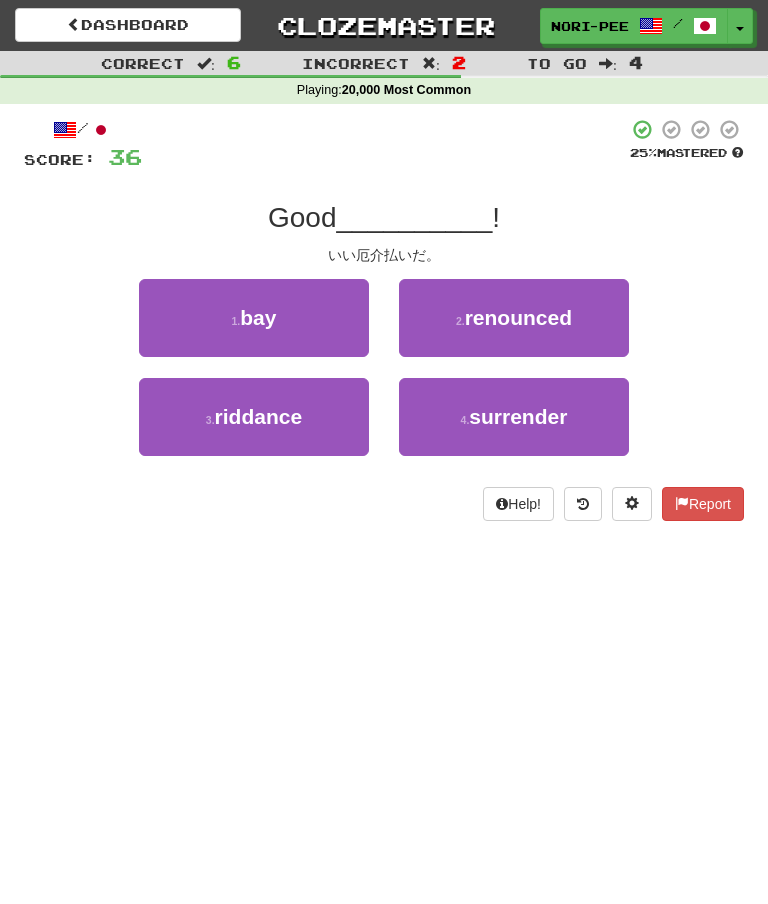 click on "3 .  riddance" at bounding box center (254, 417) 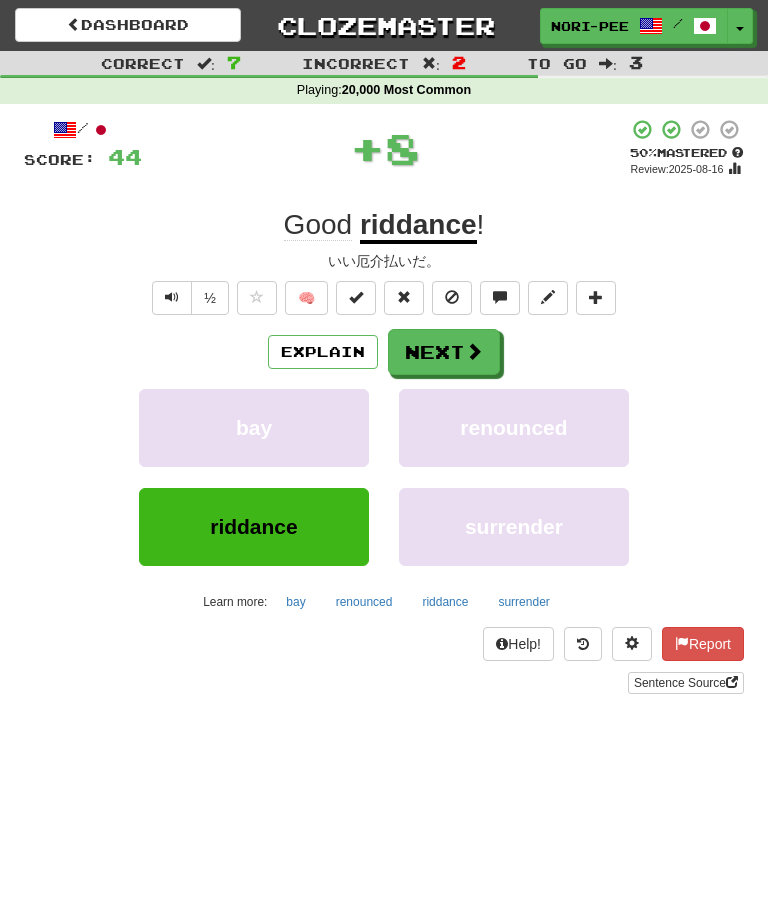 click on "Explain" at bounding box center (323, 352) 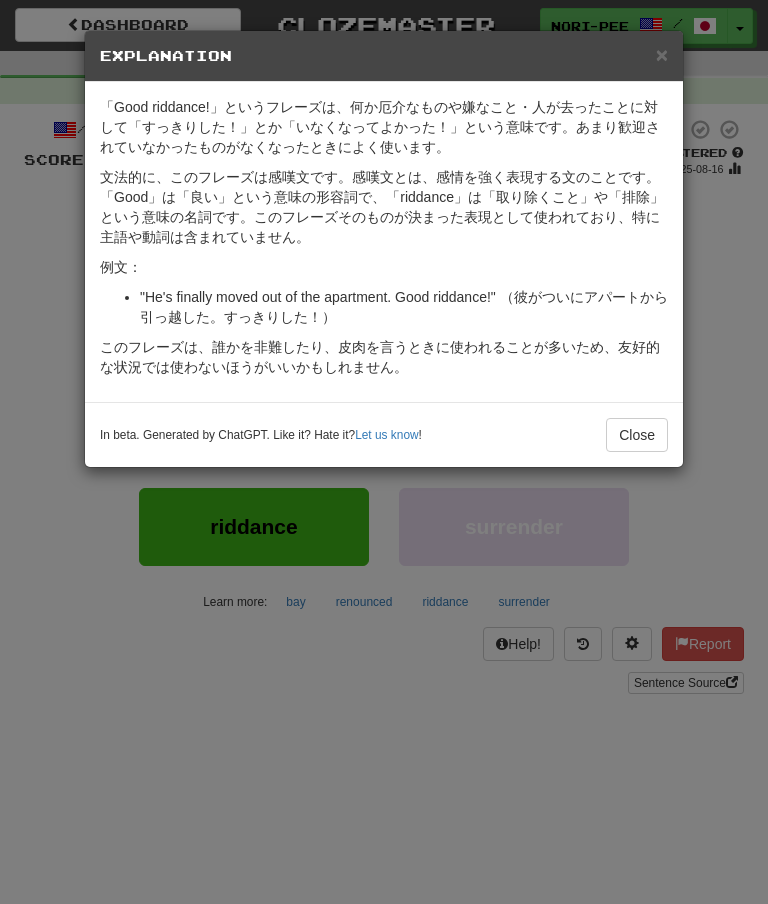 click on "Close" at bounding box center [637, 435] 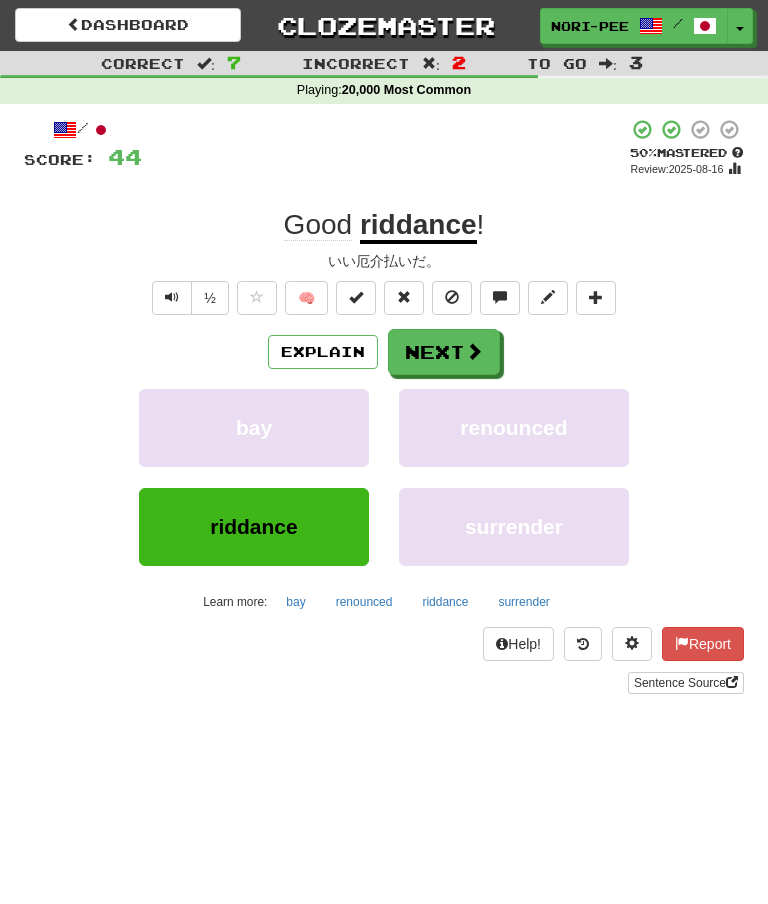 click on "Next" at bounding box center (444, 352) 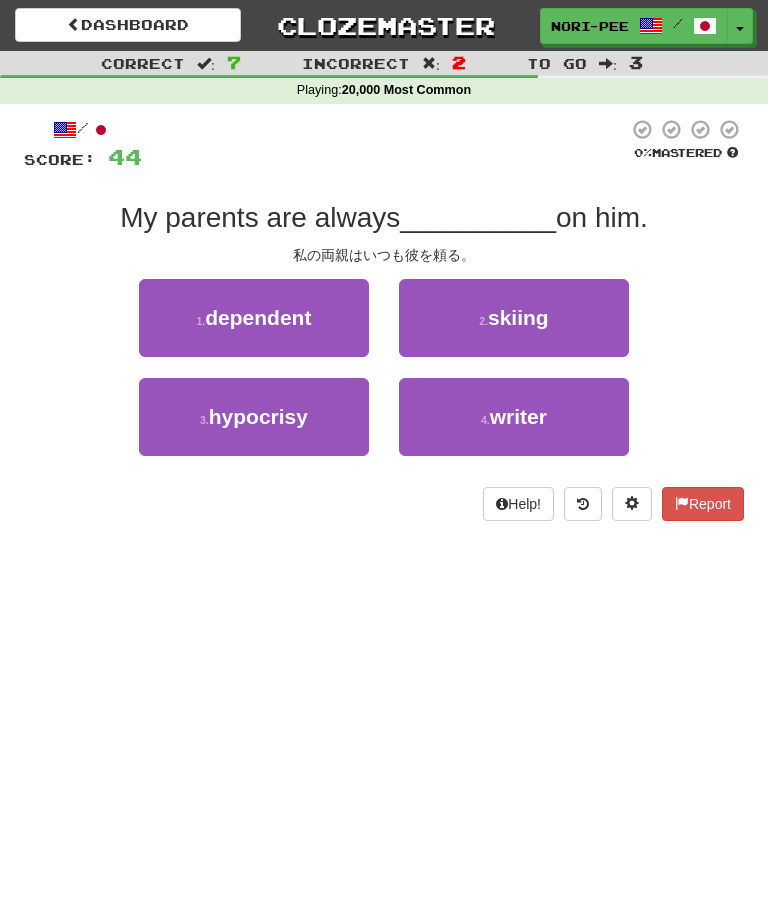 click on "dependent" at bounding box center [258, 317] 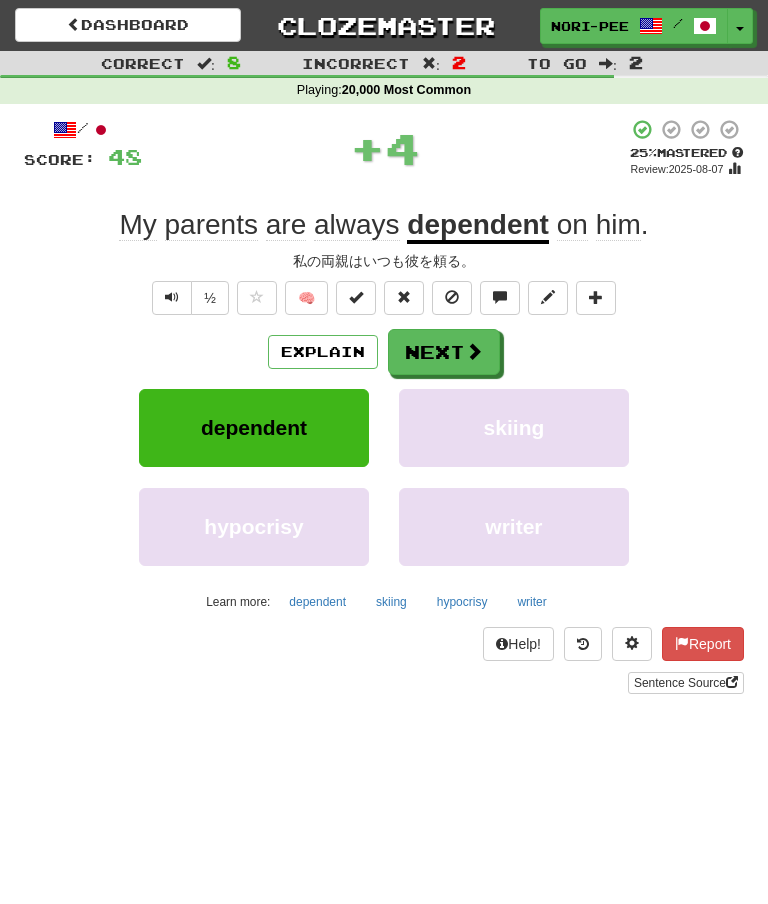click on "Next" at bounding box center [444, 352] 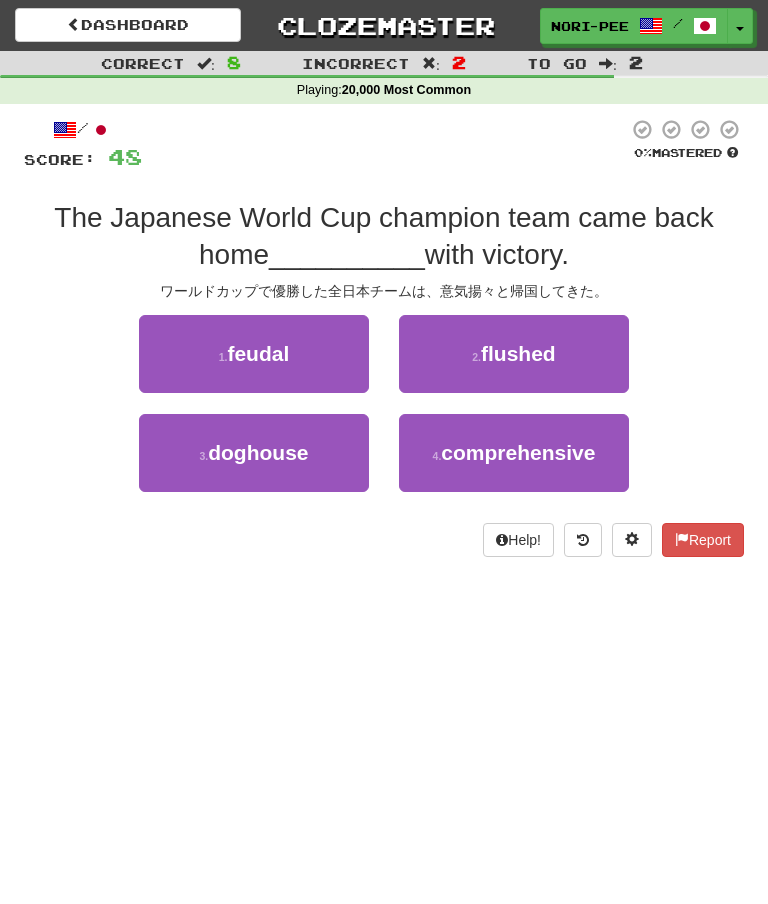 click on "flushed" at bounding box center [518, 353] 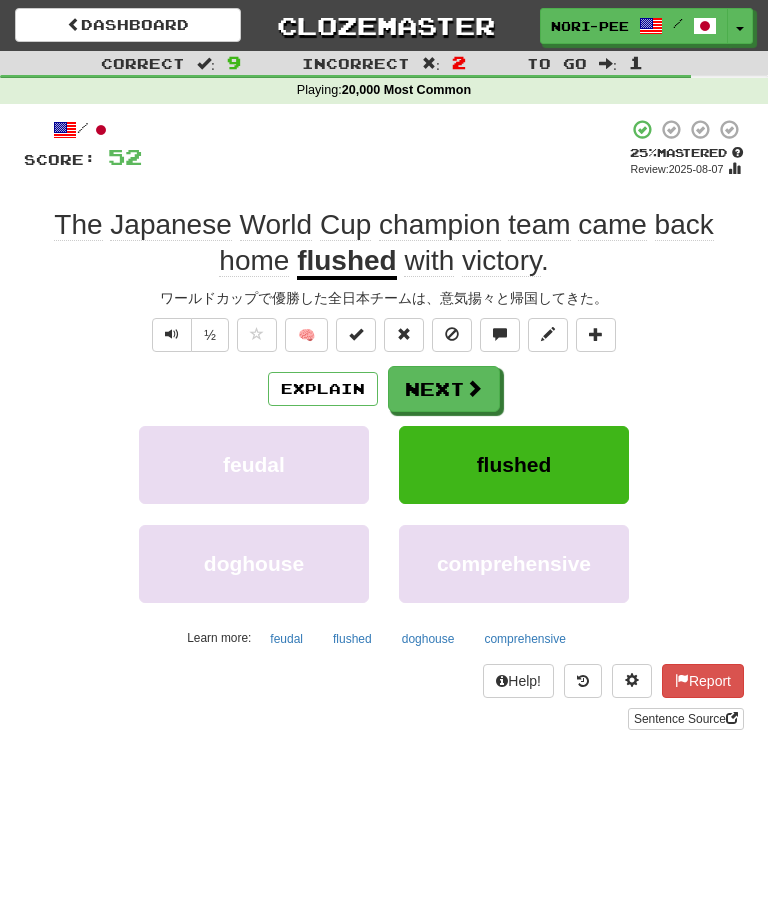 click on "Next" at bounding box center [444, 389] 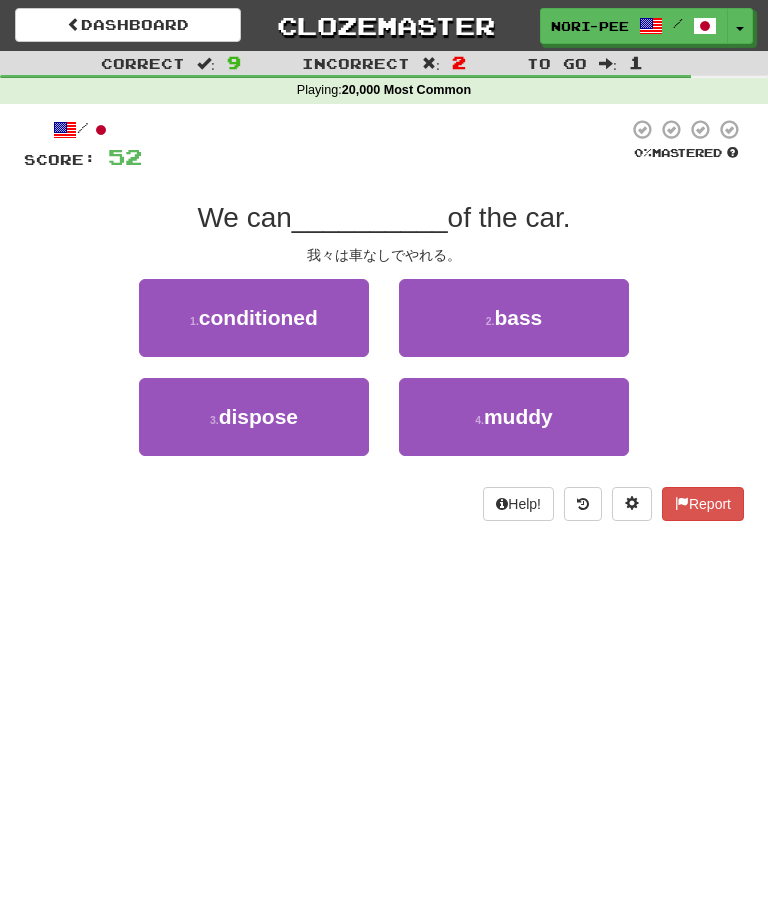 click on "dispose" at bounding box center (258, 416) 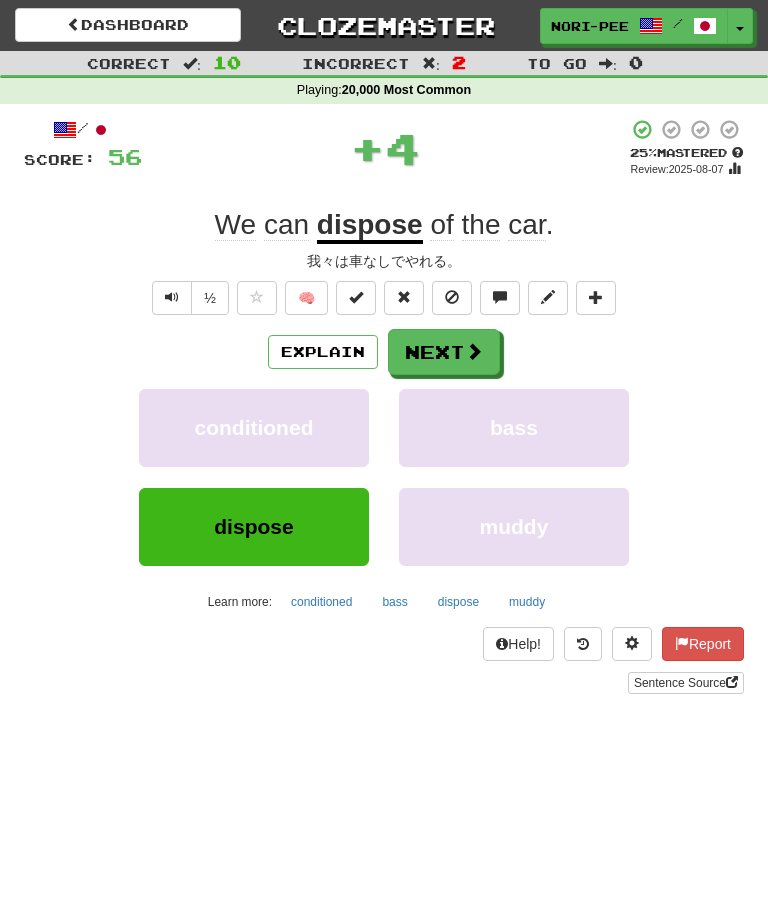 click on "Next" at bounding box center (444, 352) 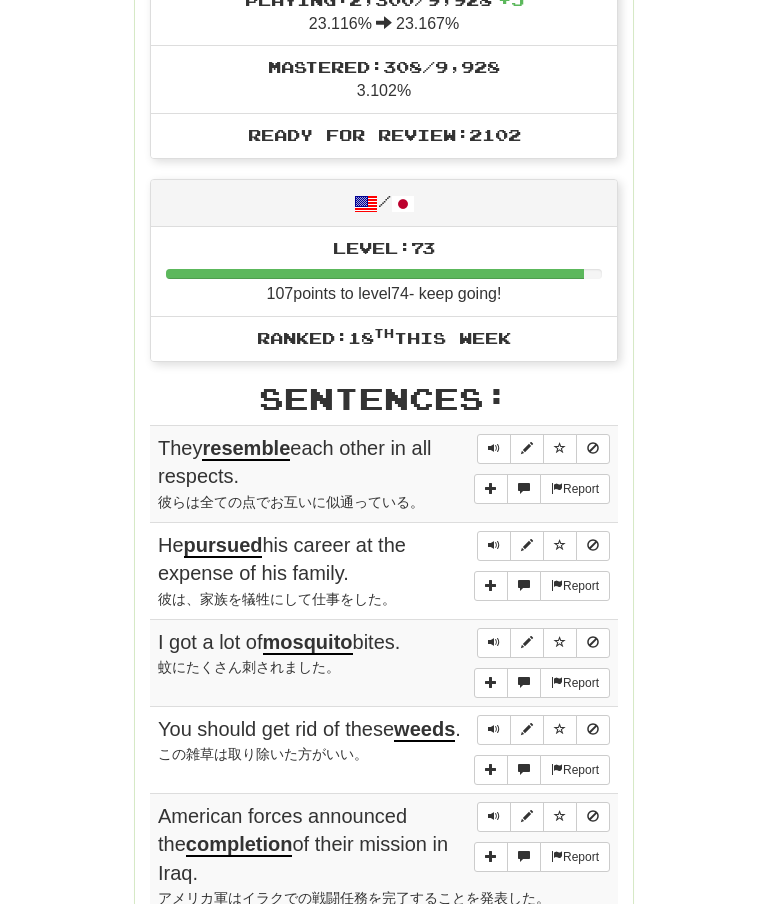 click at bounding box center (494, 449) 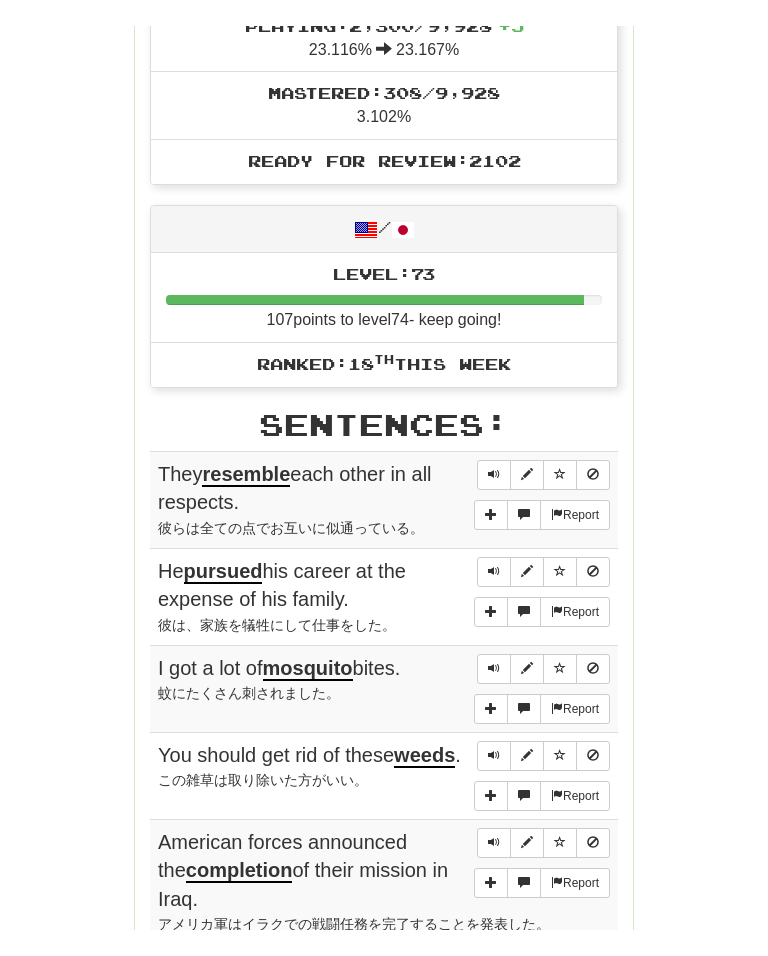 scroll, scrollTop: 764, scrollLeft: 0, axis: vertical 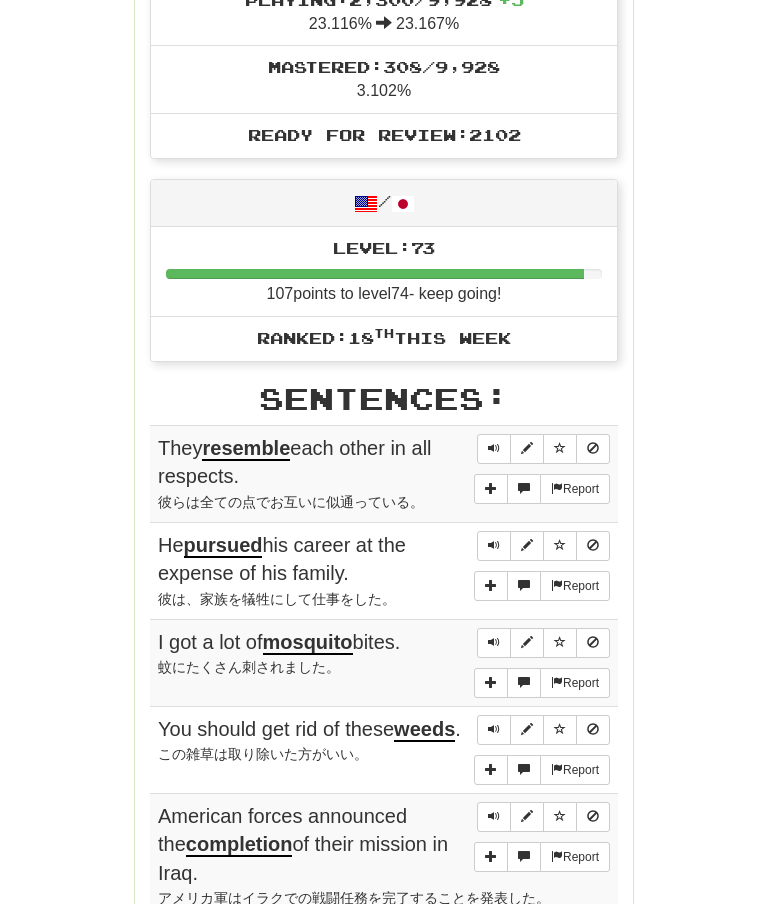 click at bounding box center (494, 545) 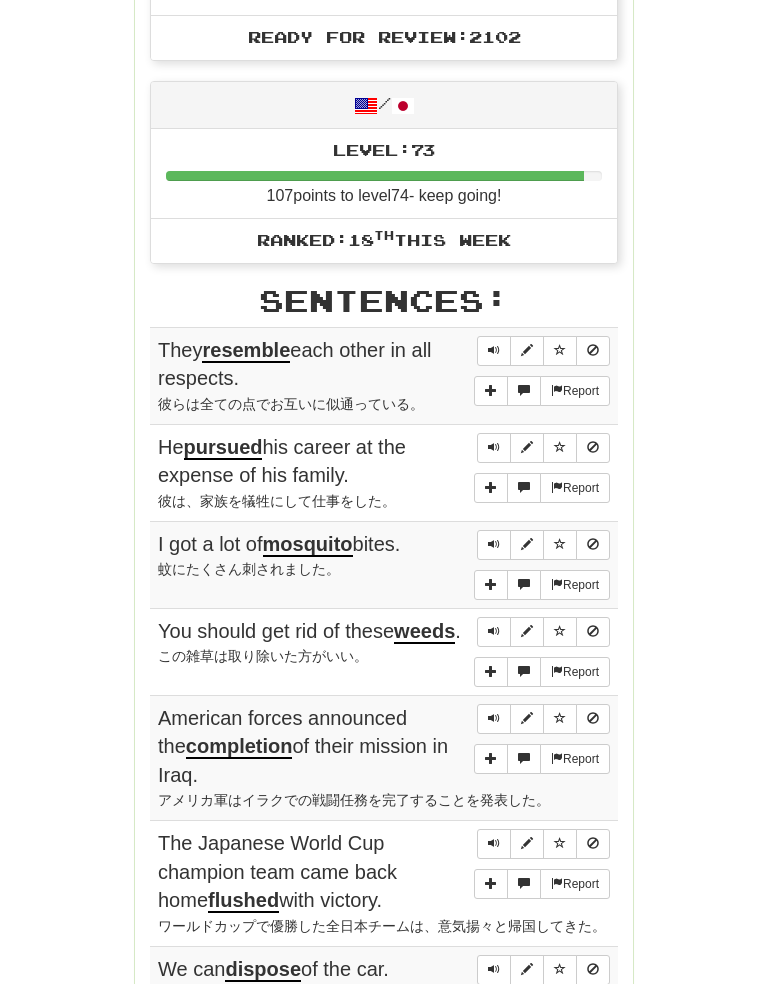 scroll, scrollTop: 868, scrollLeft: 0, axis: vertical 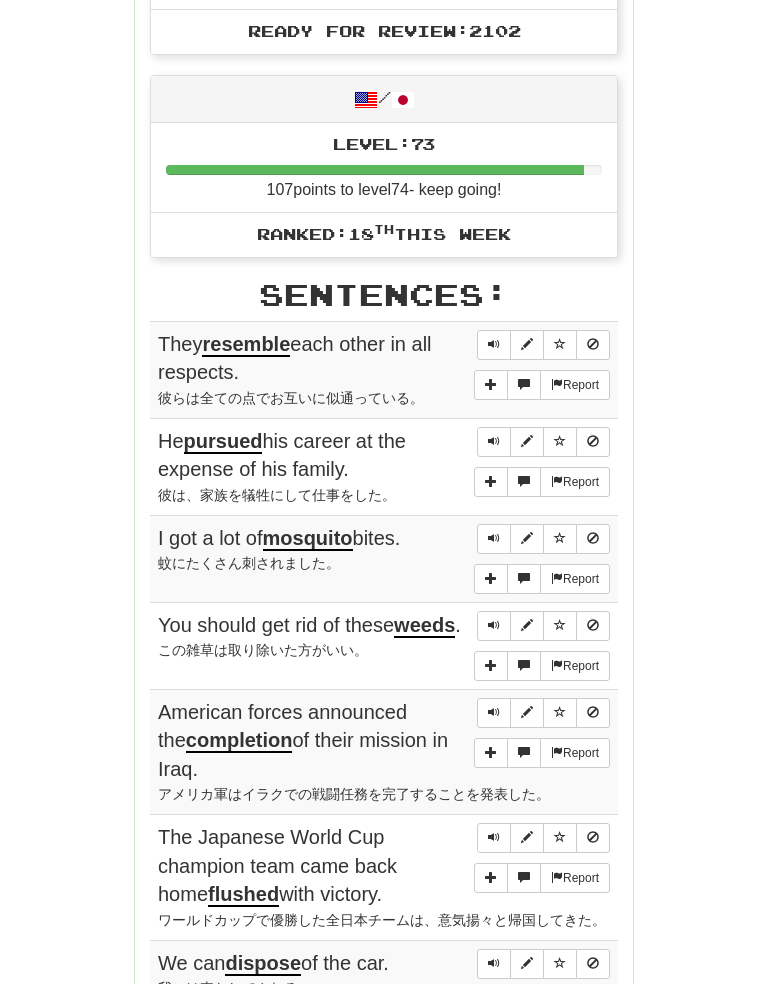click at bounding box center [494, 539] 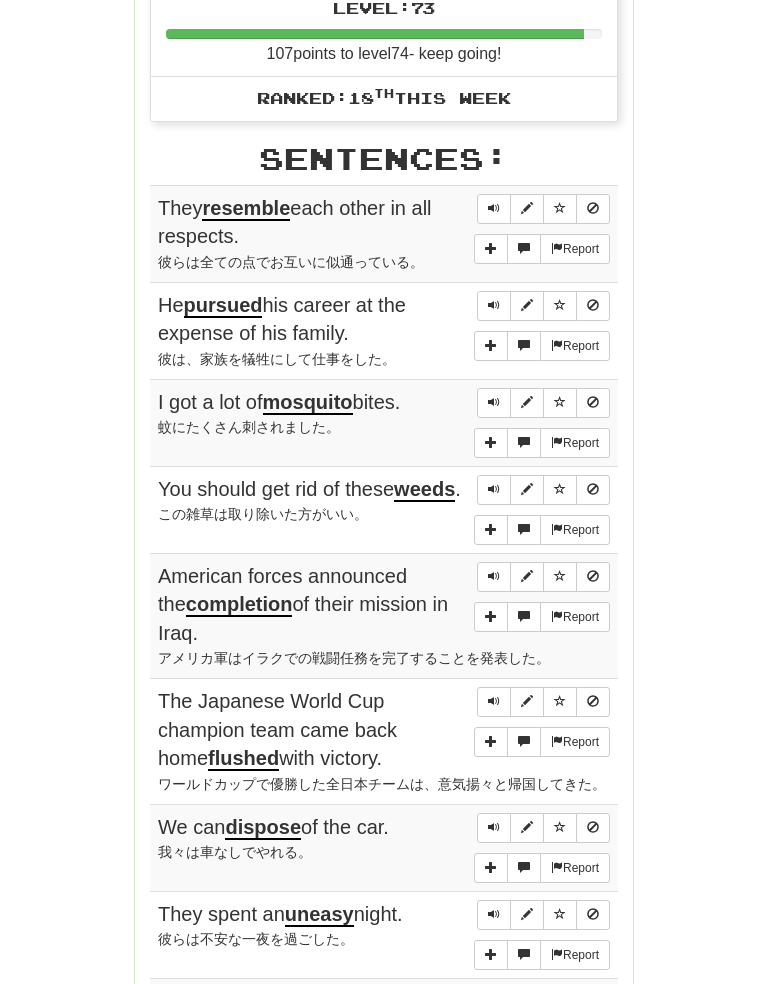 scroll, scrollTop: 1007, scrollLeft: 0, axis: vertical 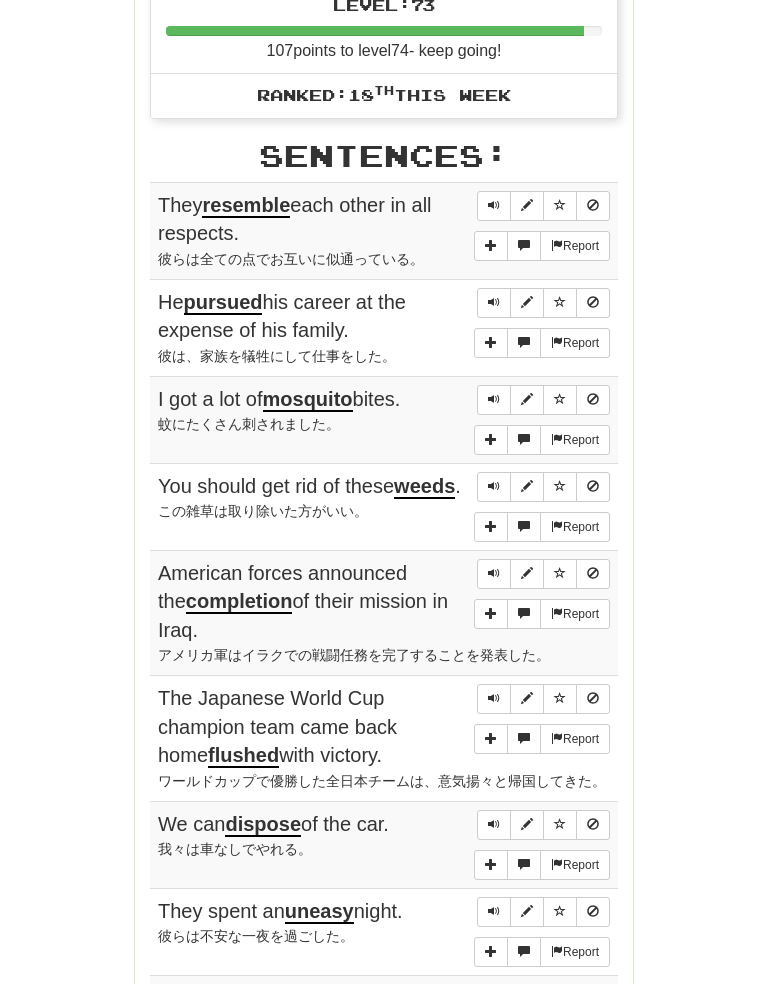 click at bounding box center [494, 573] 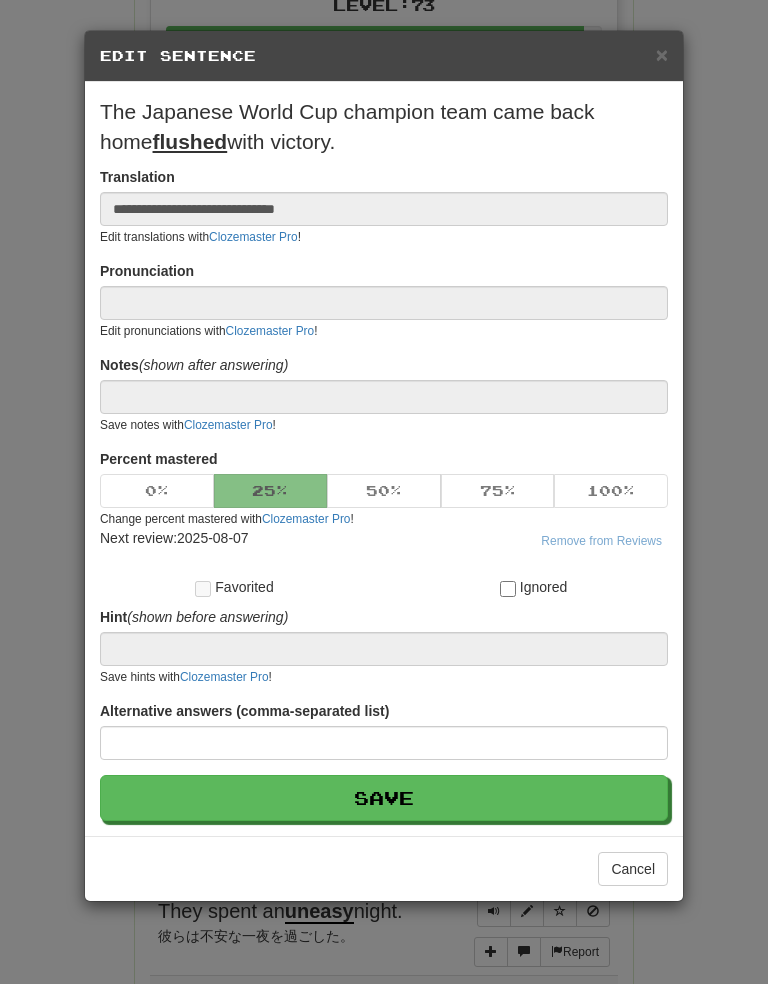 click on "Cancel" at bounding box center [633, 869] 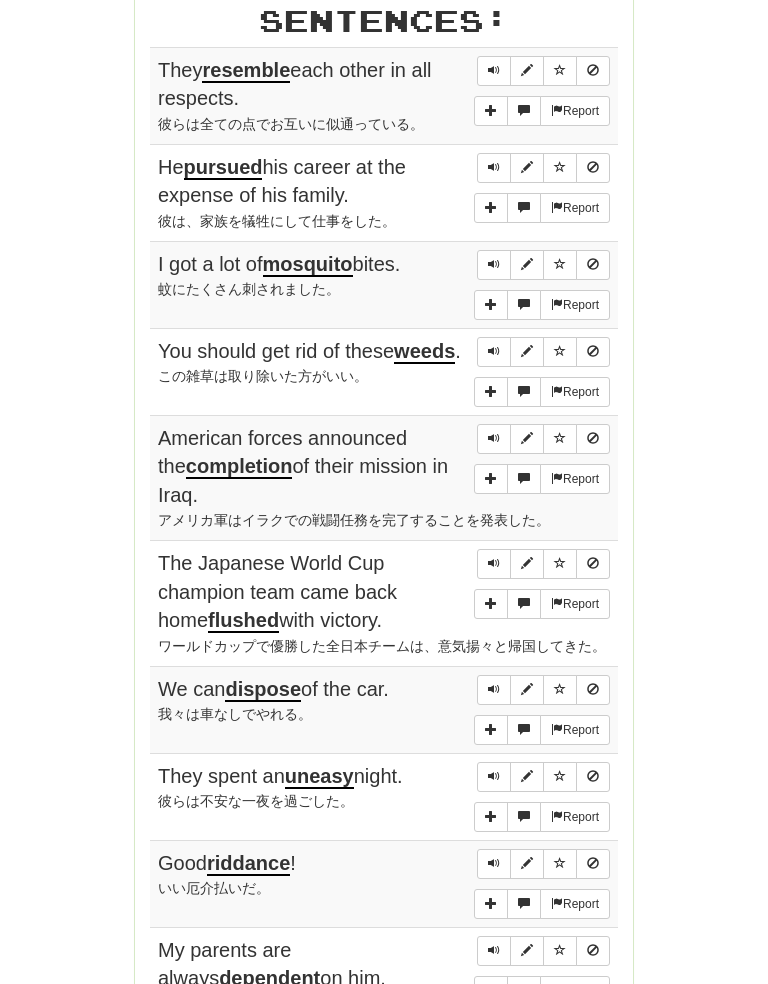 scroll, scrollTop: 1145, scrollLeft: 0, axis: vertical 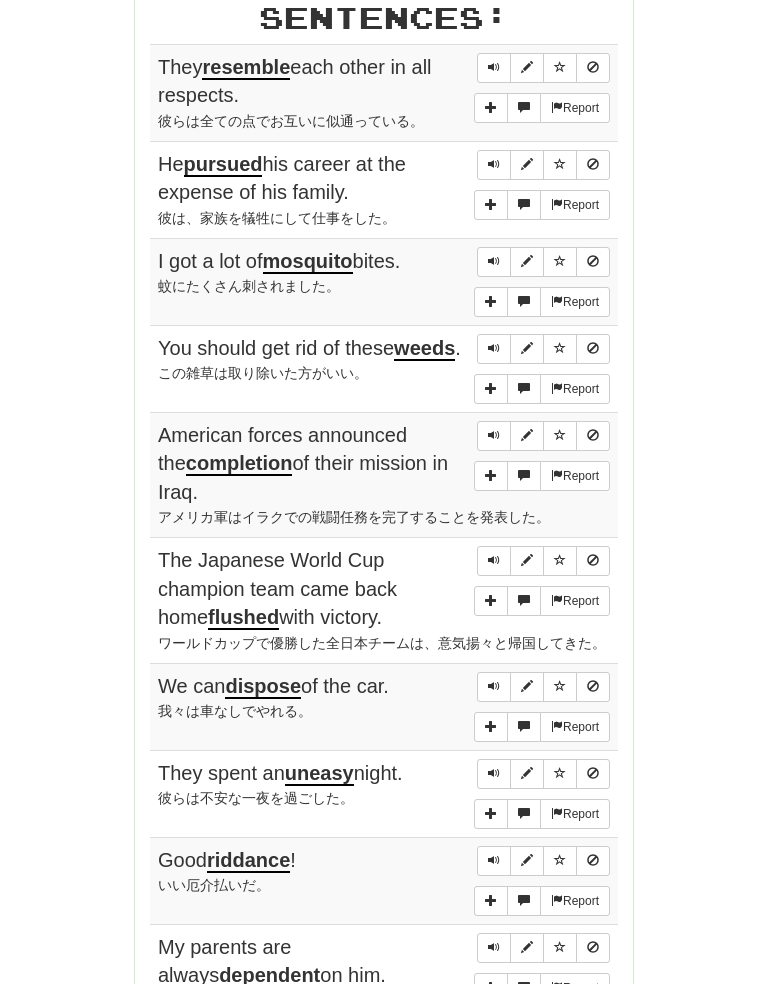 click at bounding box center [494, 561] 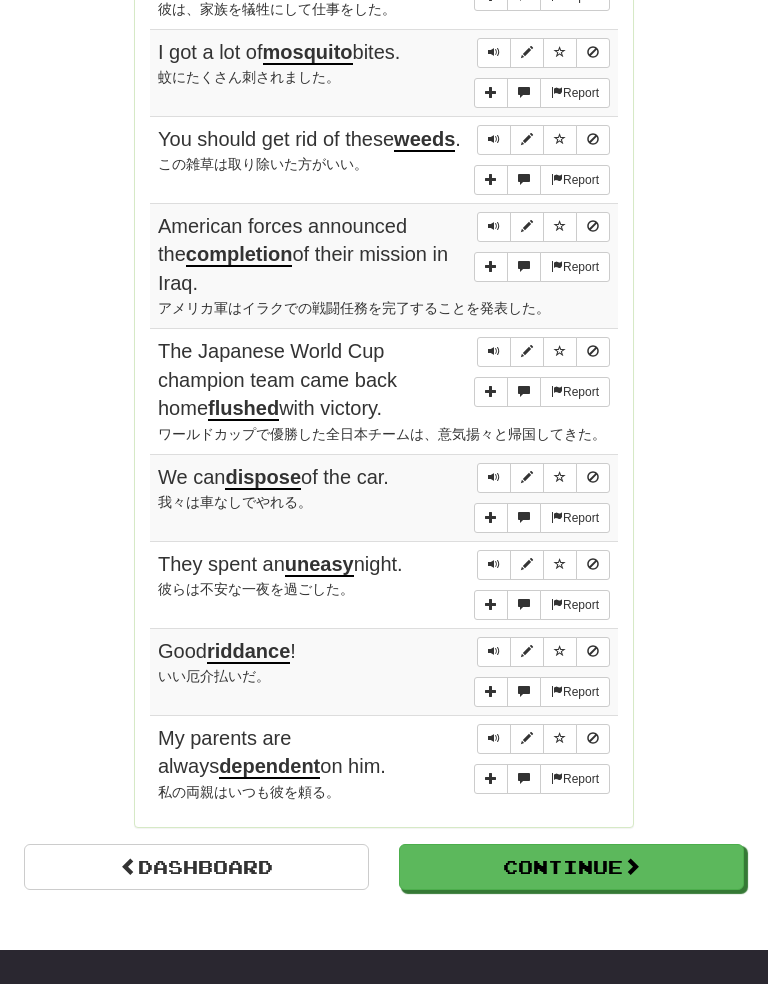 scroll, scrollTop: 1358, scrollLeft: 0, axis: vertical 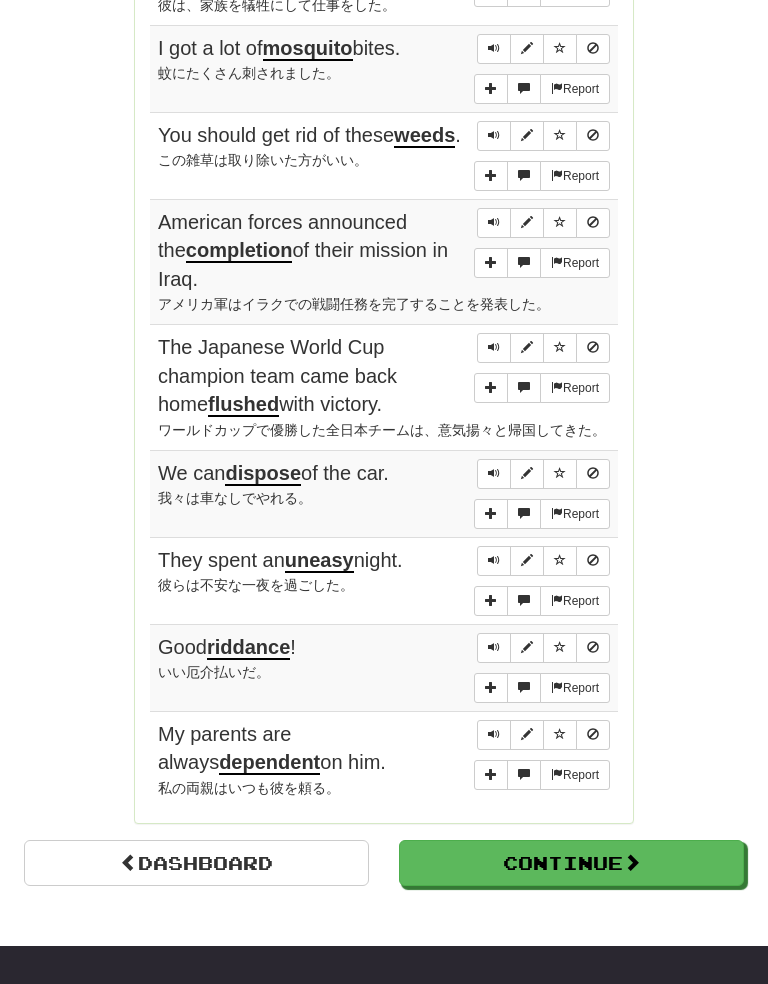 click at bounding box center (494, 561) 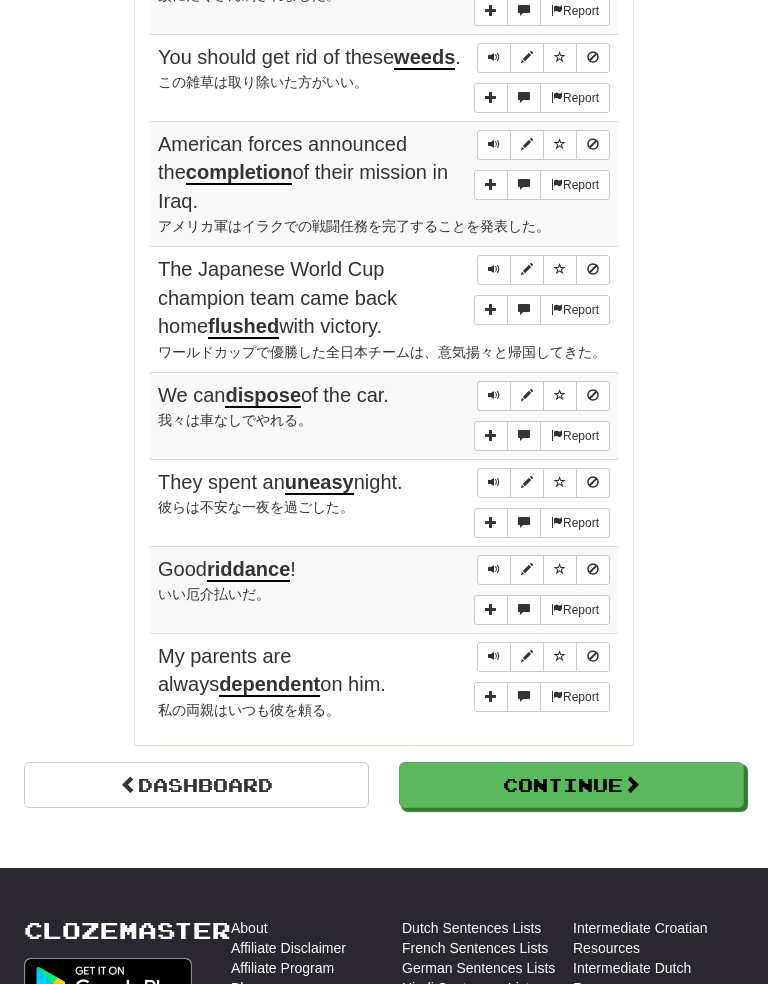 scroll, scrollTop: 1437, scrollLeft: 0, axis: vertical 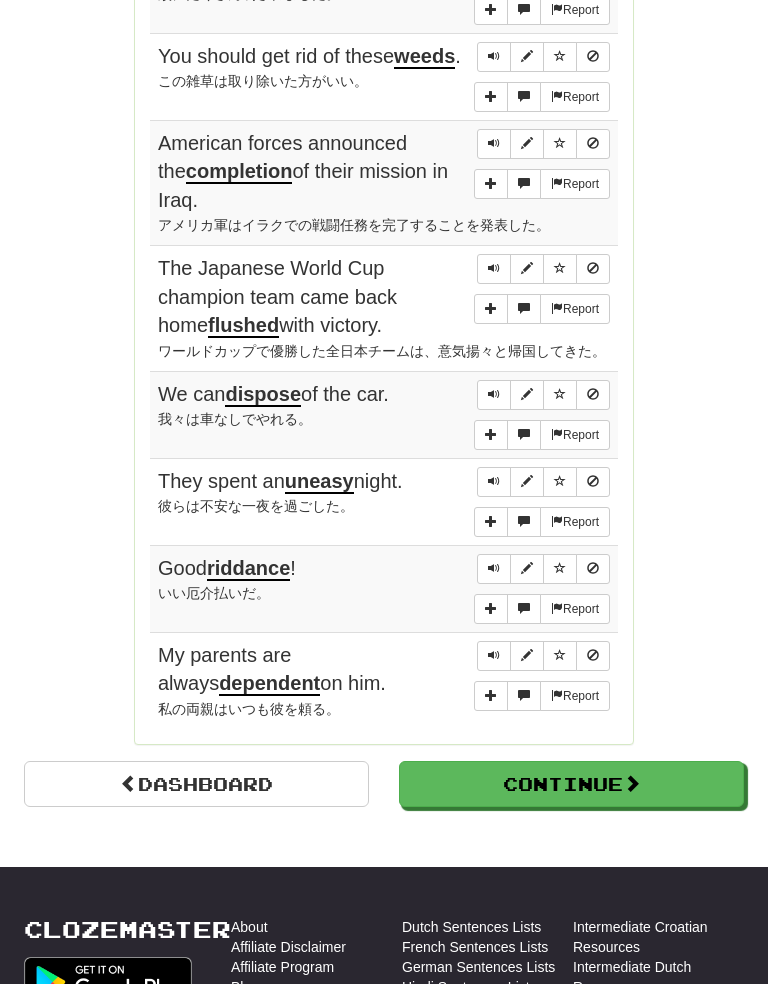 click at bounding box center [494, 568] 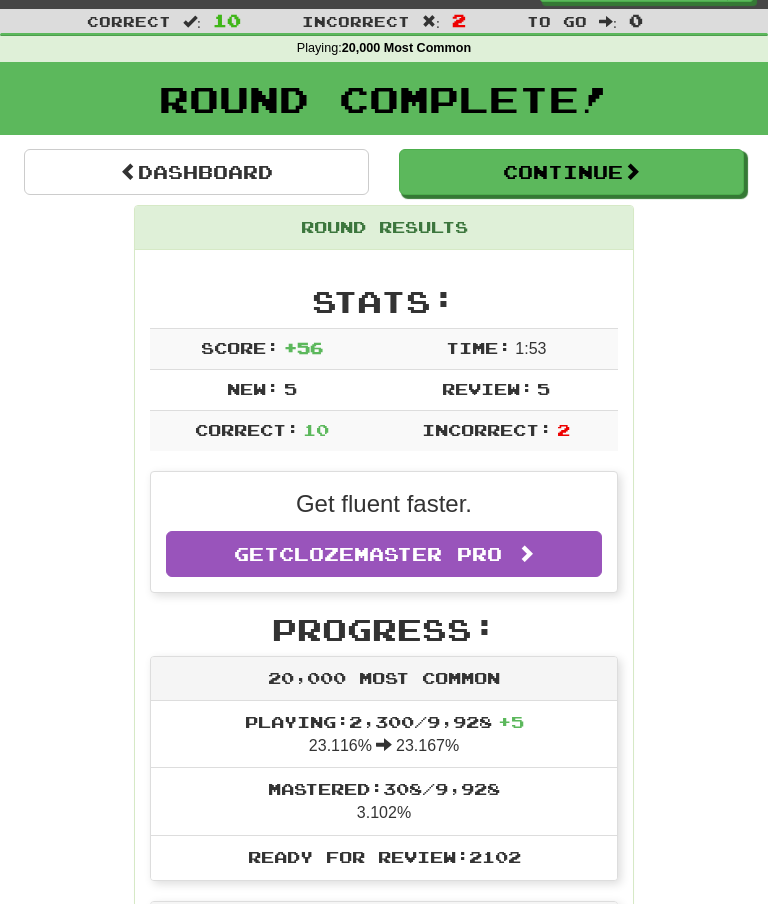 scroll, scrollTop: 0, scrollLeft: 0, axis: both 